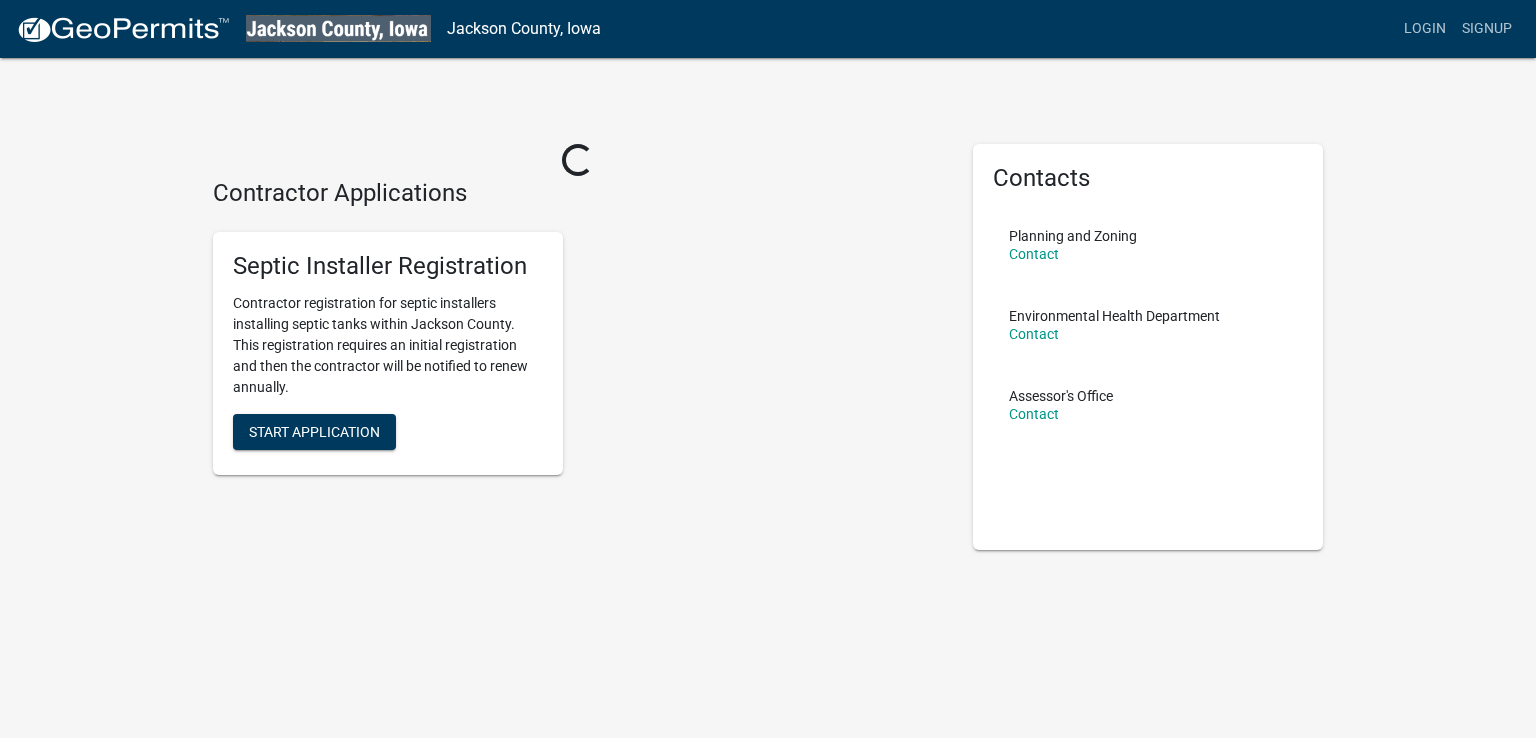 scroll, scrollTop: 0, scrollLeft: 0, axis: both 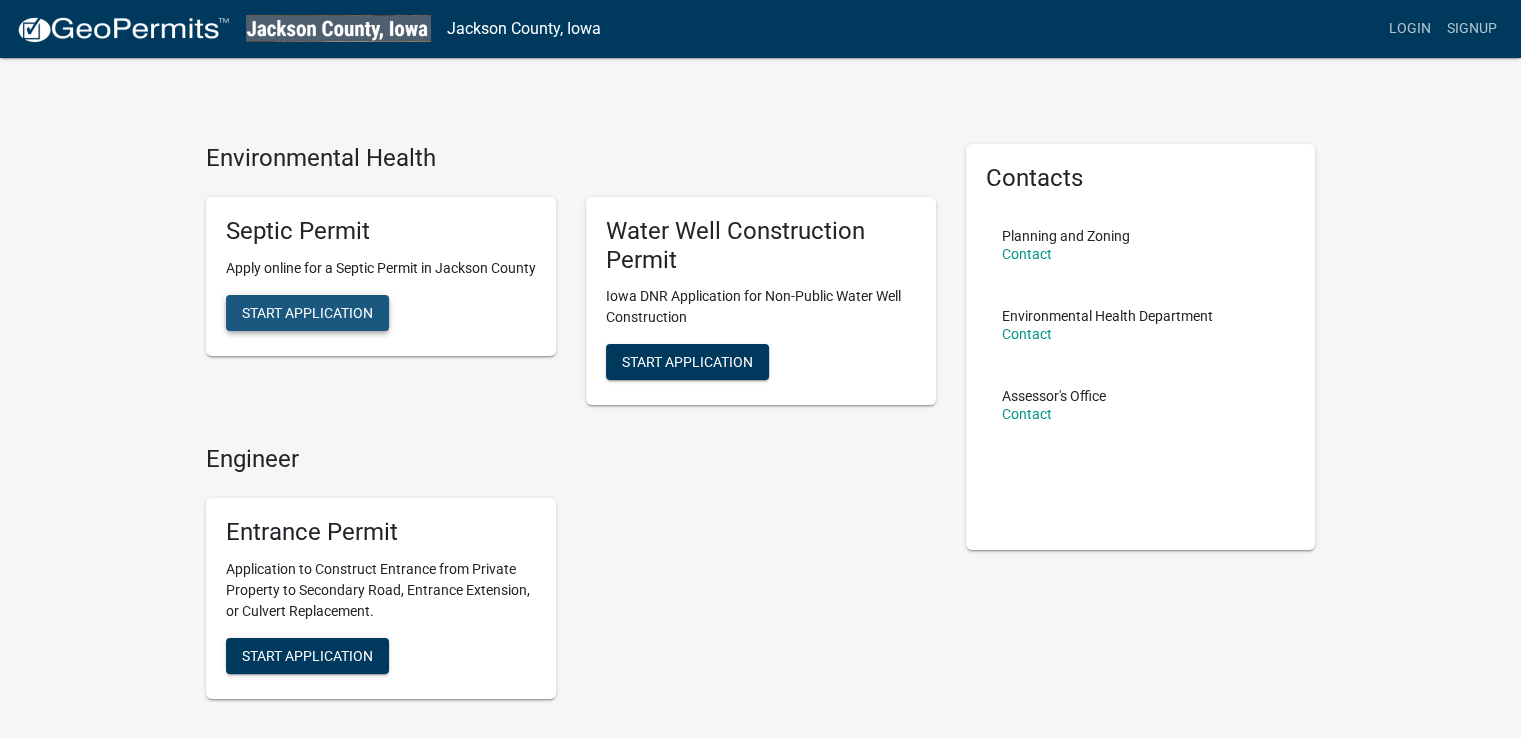 click on "Start Application" at bounding box center (307, 312) 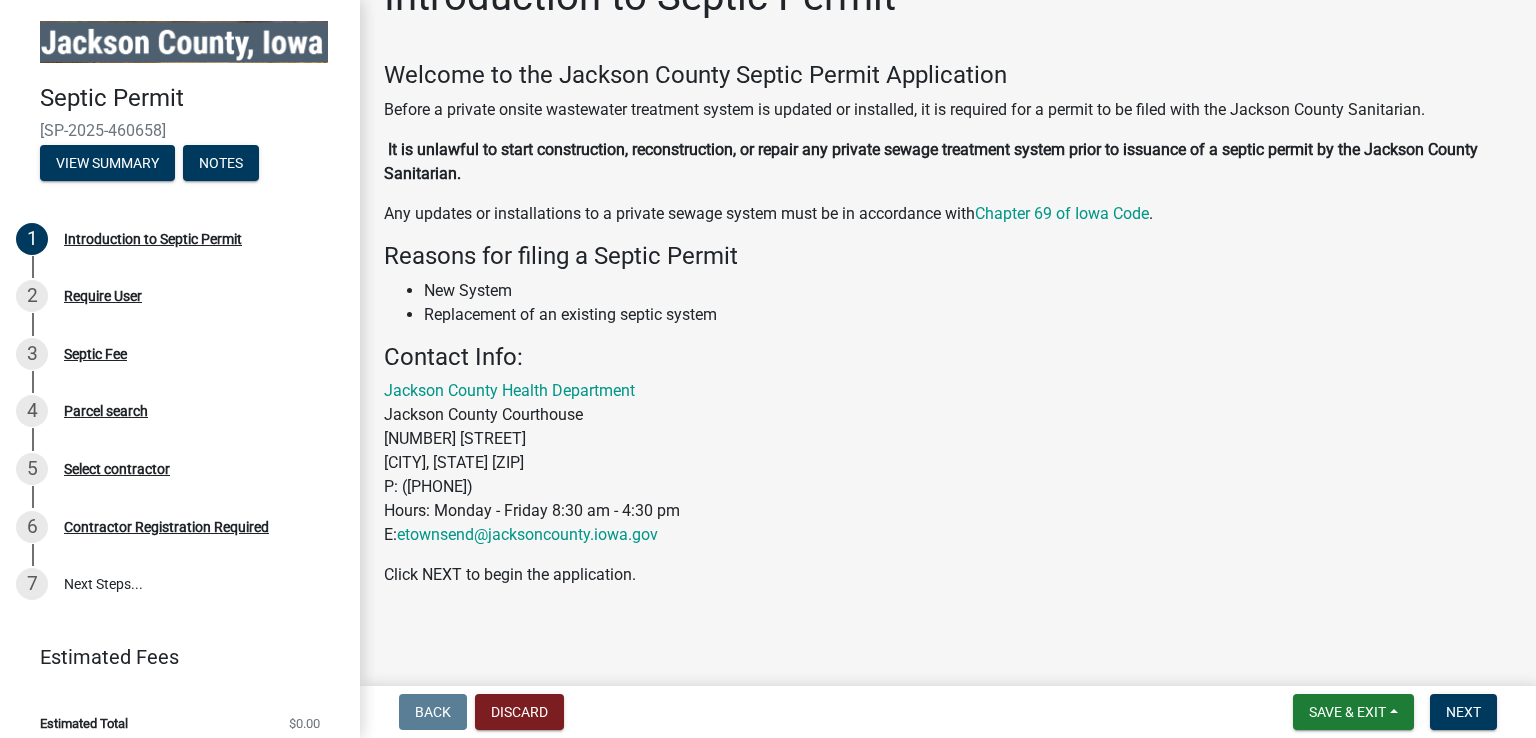 scroll, scrollTop: 55, scrollLeft: 0, axis: vertical 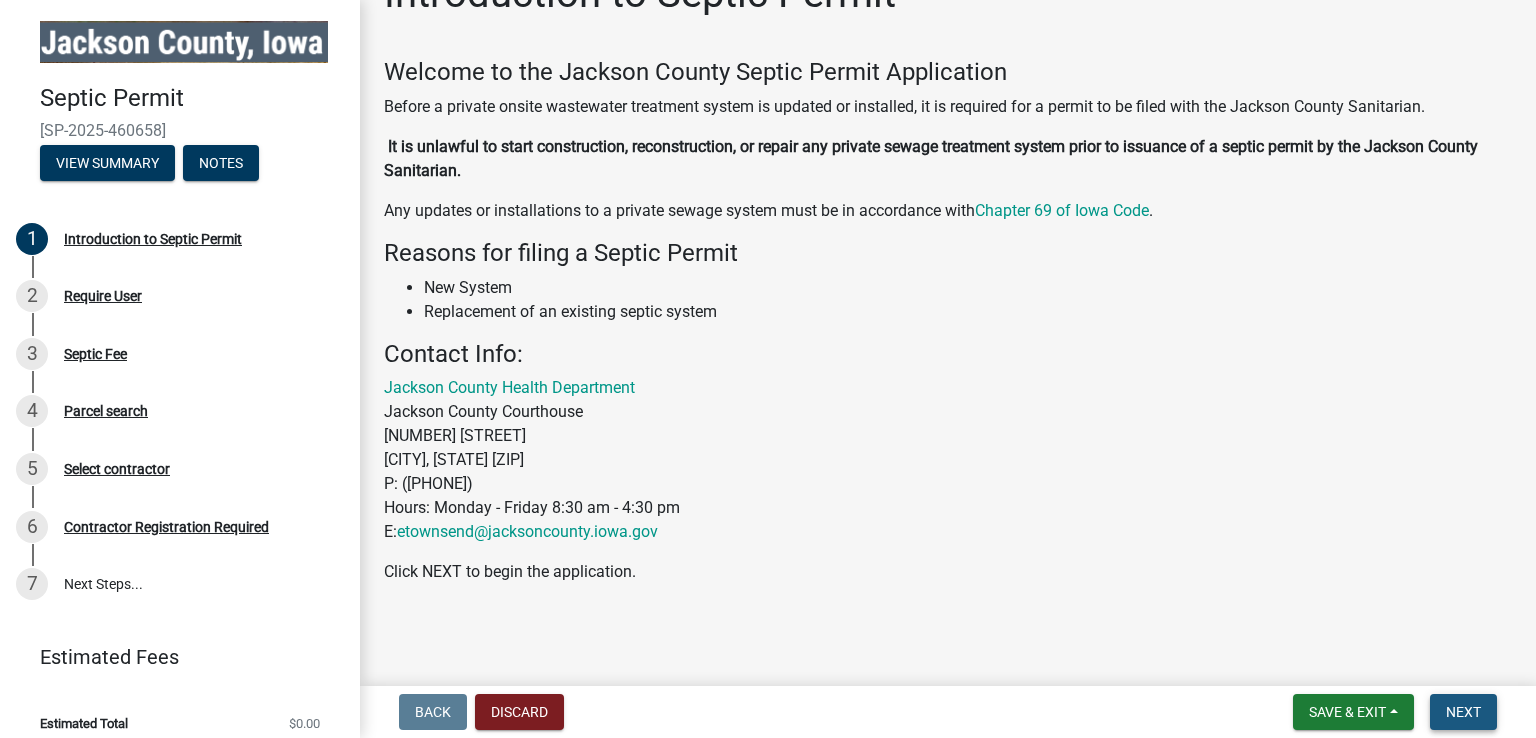 click on "Next" at bounding box center (1463, 712) 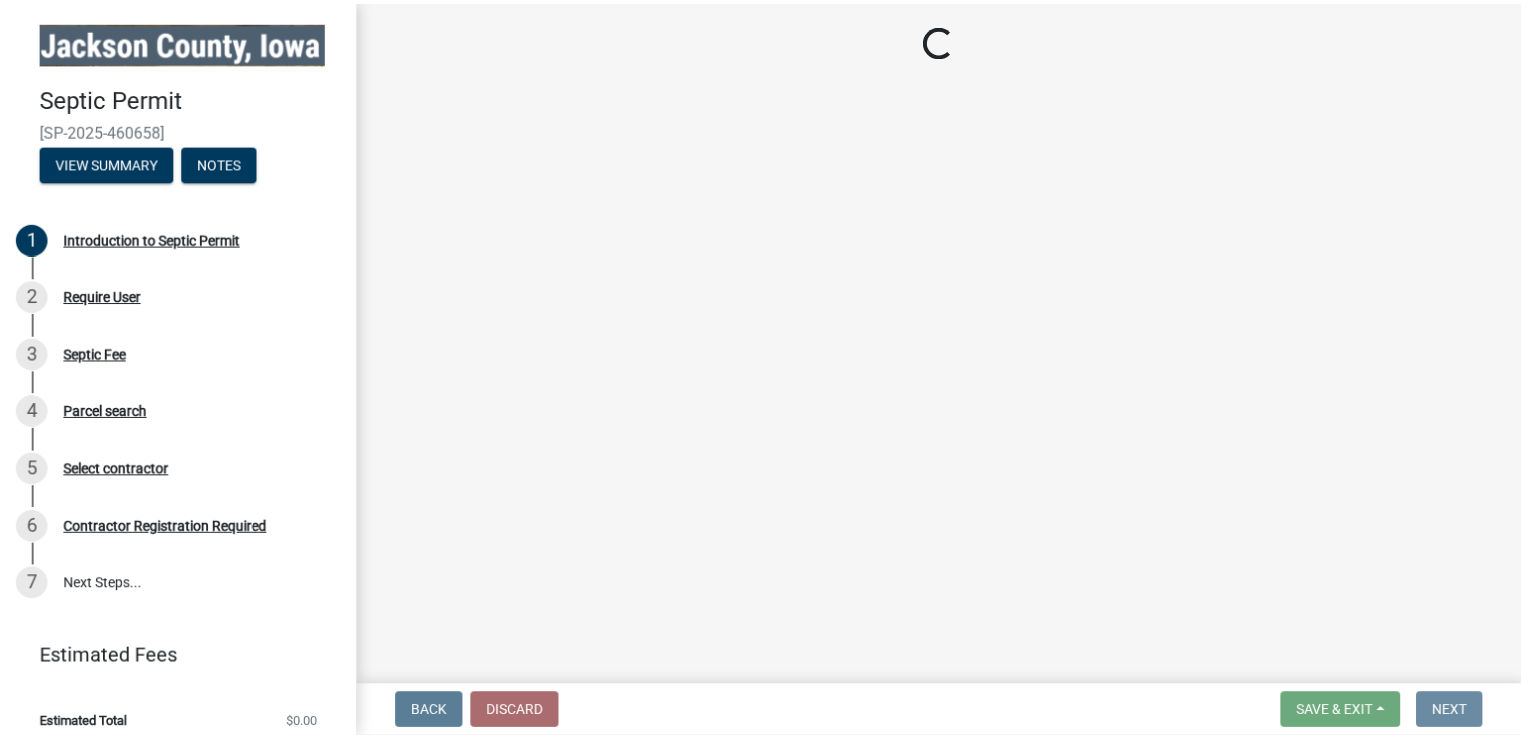 scroll, scrollTop: 0, scrollLeft: 0, axis: both 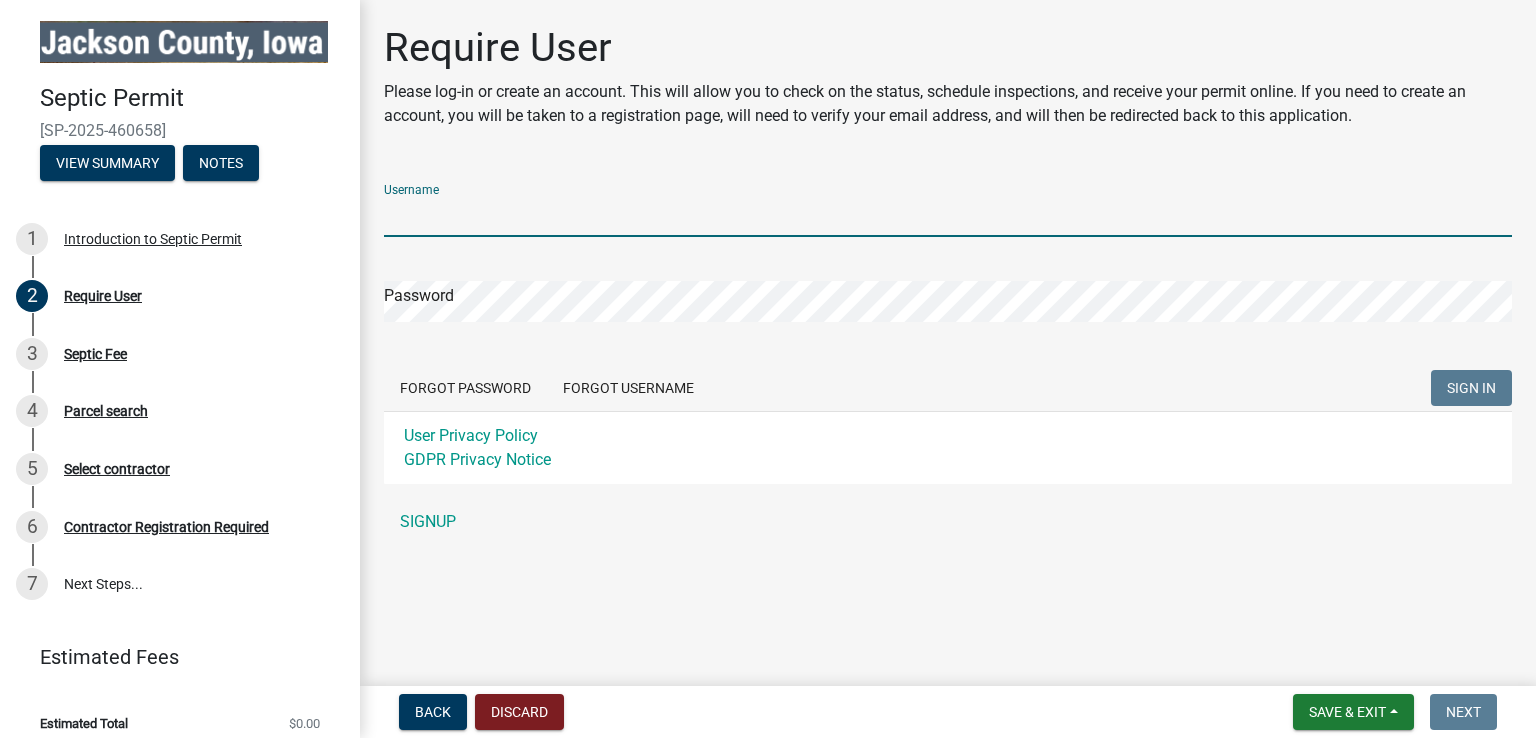 click on "Username" at bounding box center (948, 216) 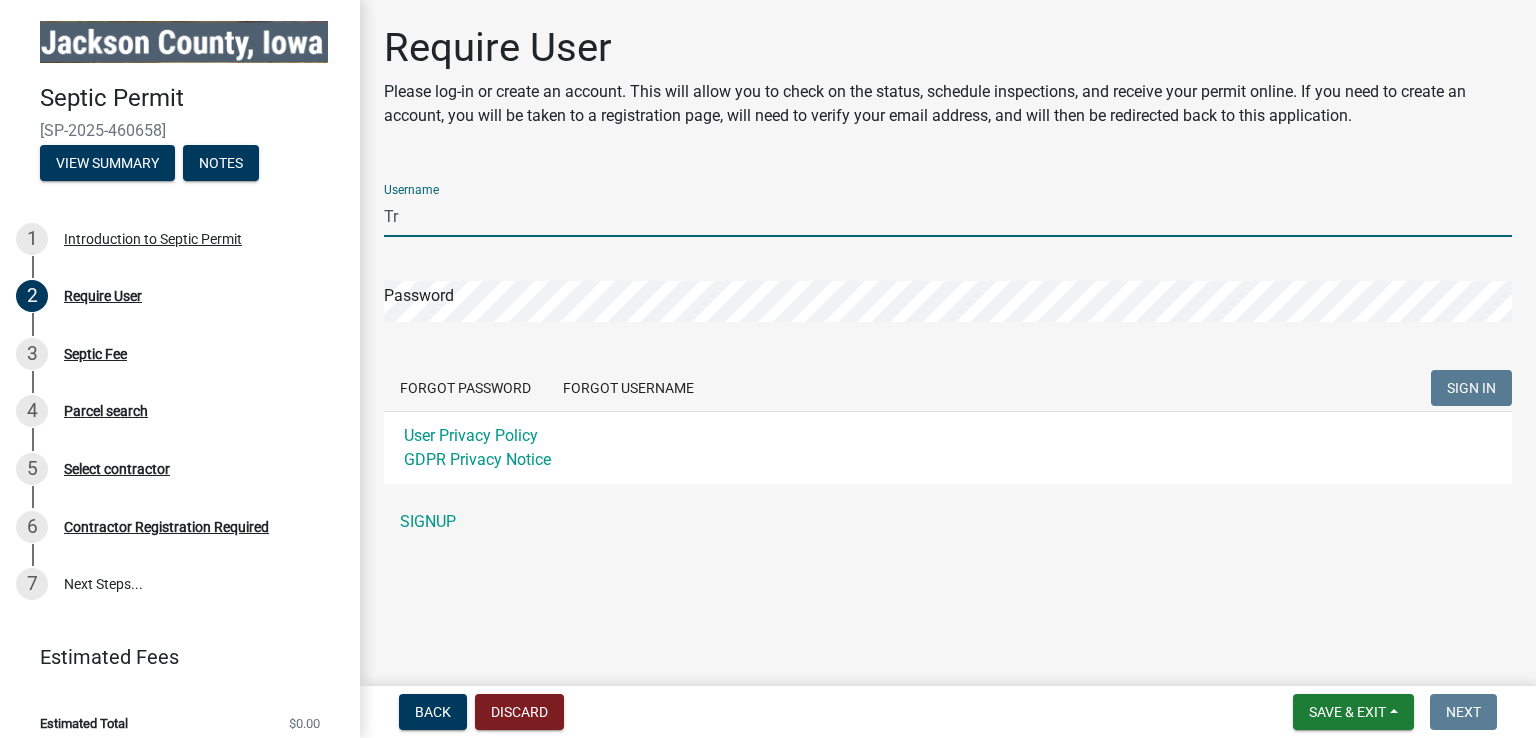 type on "T" 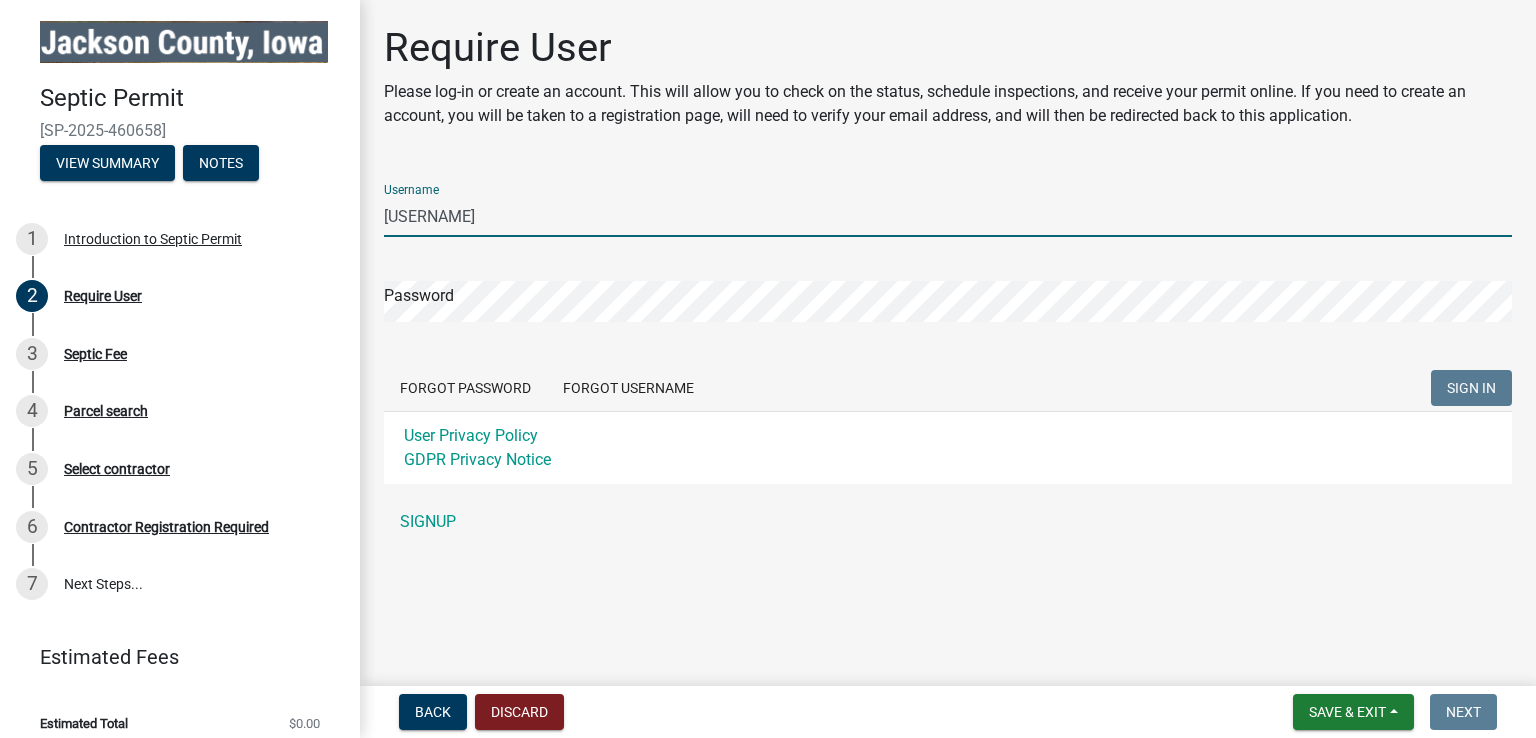 type on "[USERNAME]" 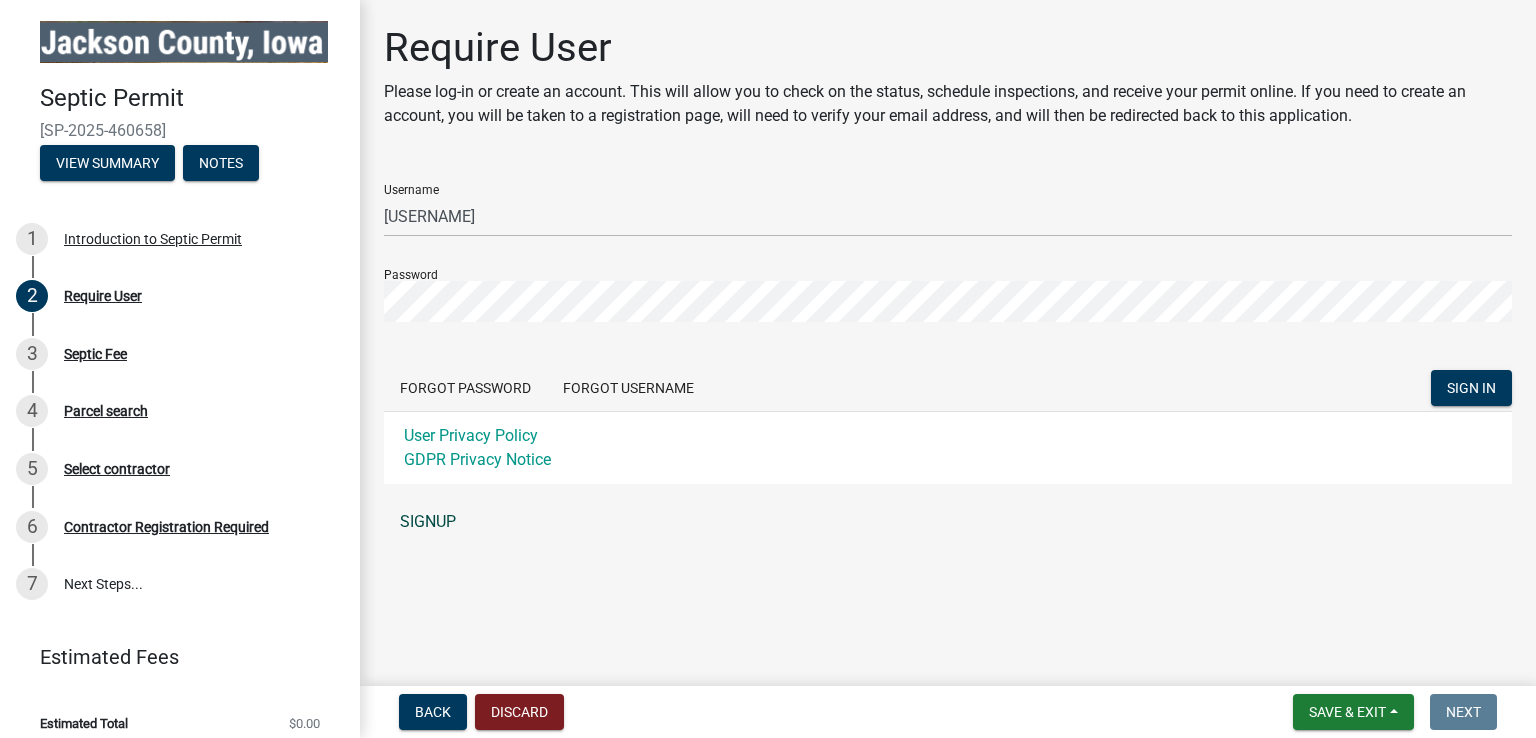click on "SIGNUP" 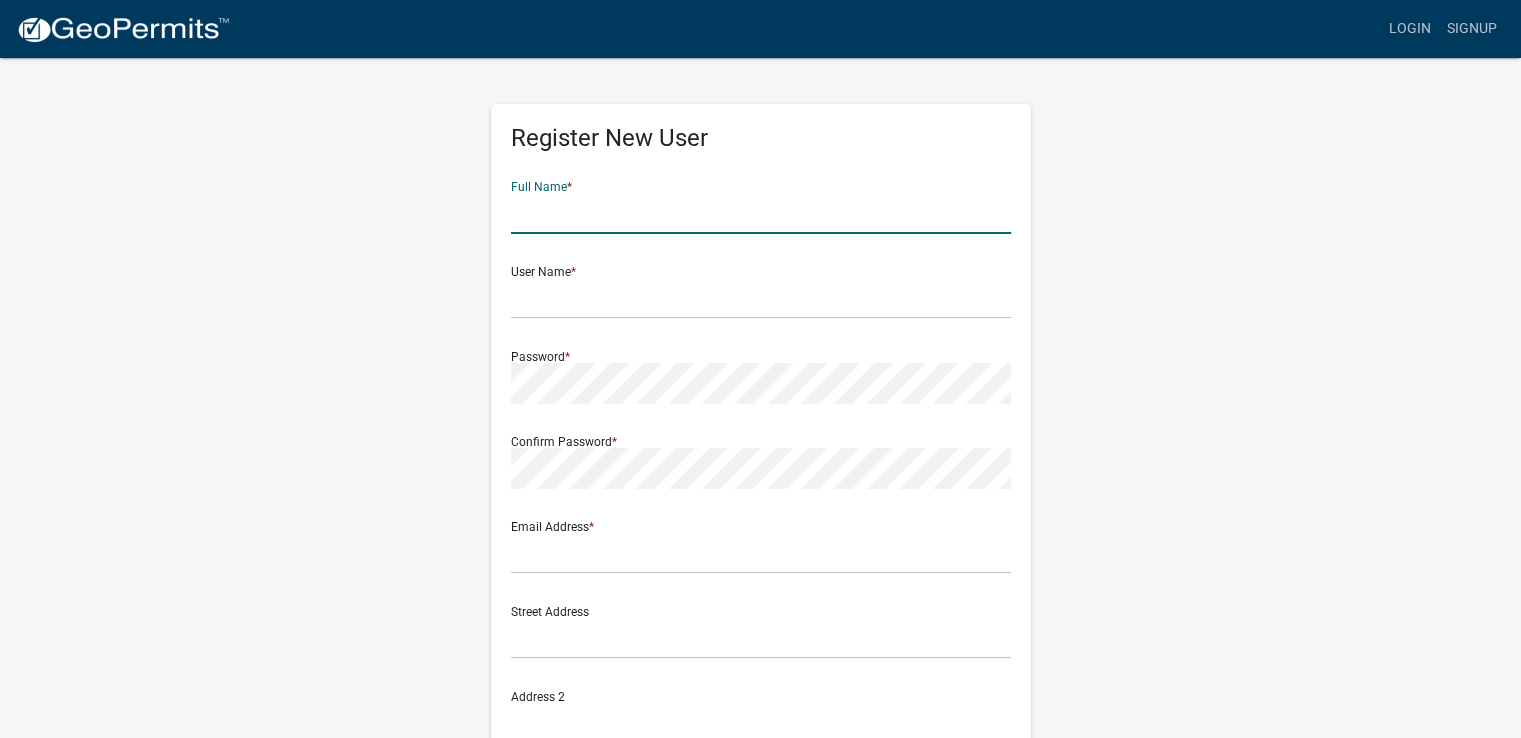 click 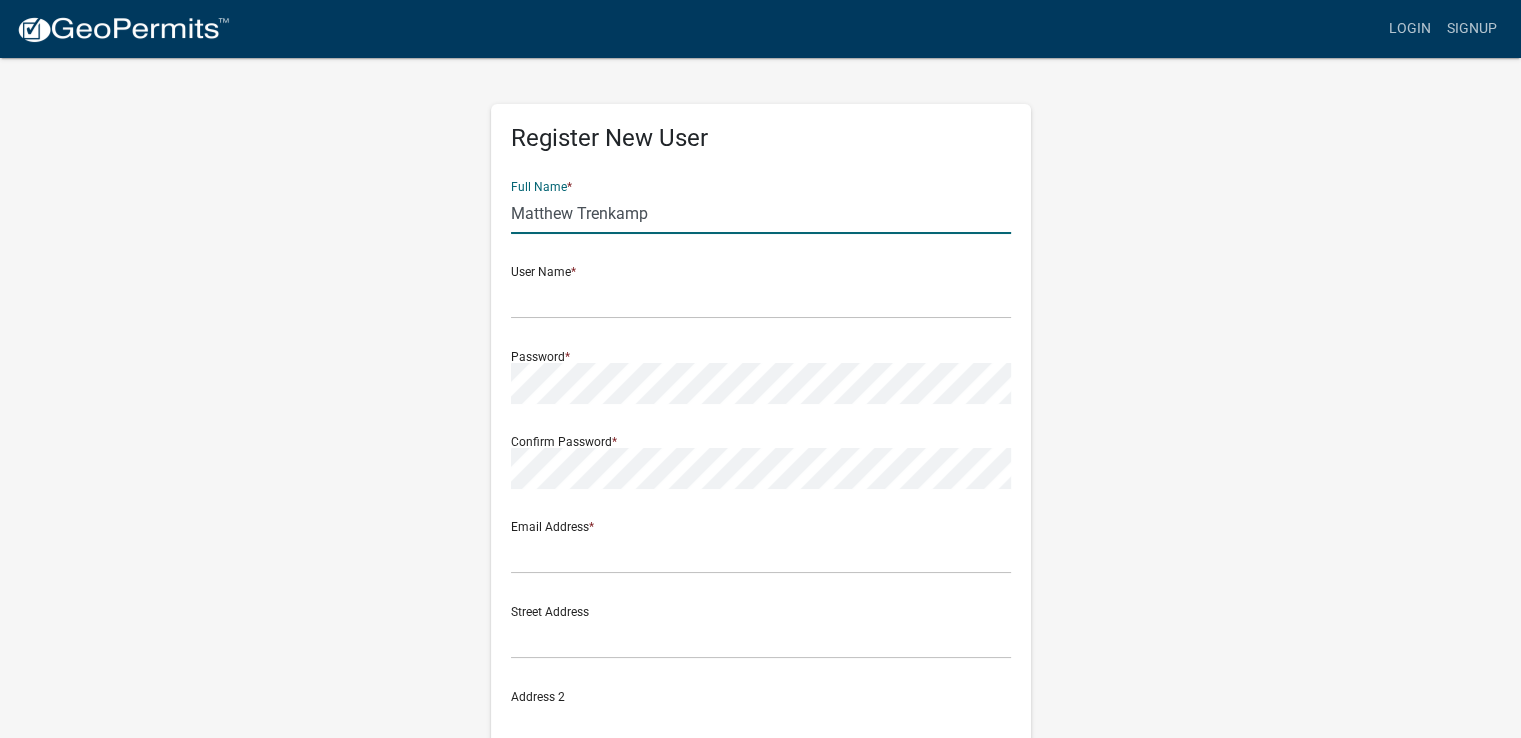 type on "Matthew Trenkamp" 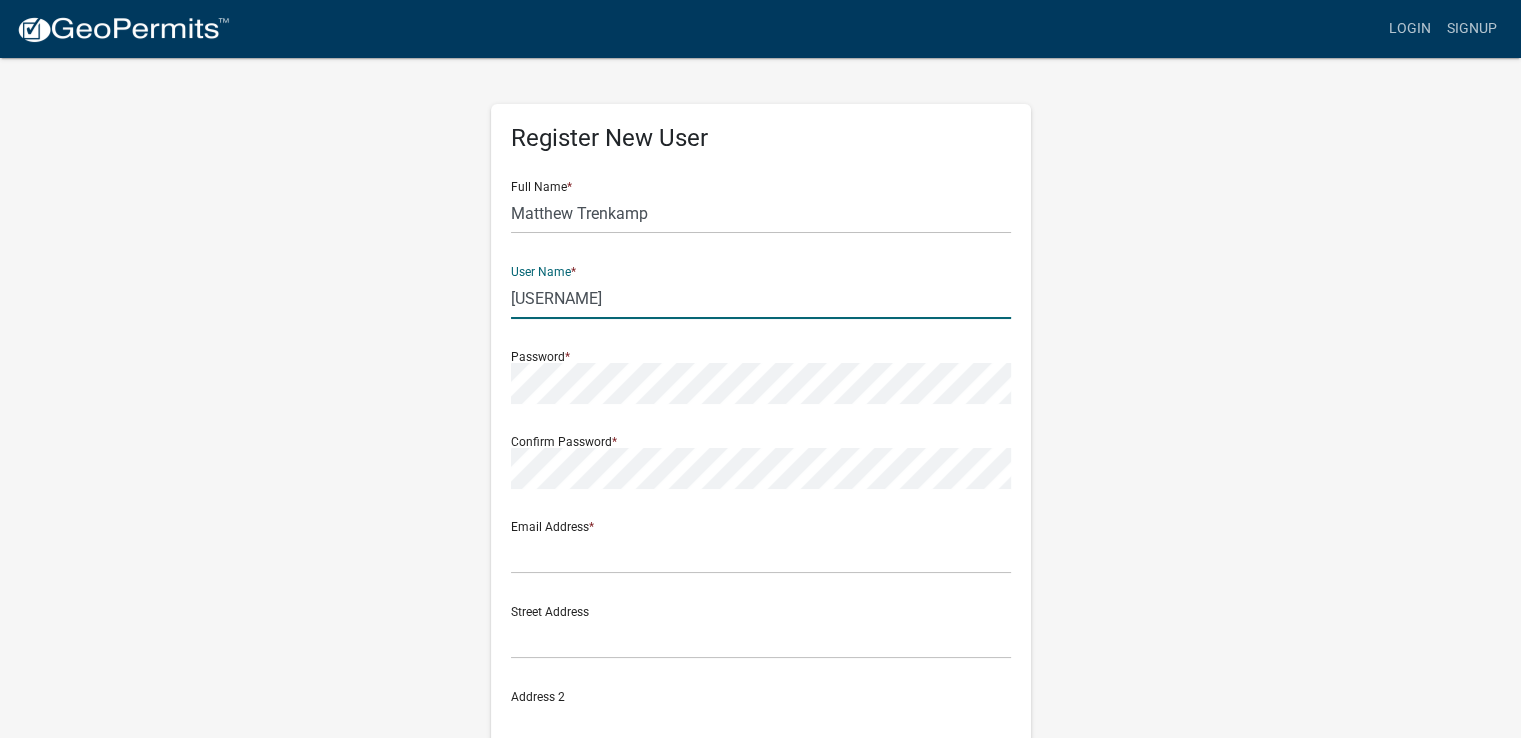 type on "[USERNAME]" 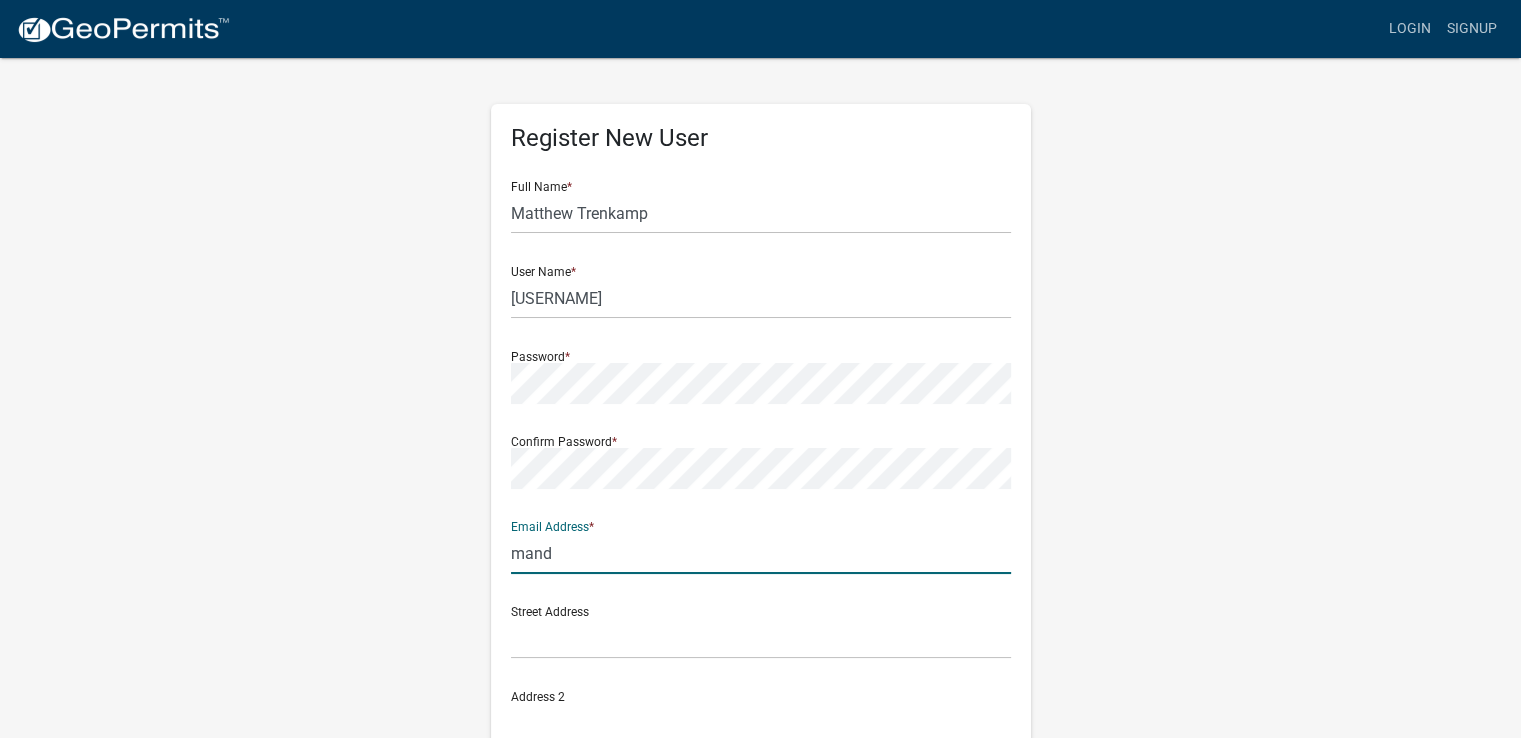 type on "[USERNAME]@[DOMAIN]" 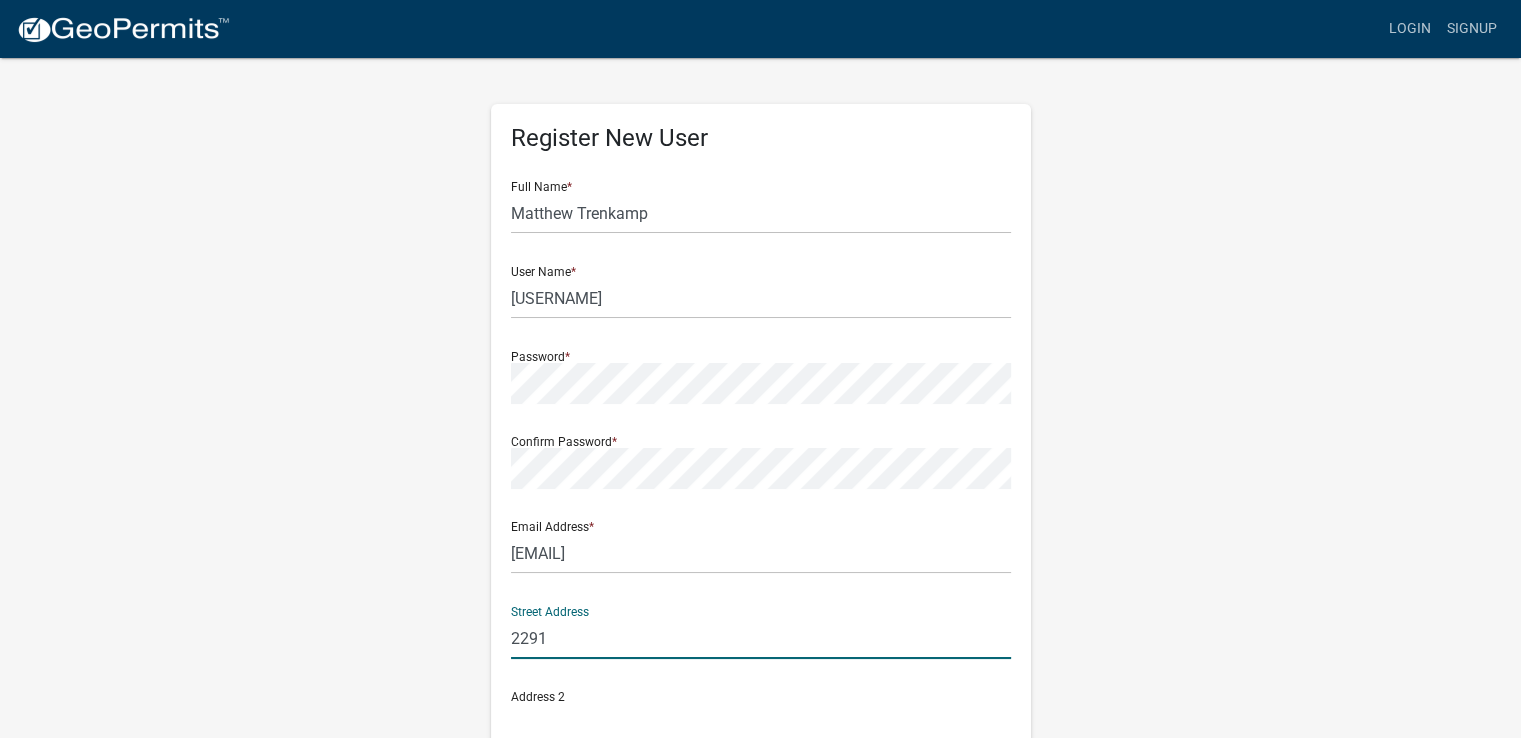 type on "[NUMBER] [STREET]" 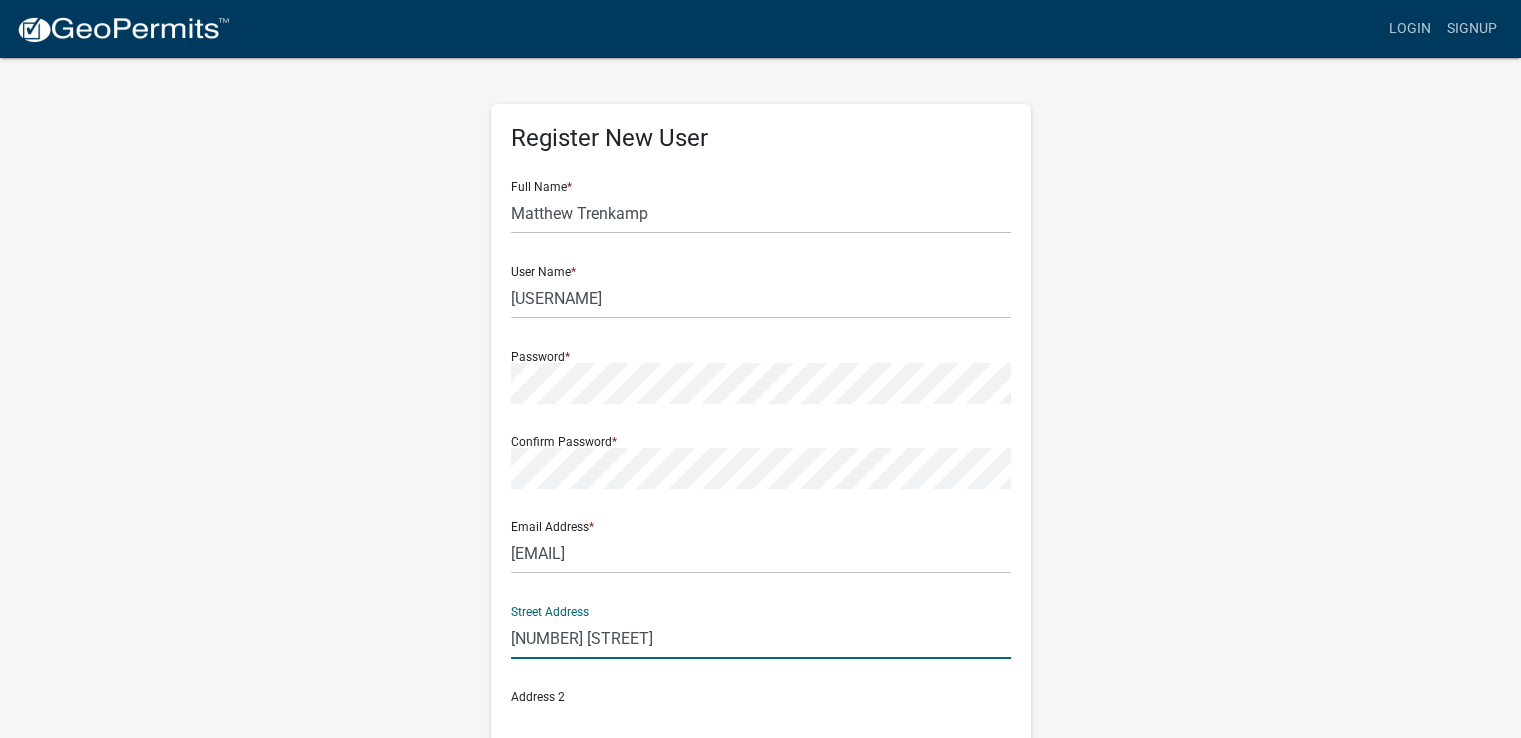 type on "Baldwin" 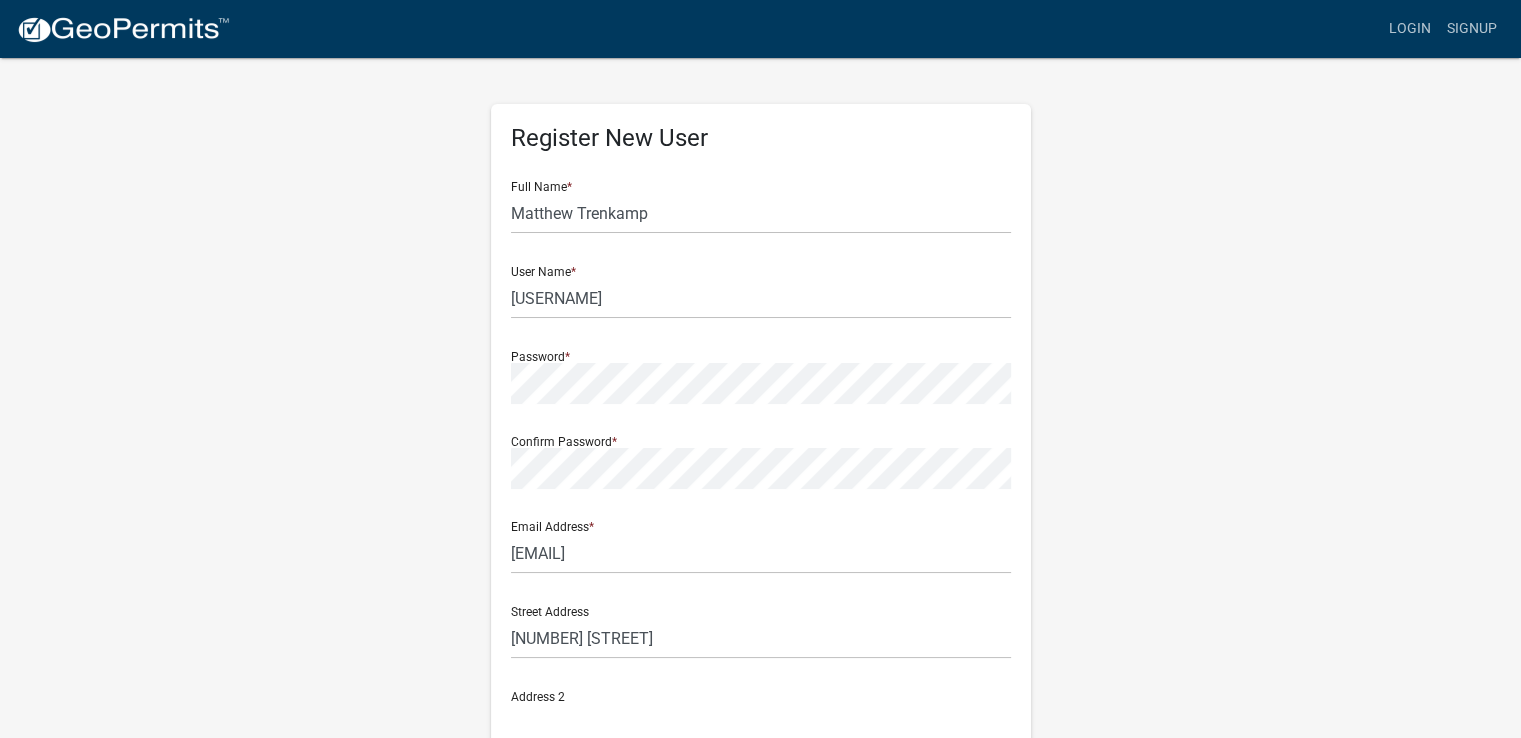 click on "Register New User Full Name  * Matthew Trenkamp User Name  * mandmtrenk Password  * Confirm Password  * Email Address  * mandmtrenk@gmail.com Street Address  2291 53rd Avenue Address 2 City  Baldwin State  Iowa Zip  52207 Phone Number 5635086869  Cancel  Register User Privacy Policy GDPR Privacy Notice" 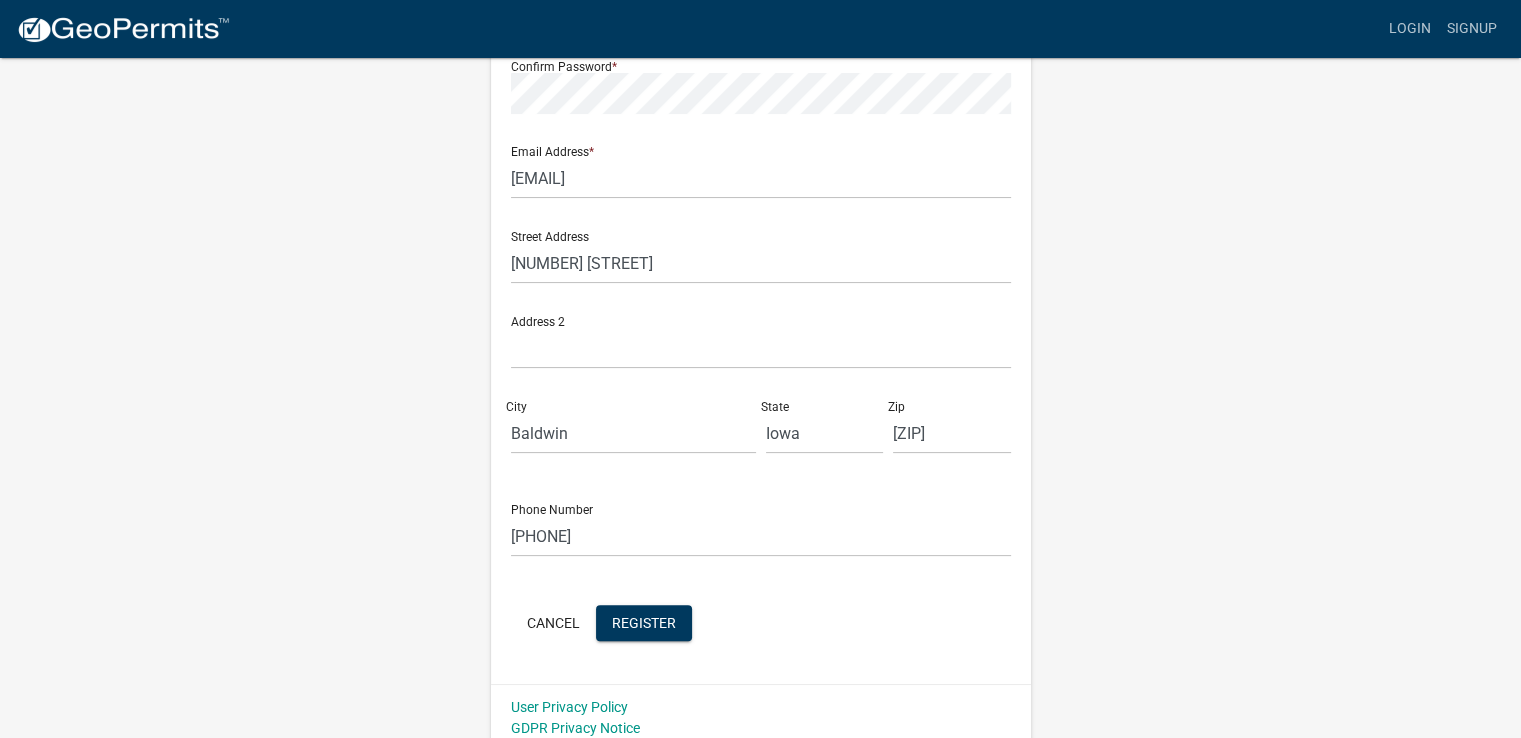 scroll, scrollTop: 388, scrollLeft: 0, axis: vertical 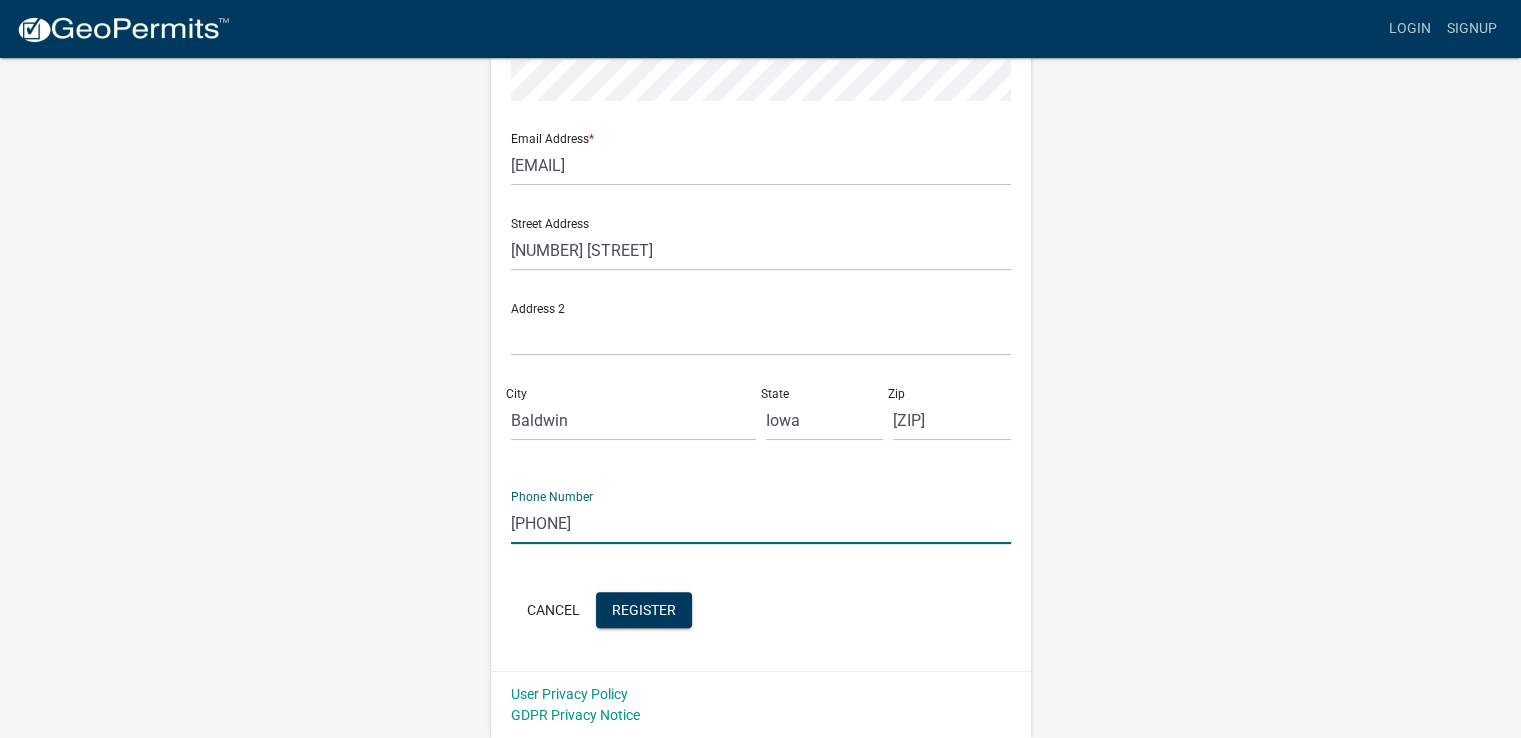 drag, startPoint x: 704, startPoint y: 531, endPoint x: 231, endPoint y: 577, distance: 475.23154 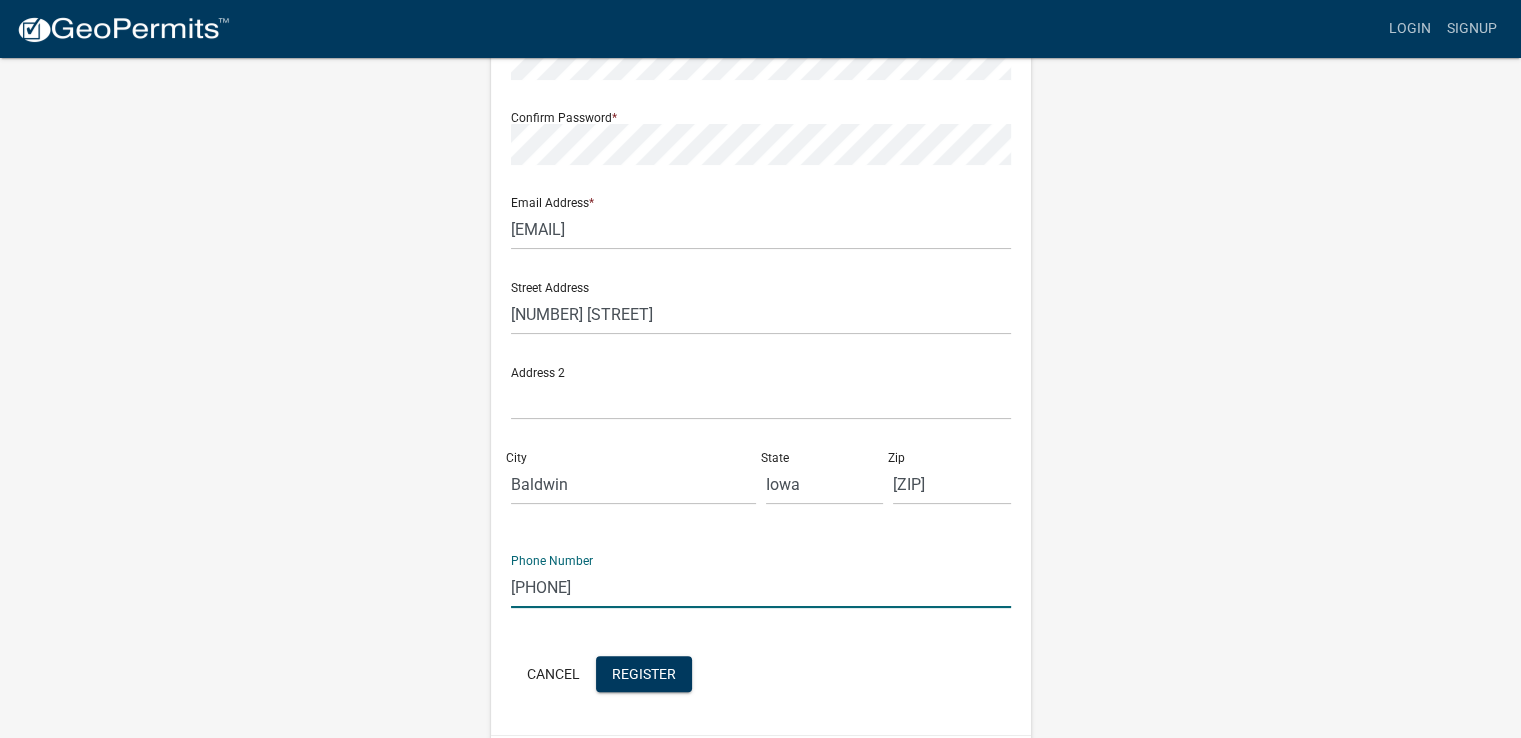 scroll, scrollTop: 388, scrollLeft: 0, axis: vertical 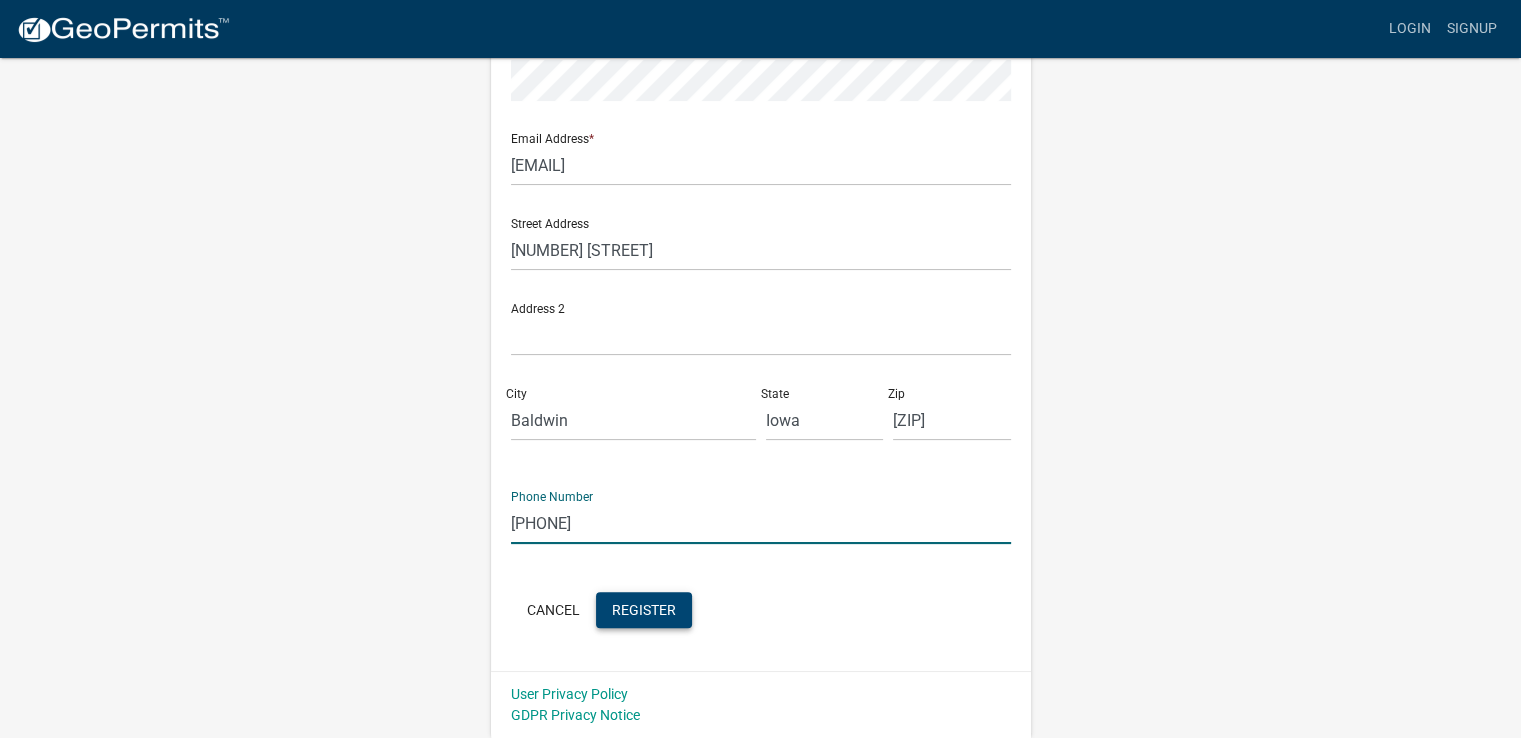 type on "[PHONE]" 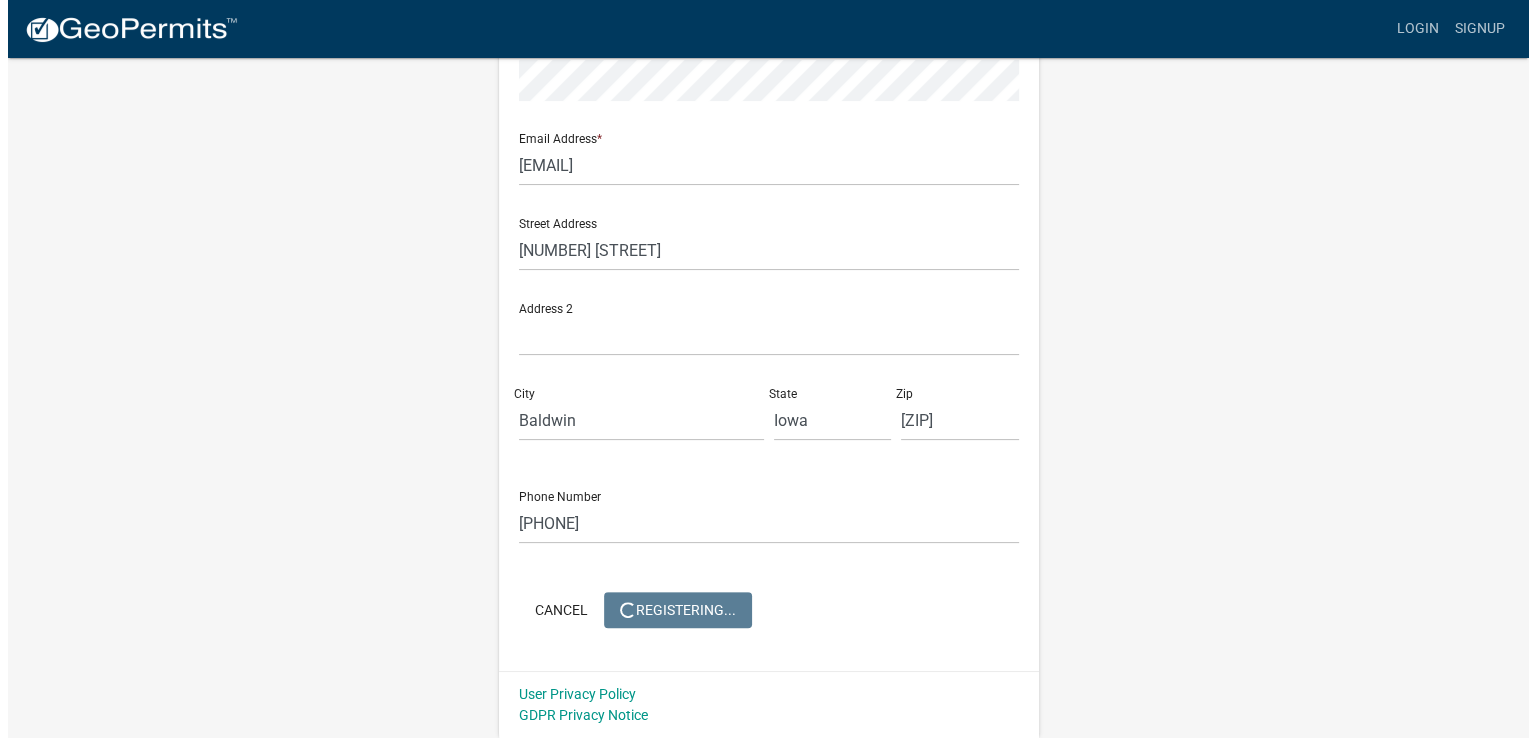 scroll, scrollTop: 0, scrollLeft: 0, axis: both 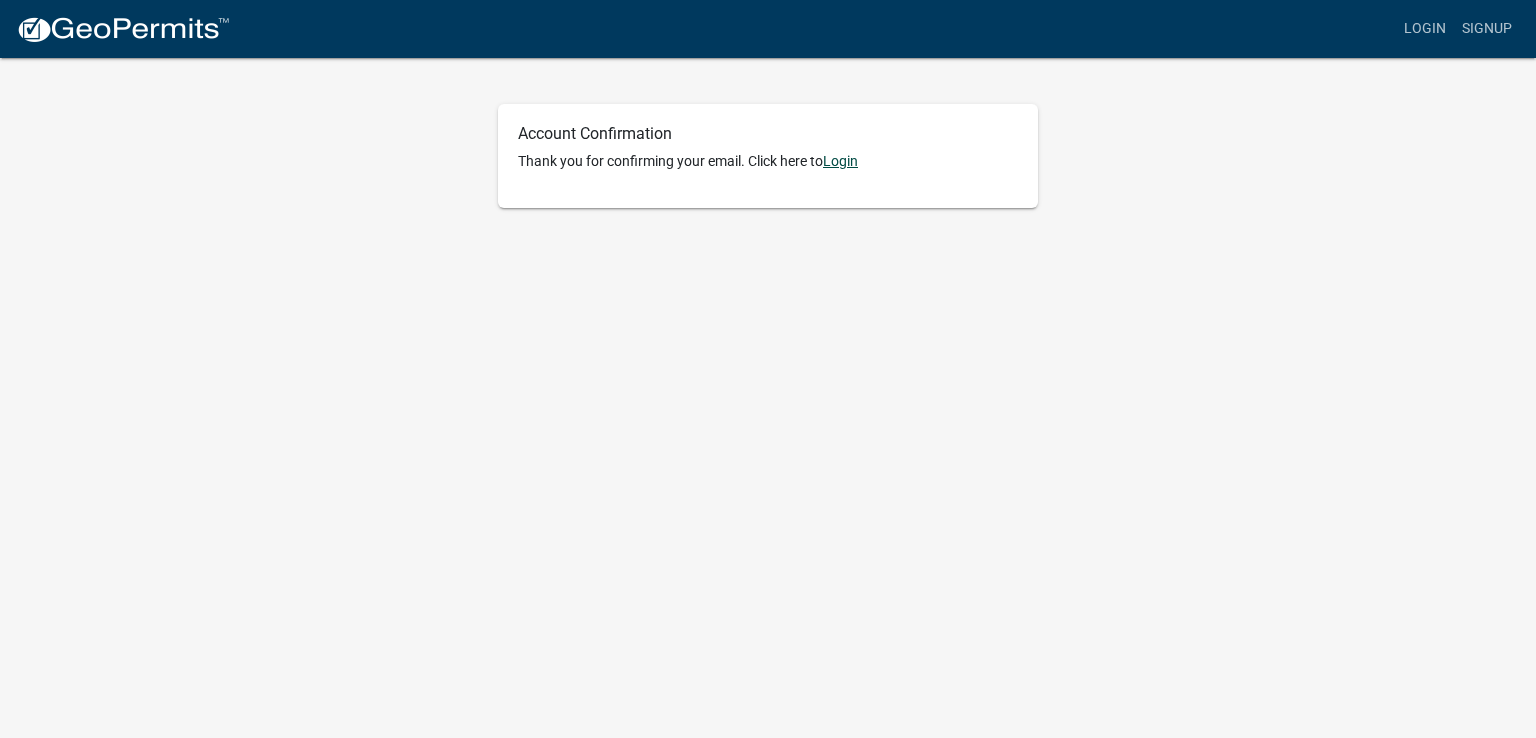 click on "Login" 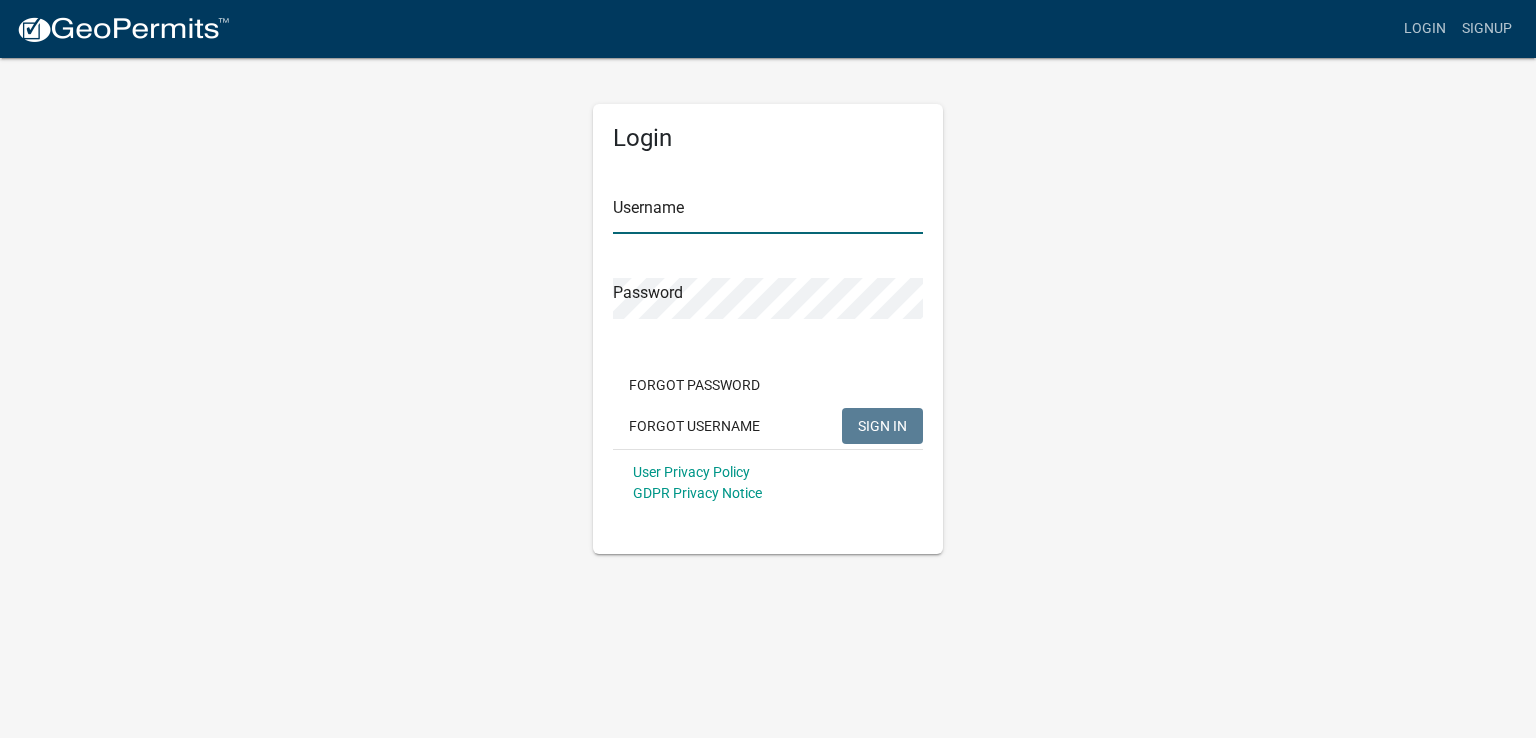 type on "[NAME]" 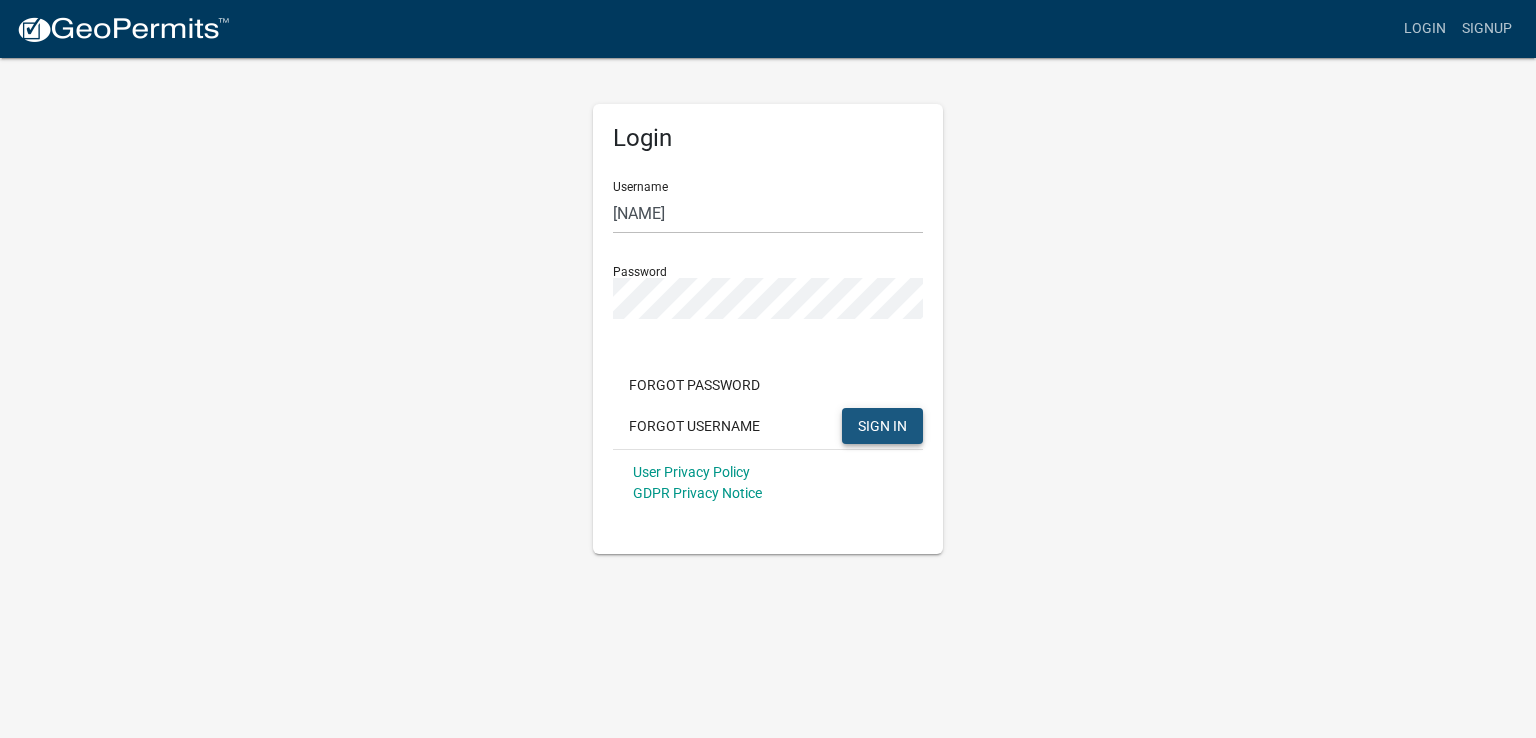 click on "SIGN IN" 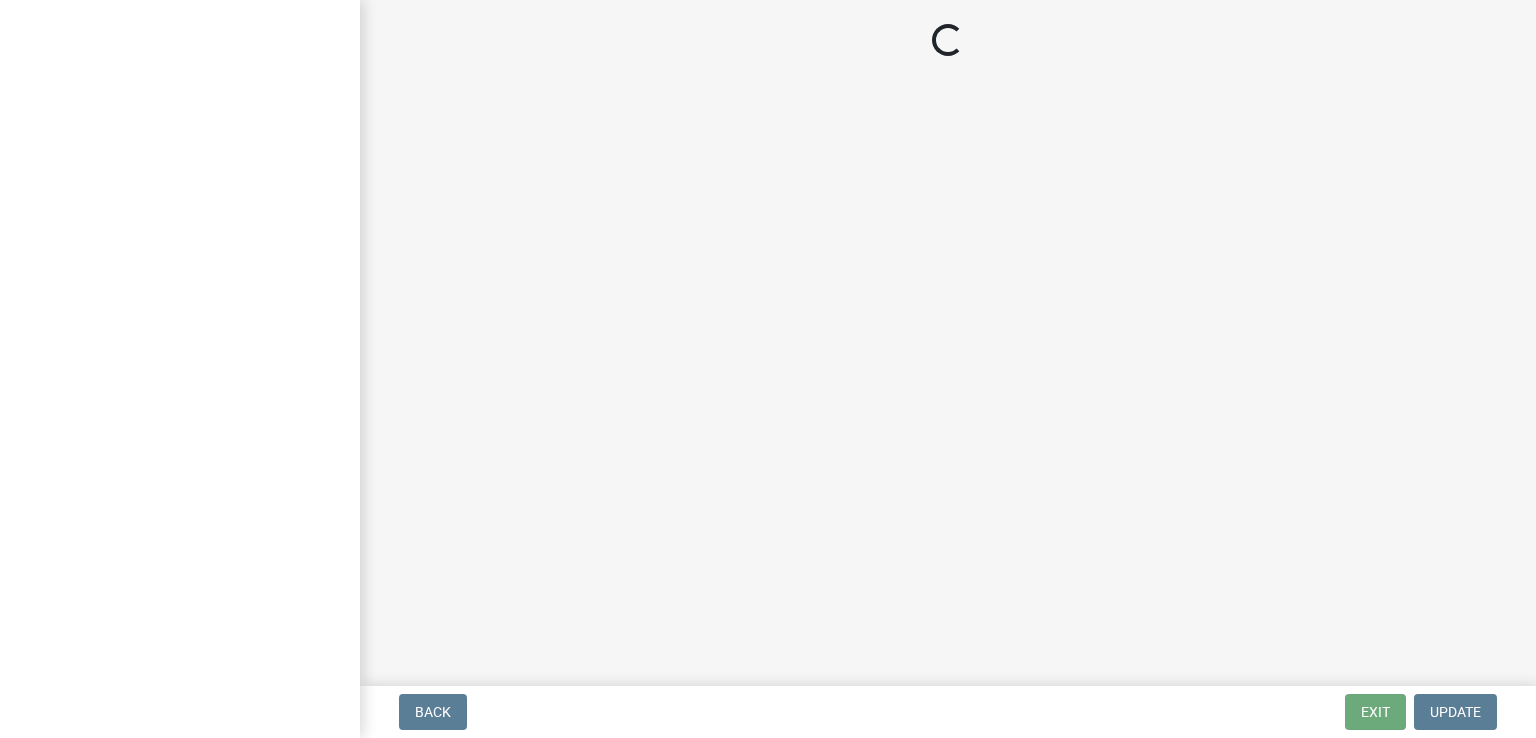 scroll, scrollTop: 0, scrollLeft: 0, axis: both 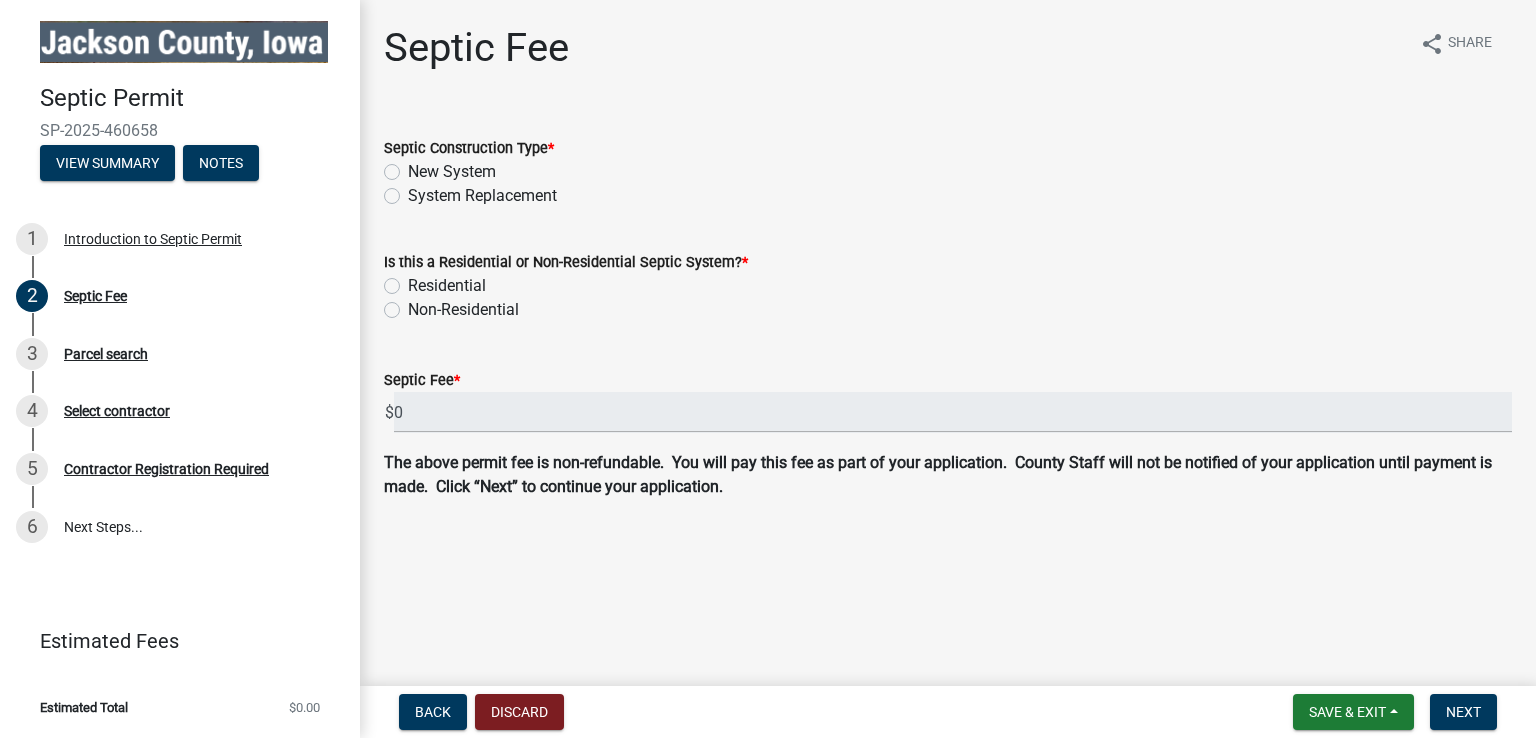 click on "New System" 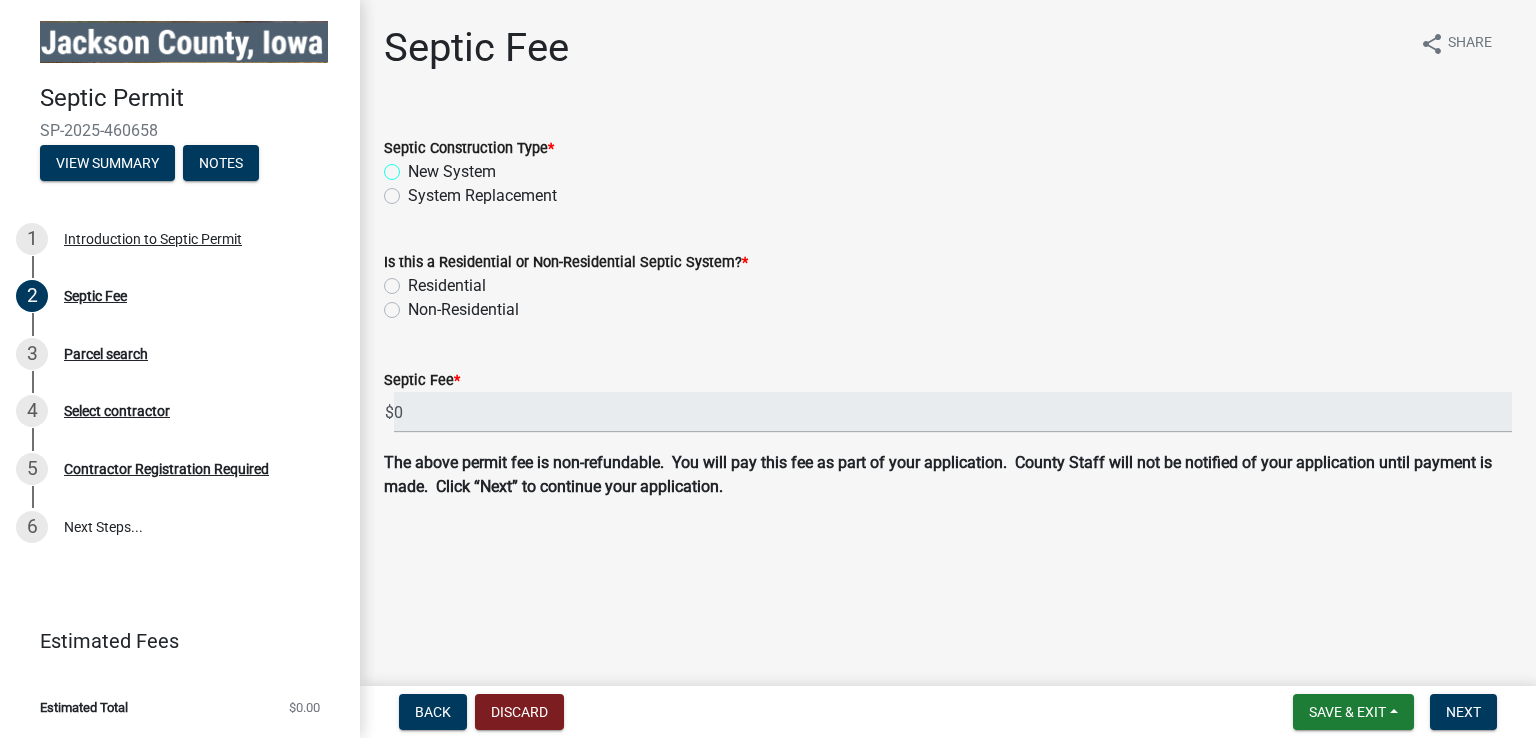 click on "New System" at bounding box center (414, 166) 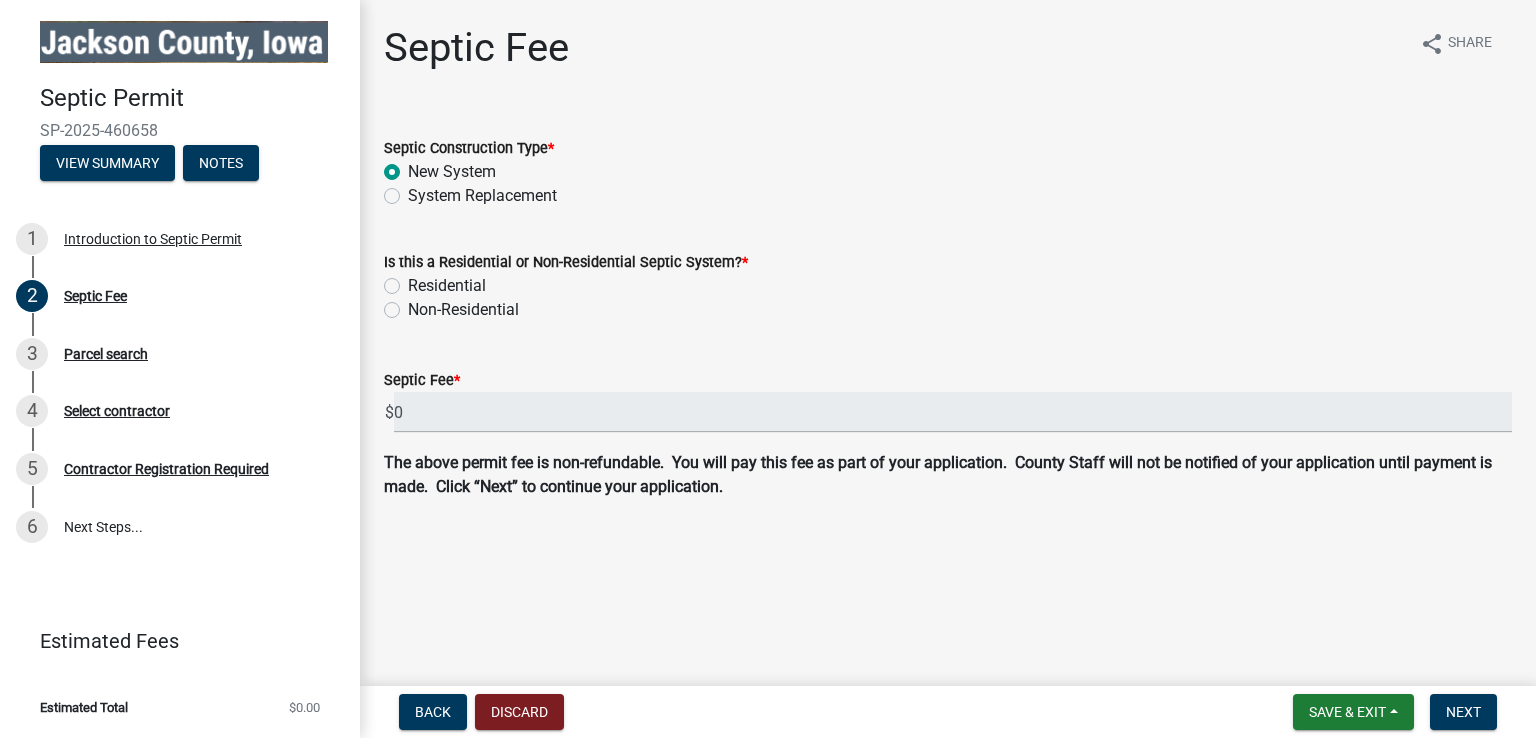 radio on "true" 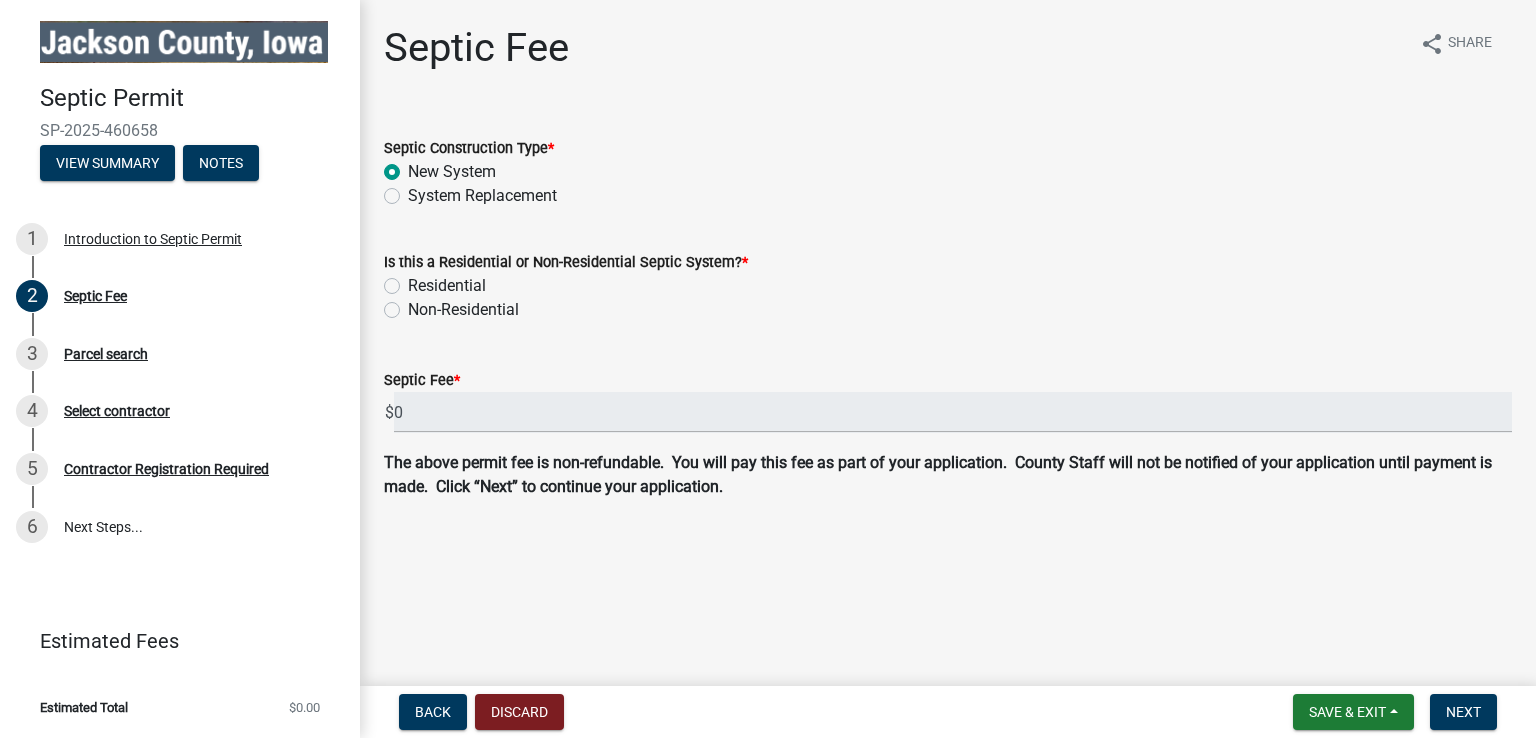 click on "Residential" 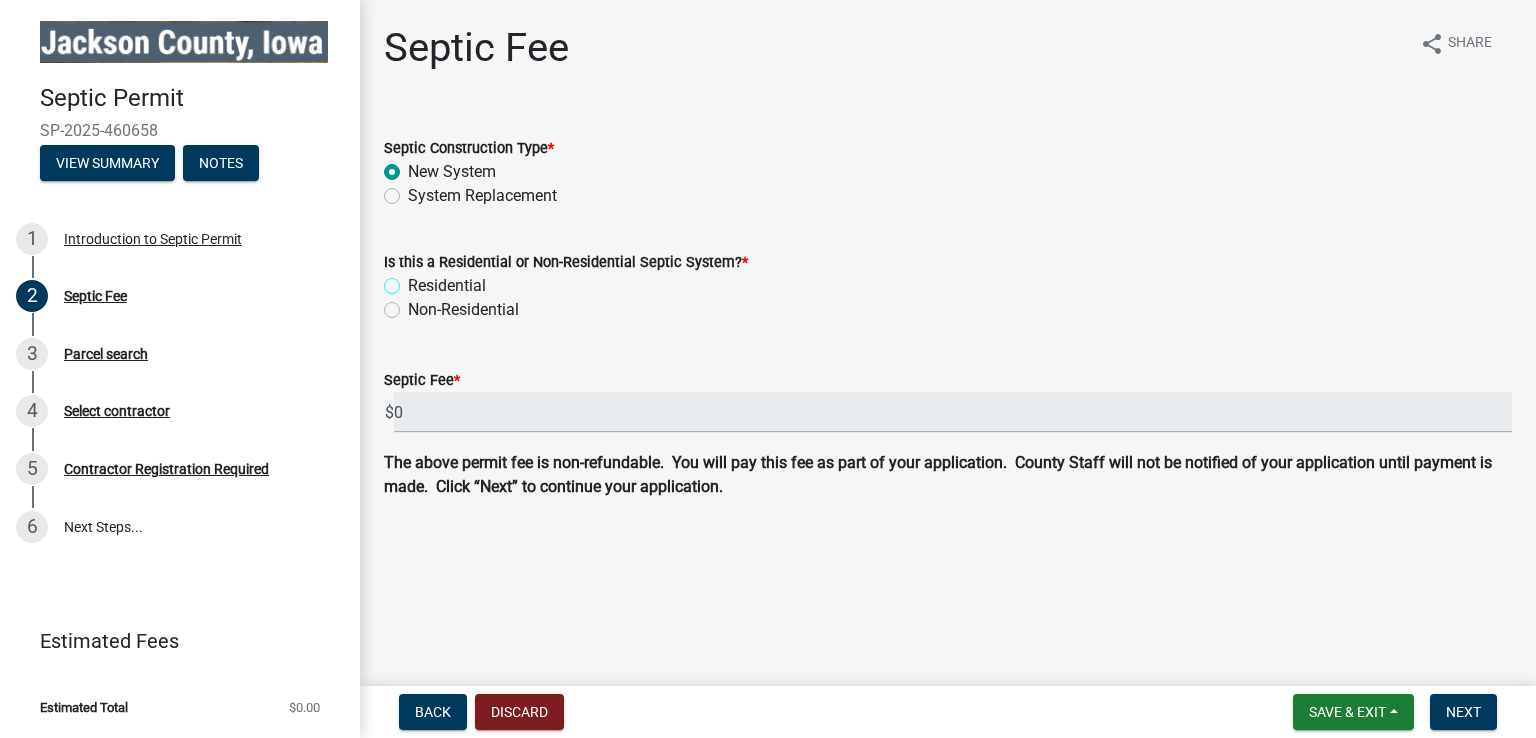 click on "Residential" at bounding box center (414, 280) 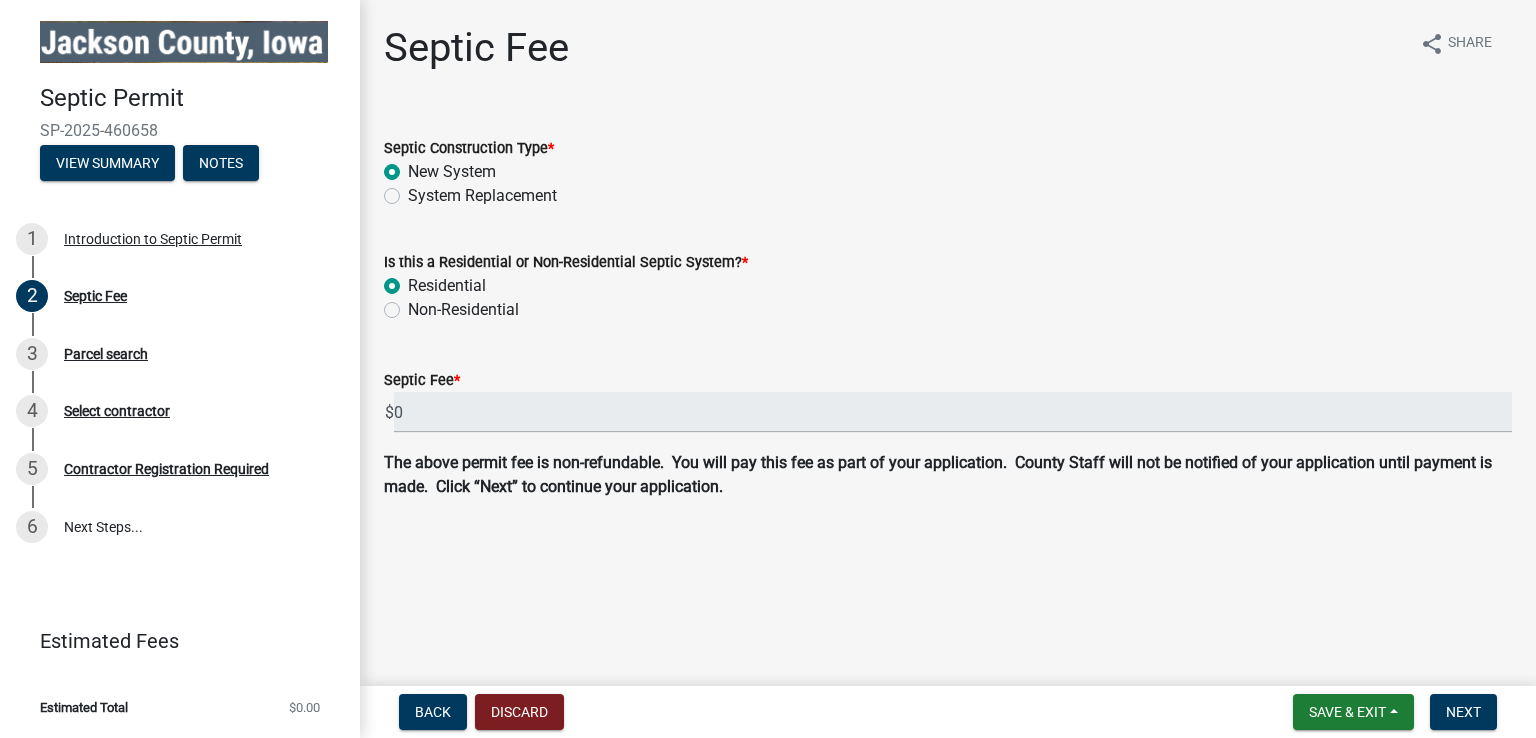 radio on "true" 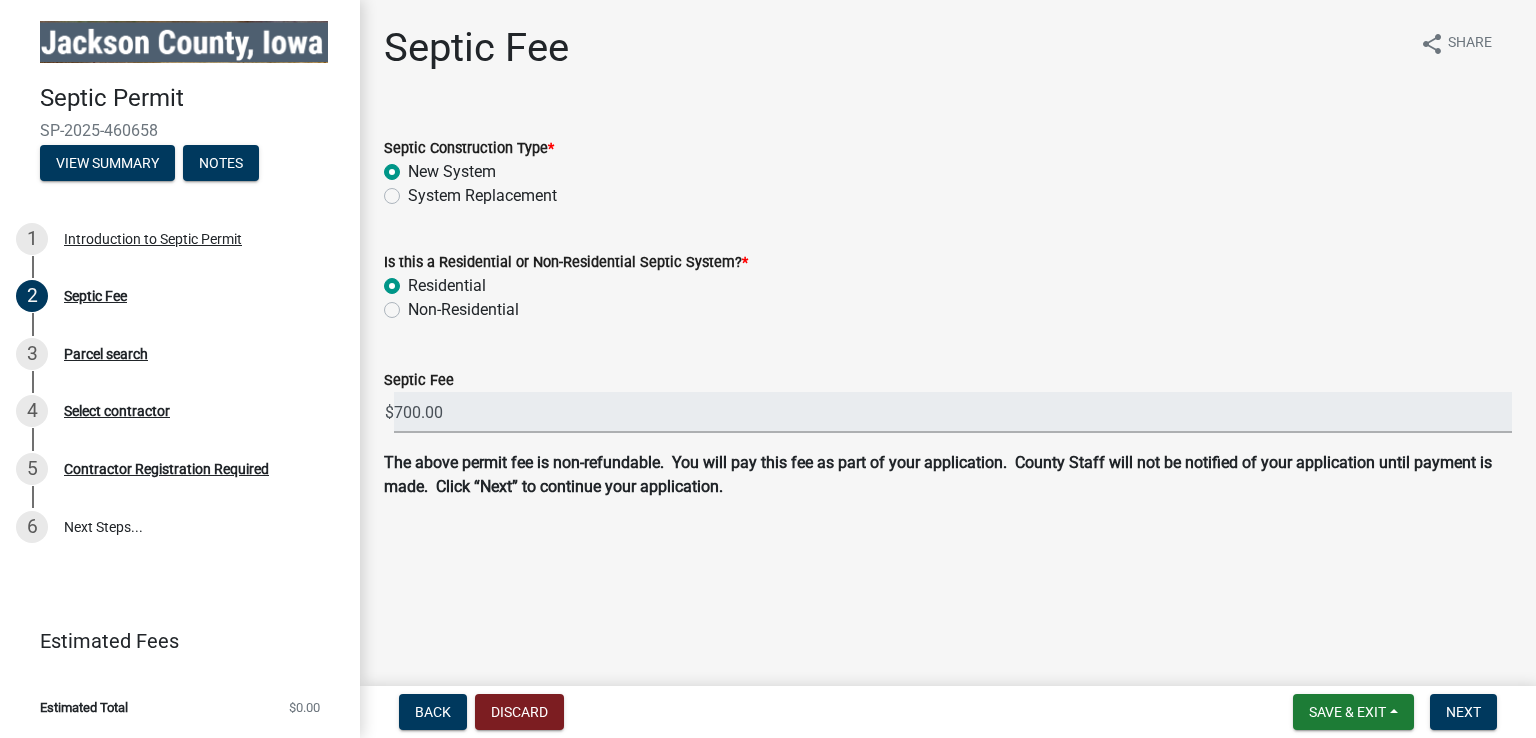 click on "700.00" at bounding box center [953, 412] 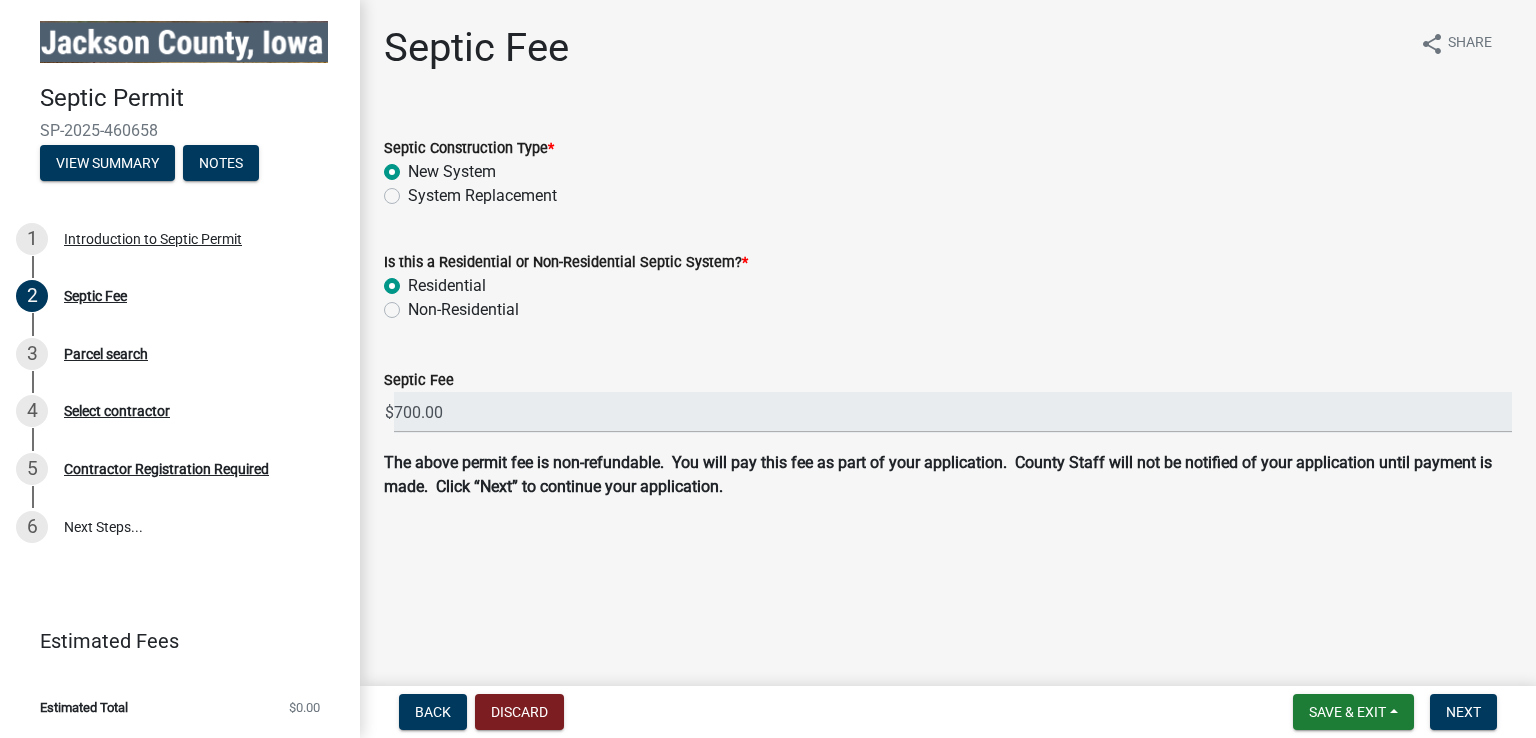 click on "Non-Residential" 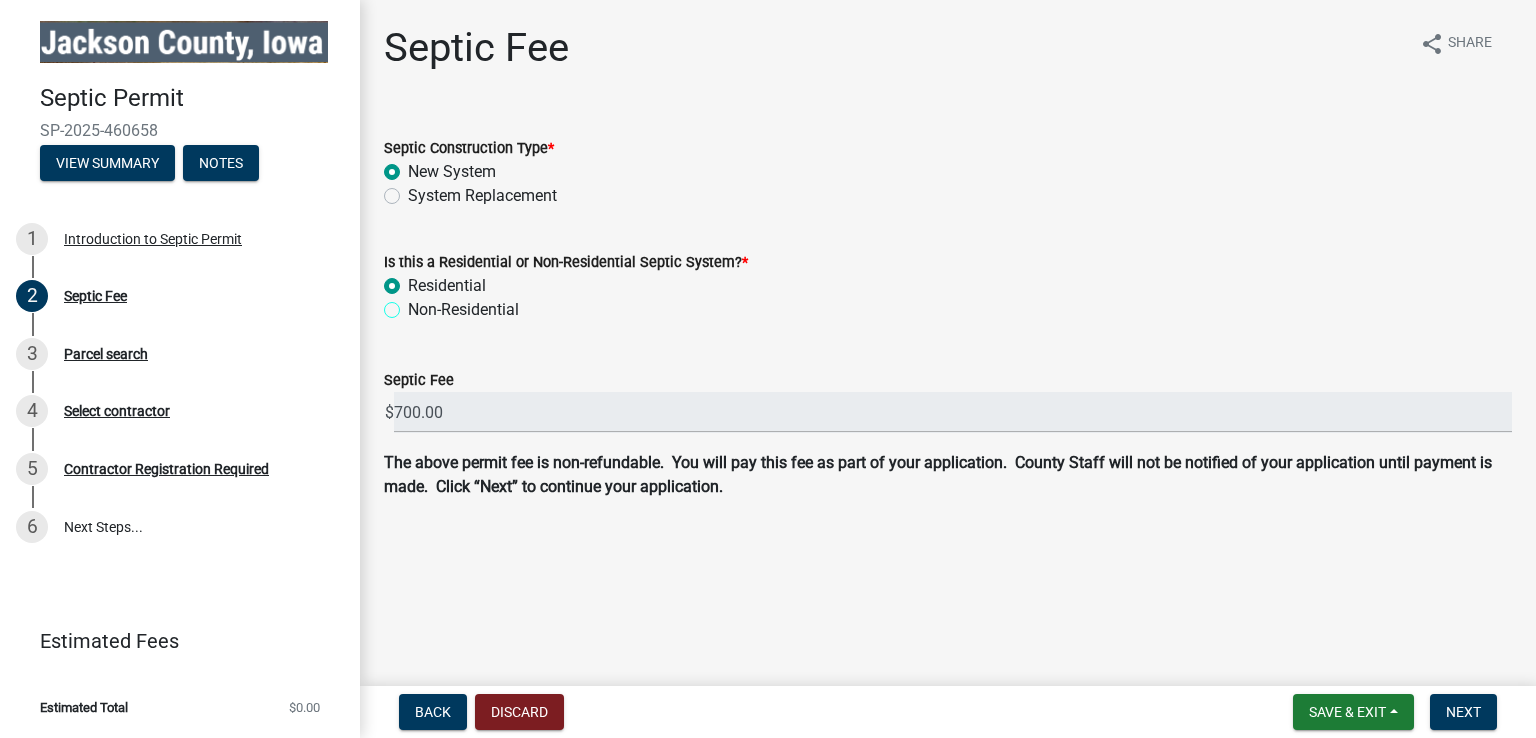 click on "Non-Residential" at bounding box center [414, 304] 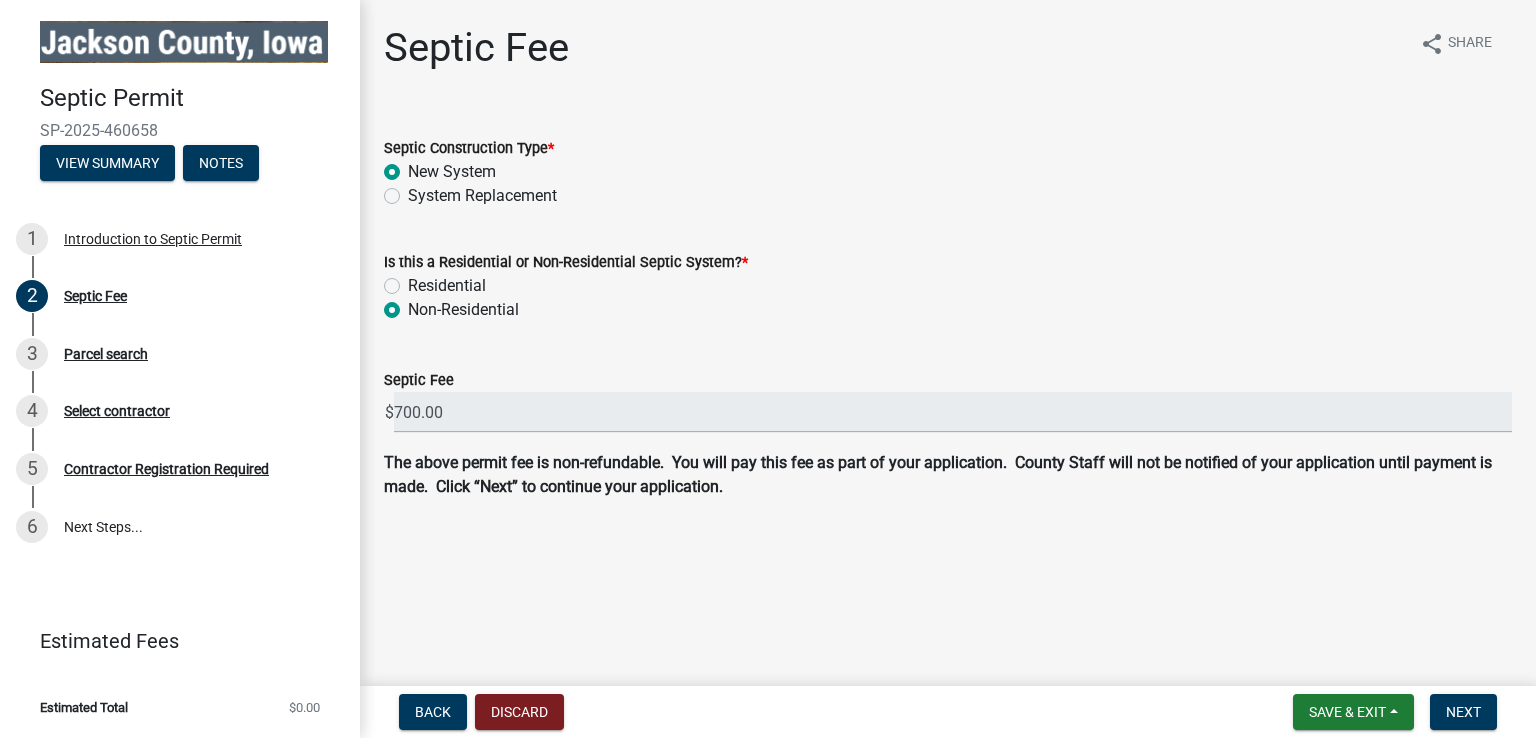 radio on "true" 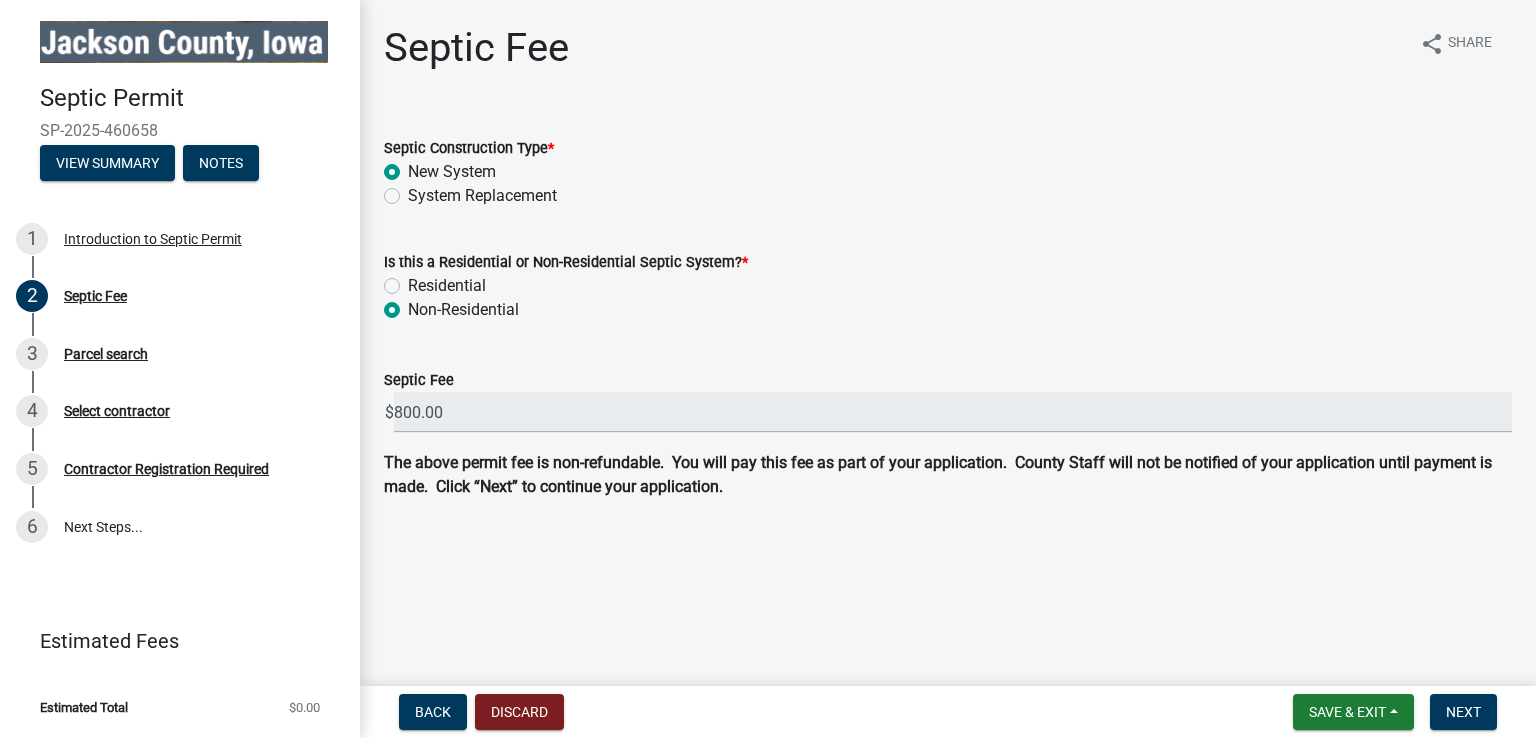 click on "Residential" 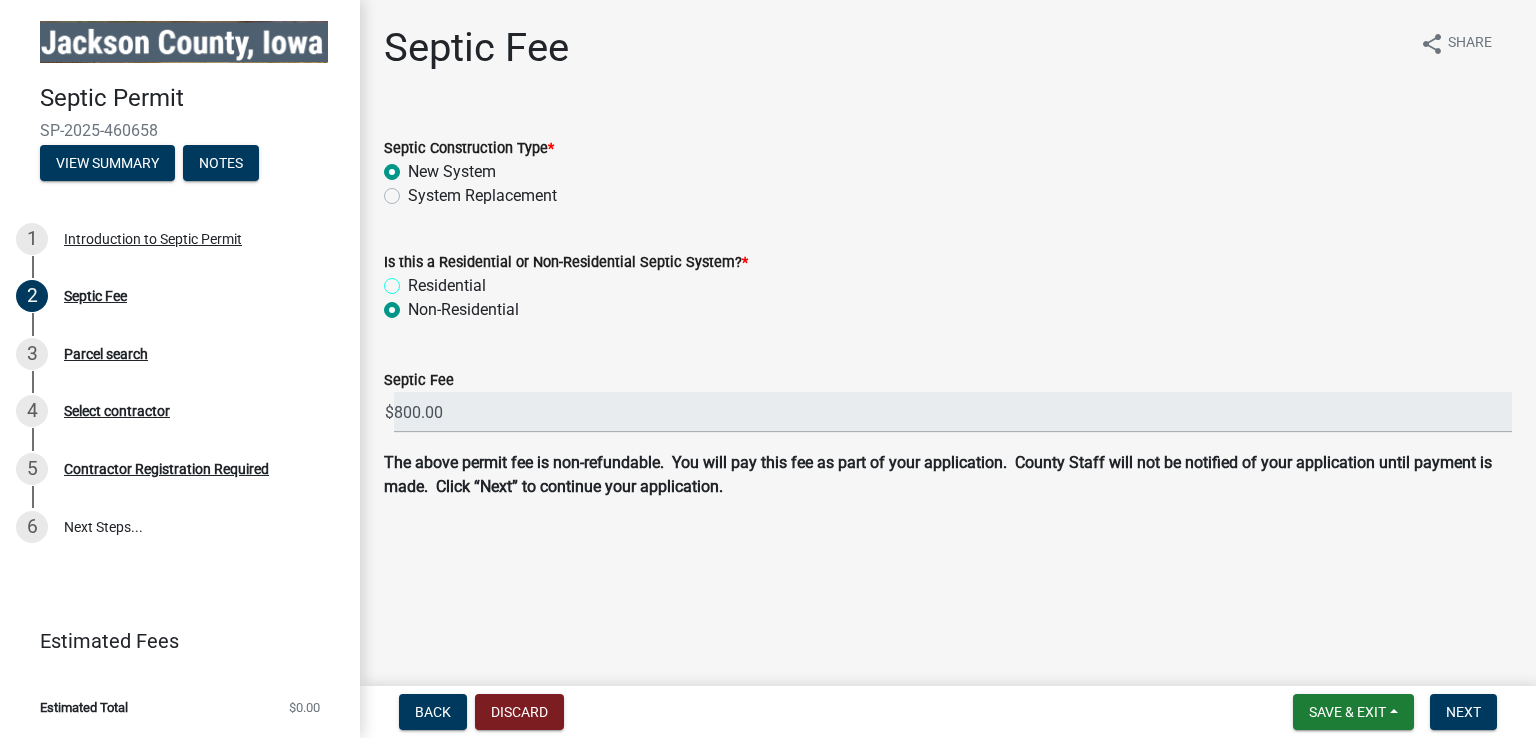 click on "Residential" at bounding box center [414, 280] 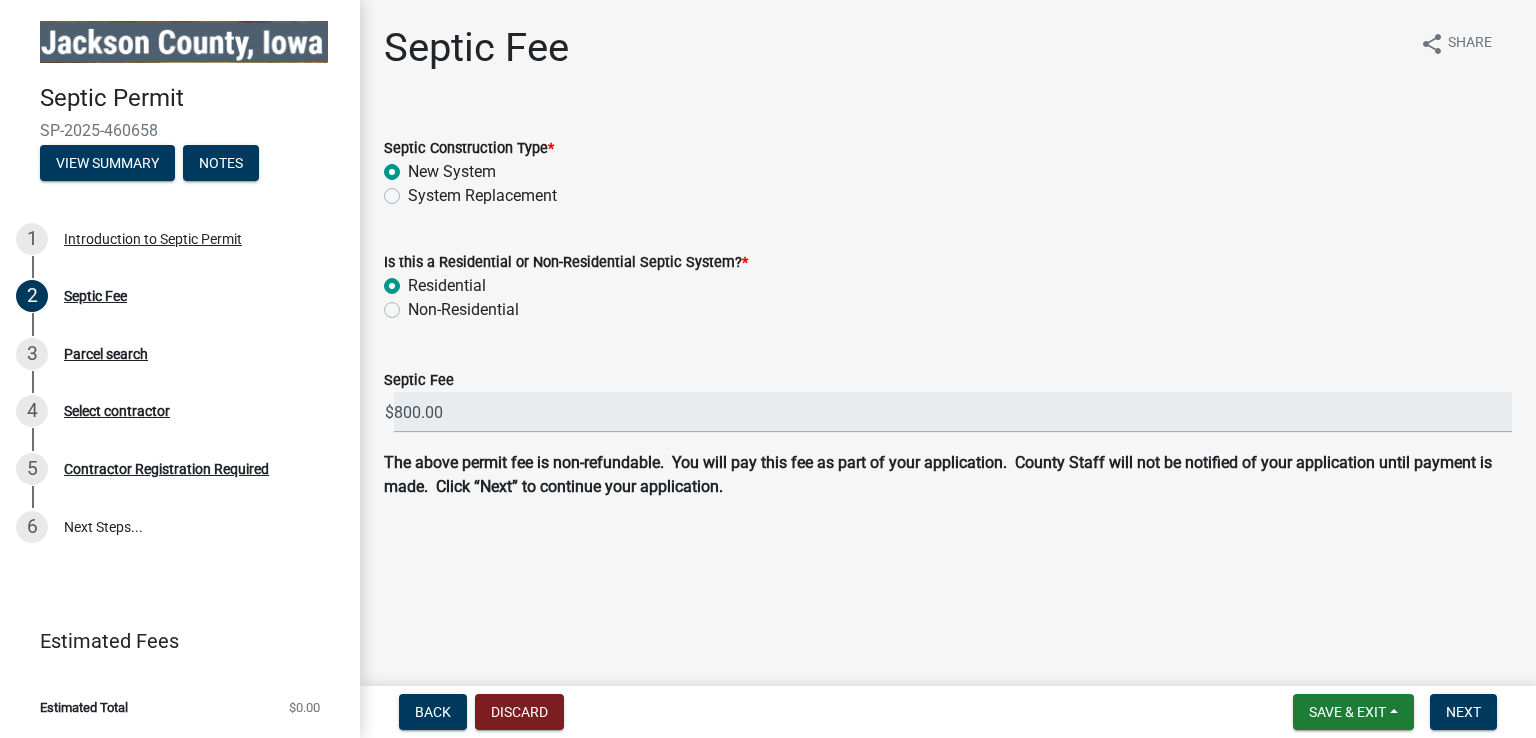 radio on "true" 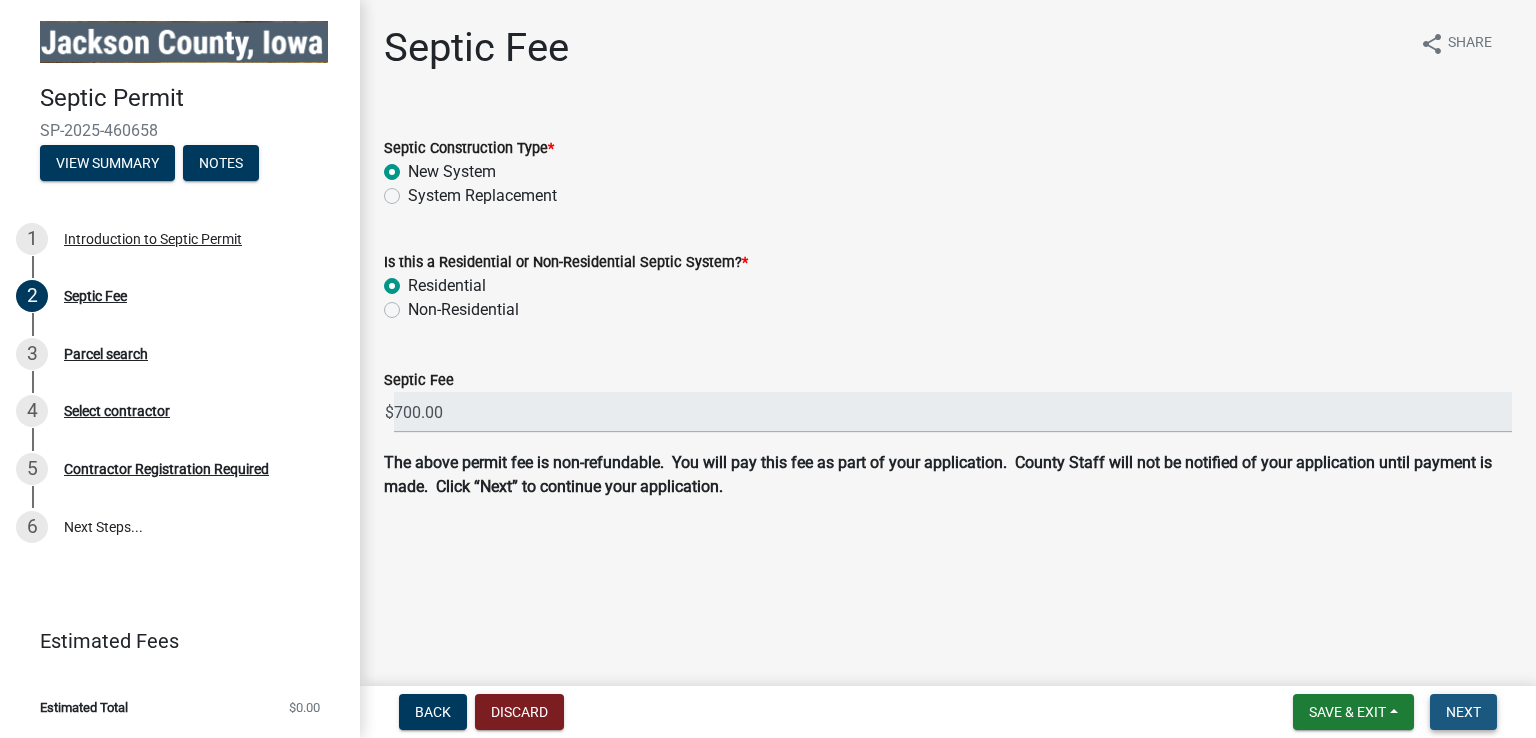 click on "Next" at bounding box center [1463, 712] 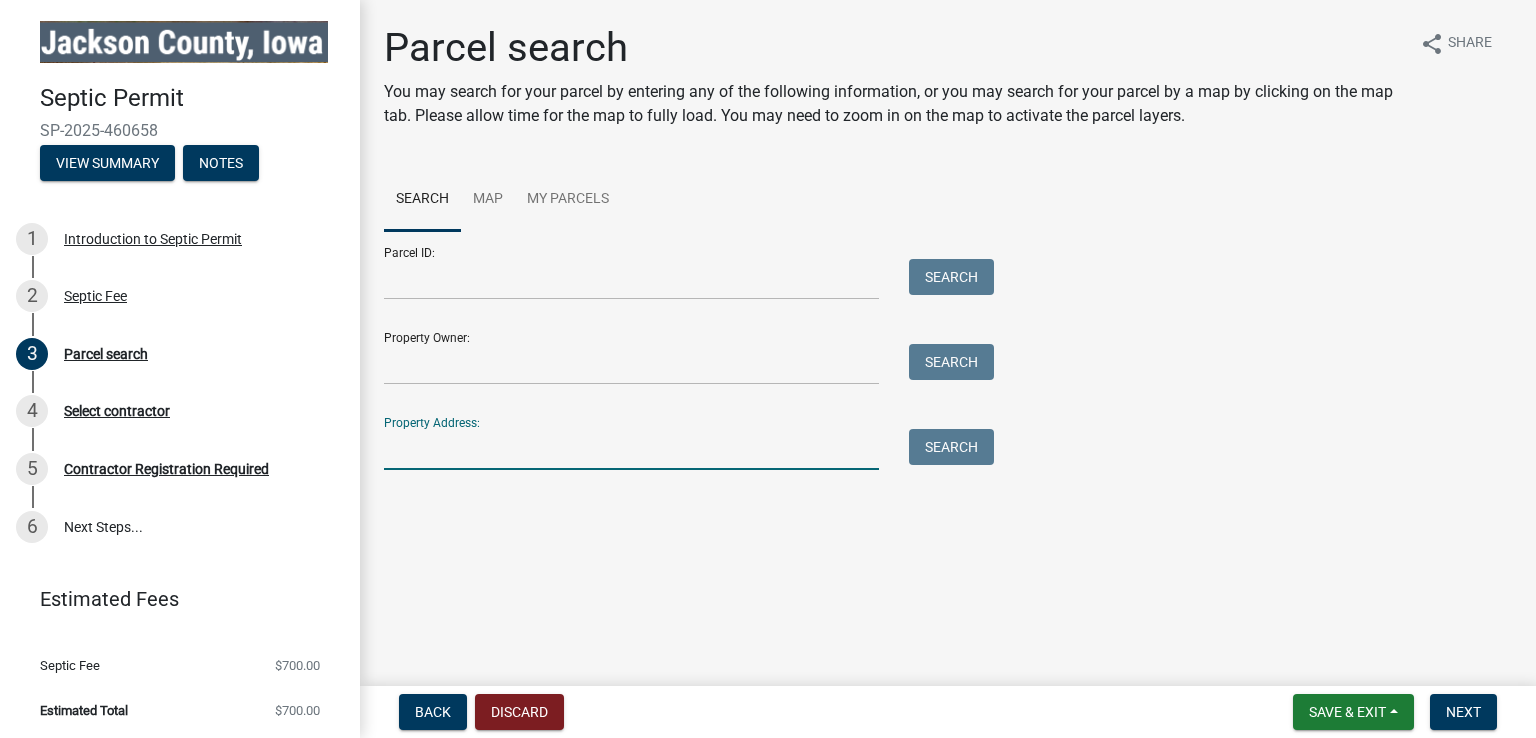 click on "Property Address:" at bounding box center [631, 449] 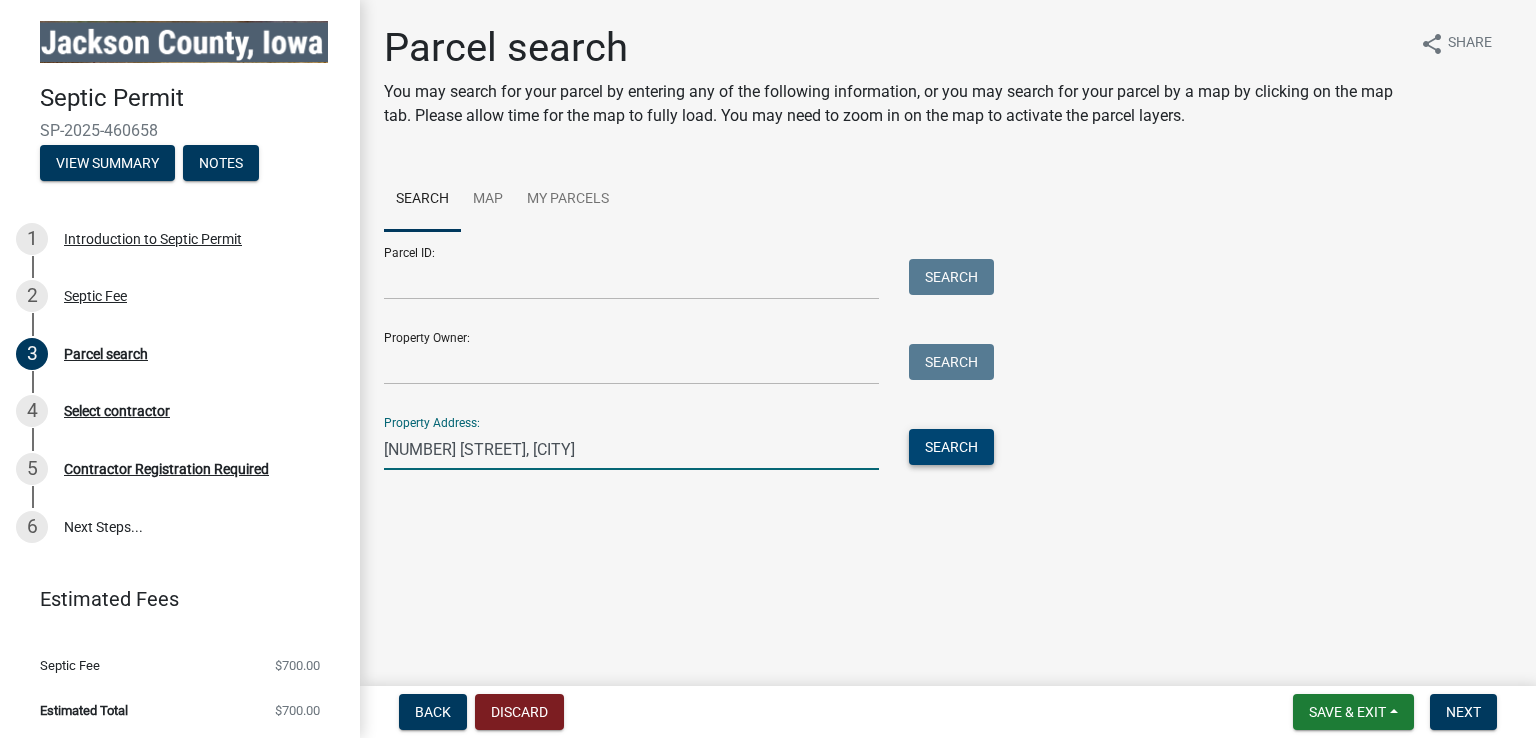 type on "[NUMBER] [STREET], [CITY]" 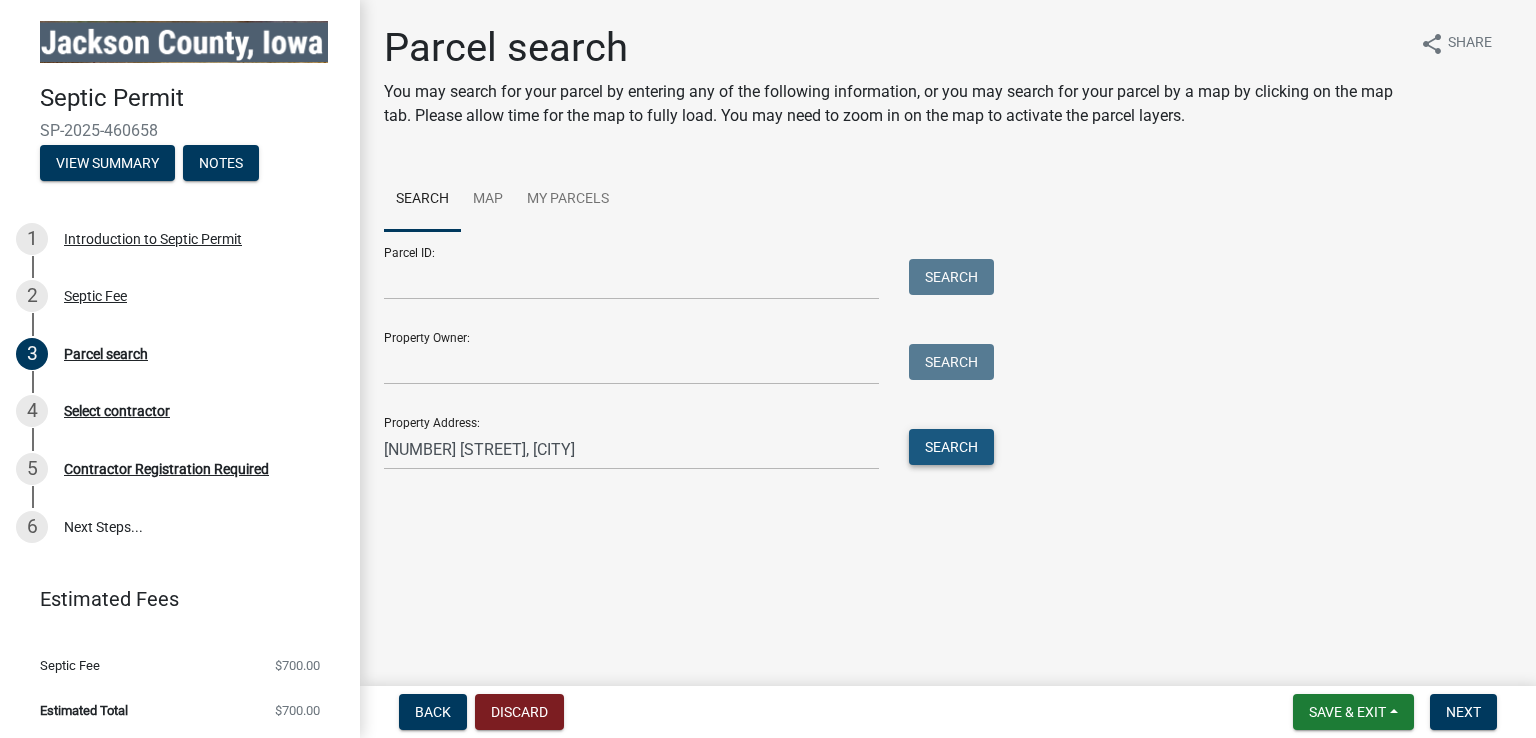 click on "Search" at bounding box center (951, 447) 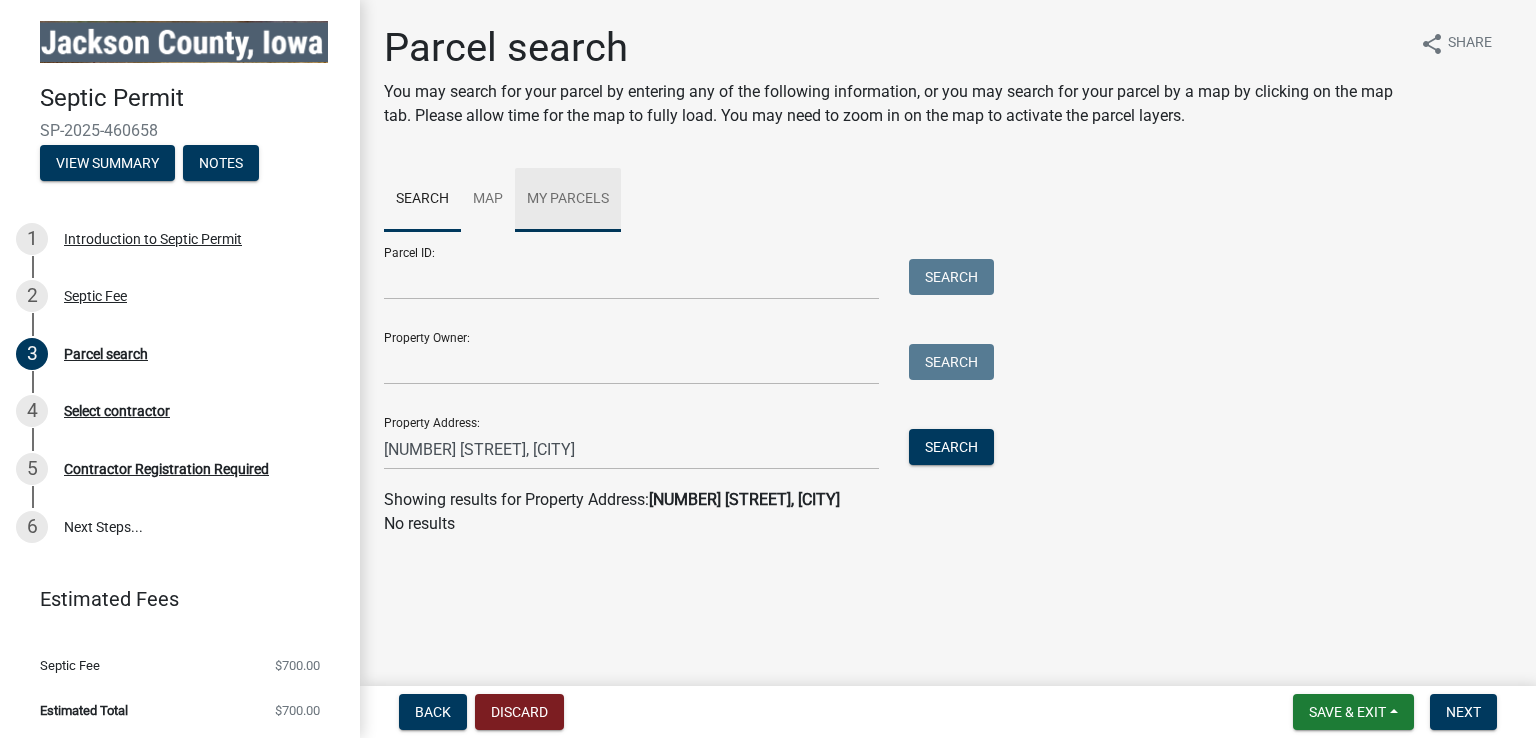 click on "My Parcels" at bounding box center (568, 200) 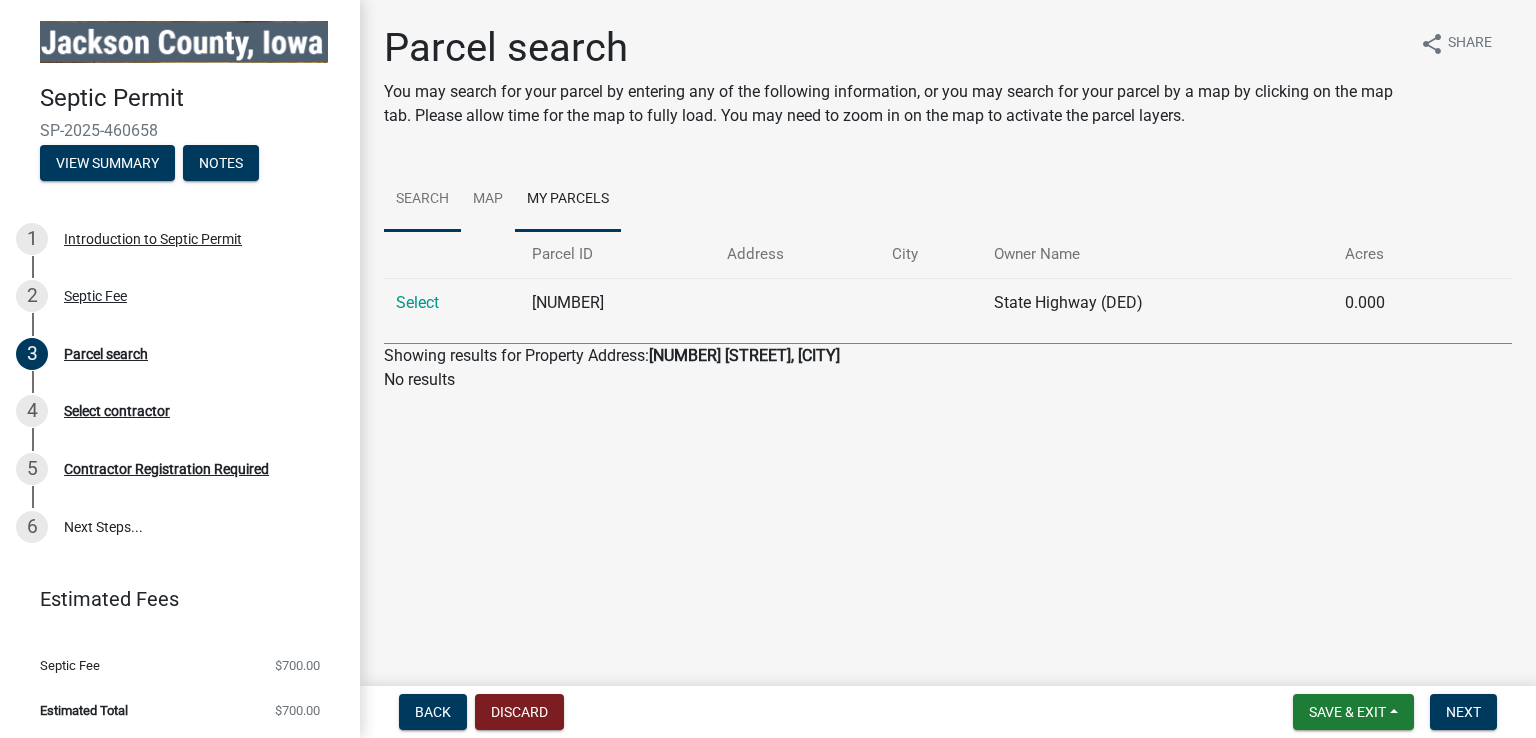 click on "Search" at bounding box center (422, 200) 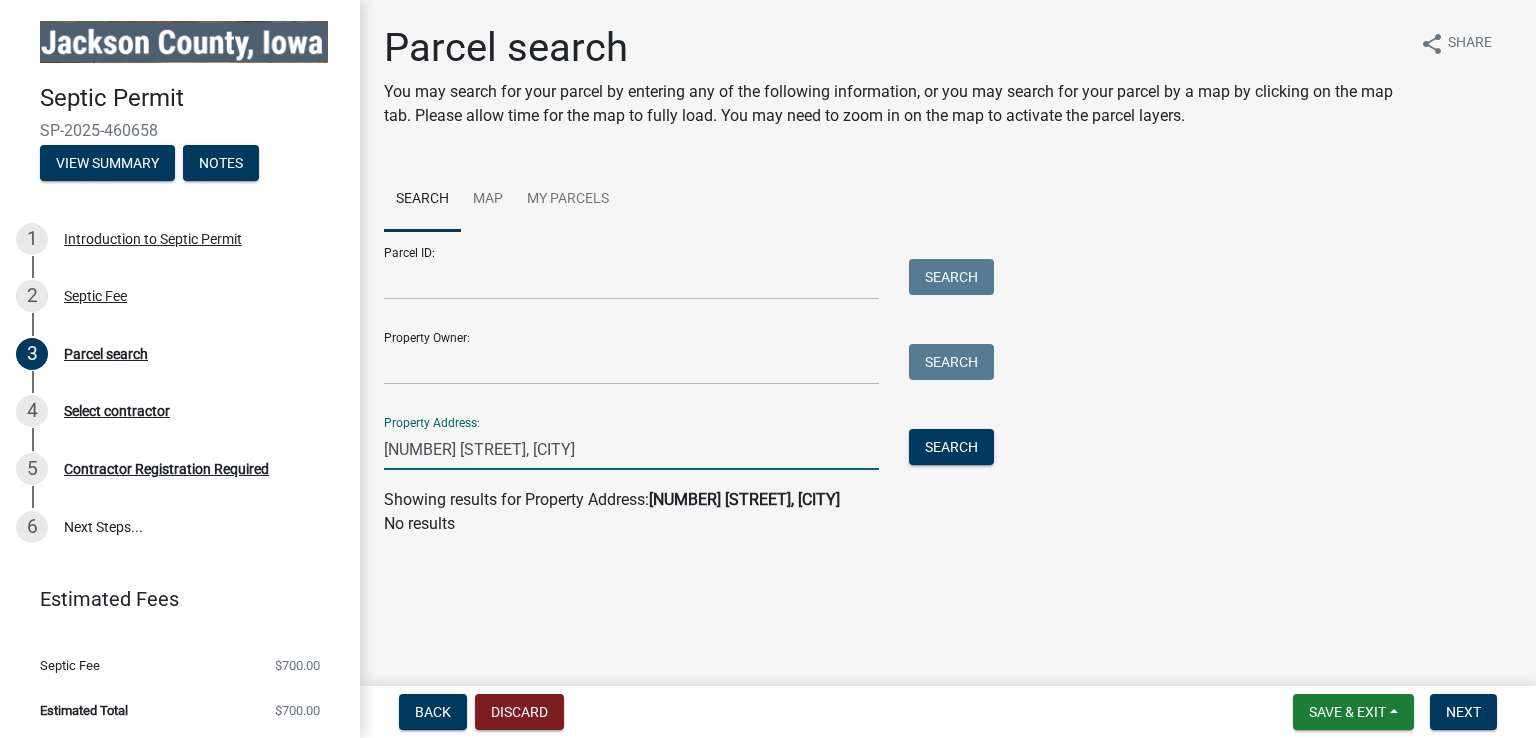 click on "[NUMBER] [STREET], [CITY]" at bounding box center (631, 449) 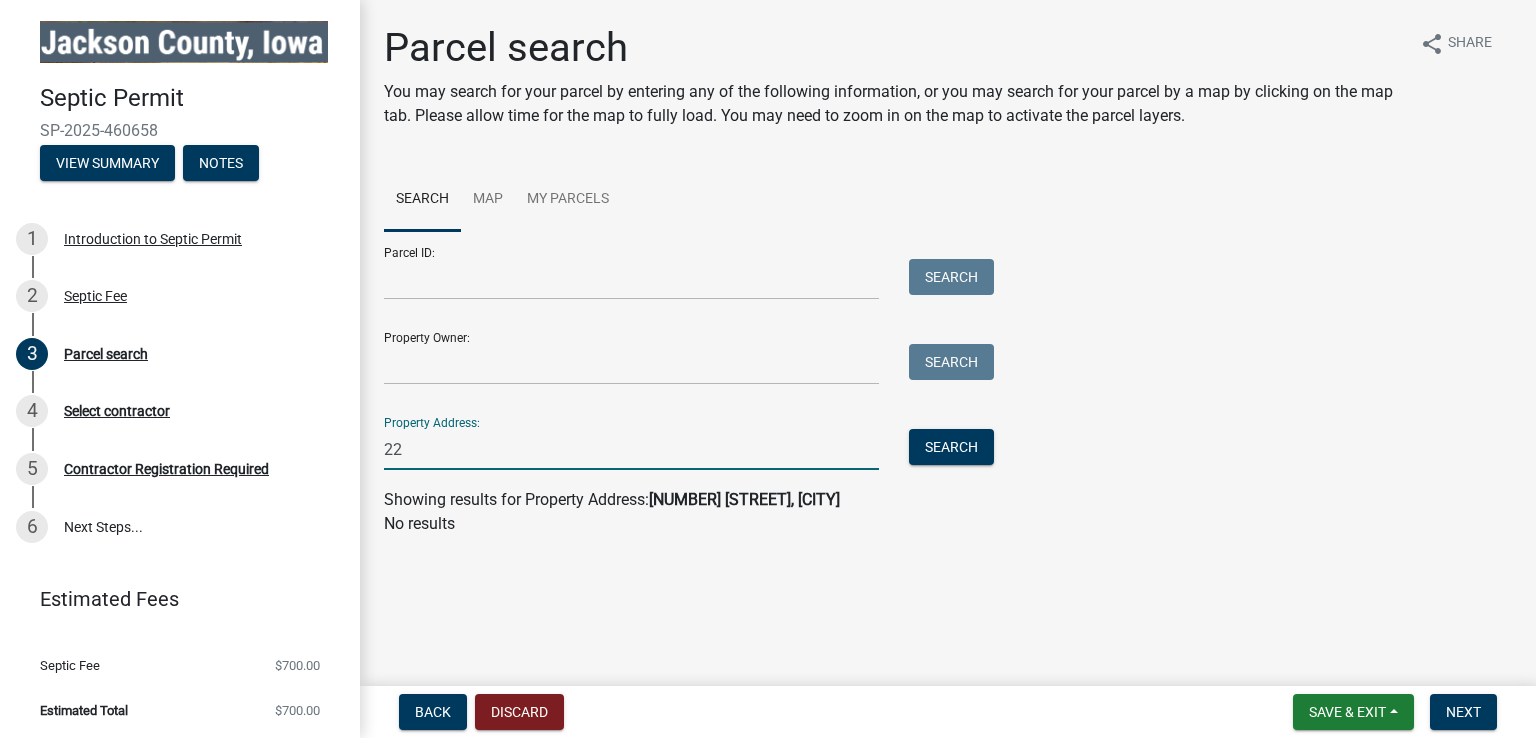 type on "2" 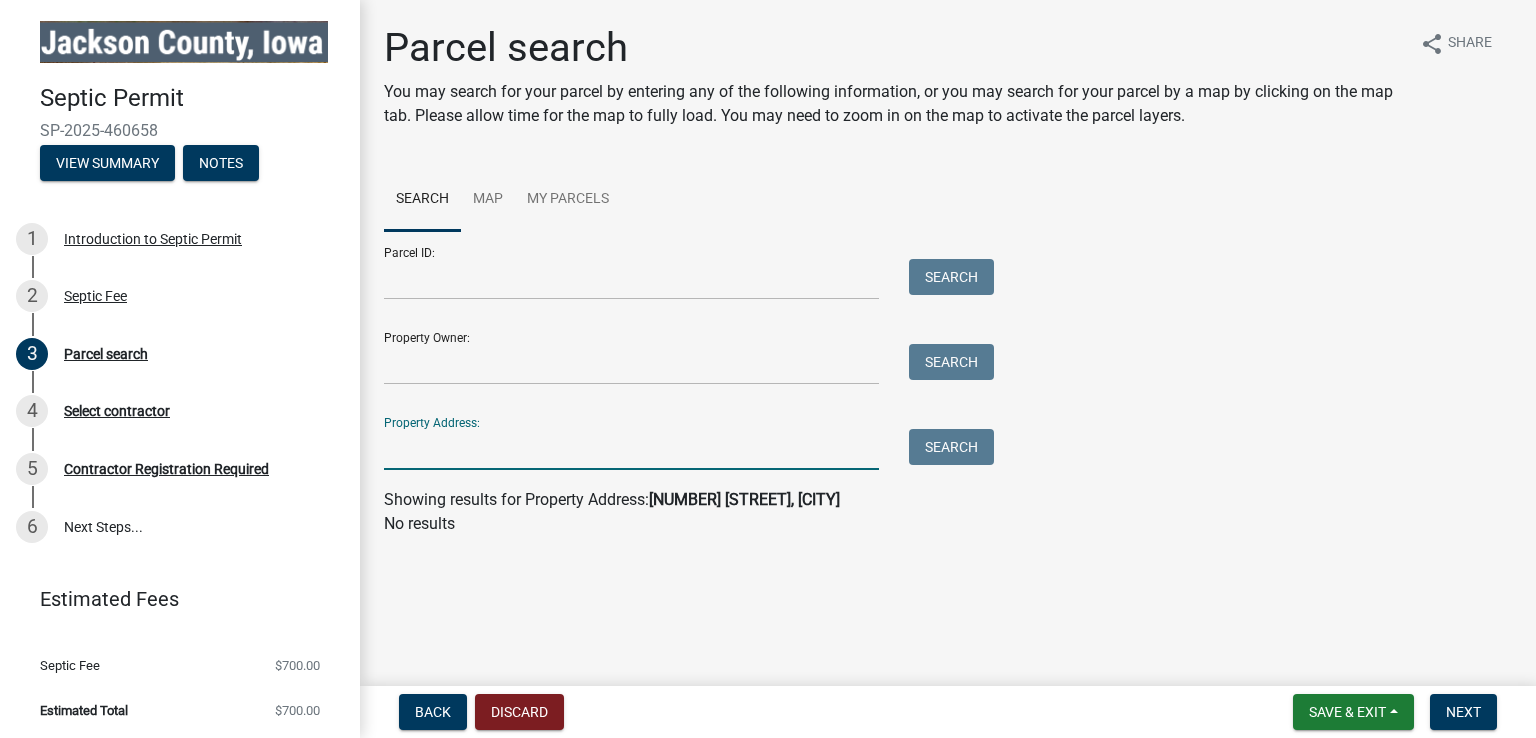 type 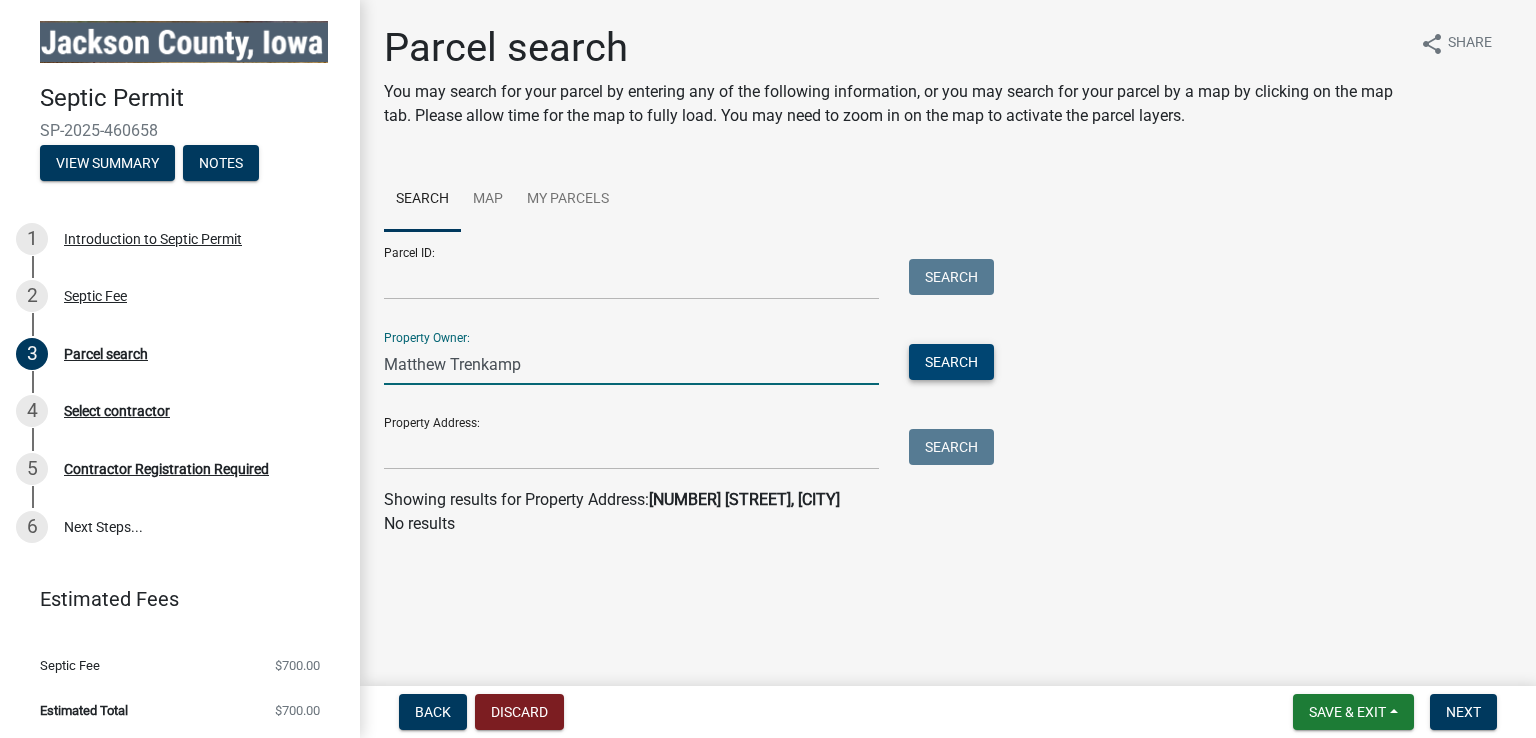 type on "Matthew Trenkamp" 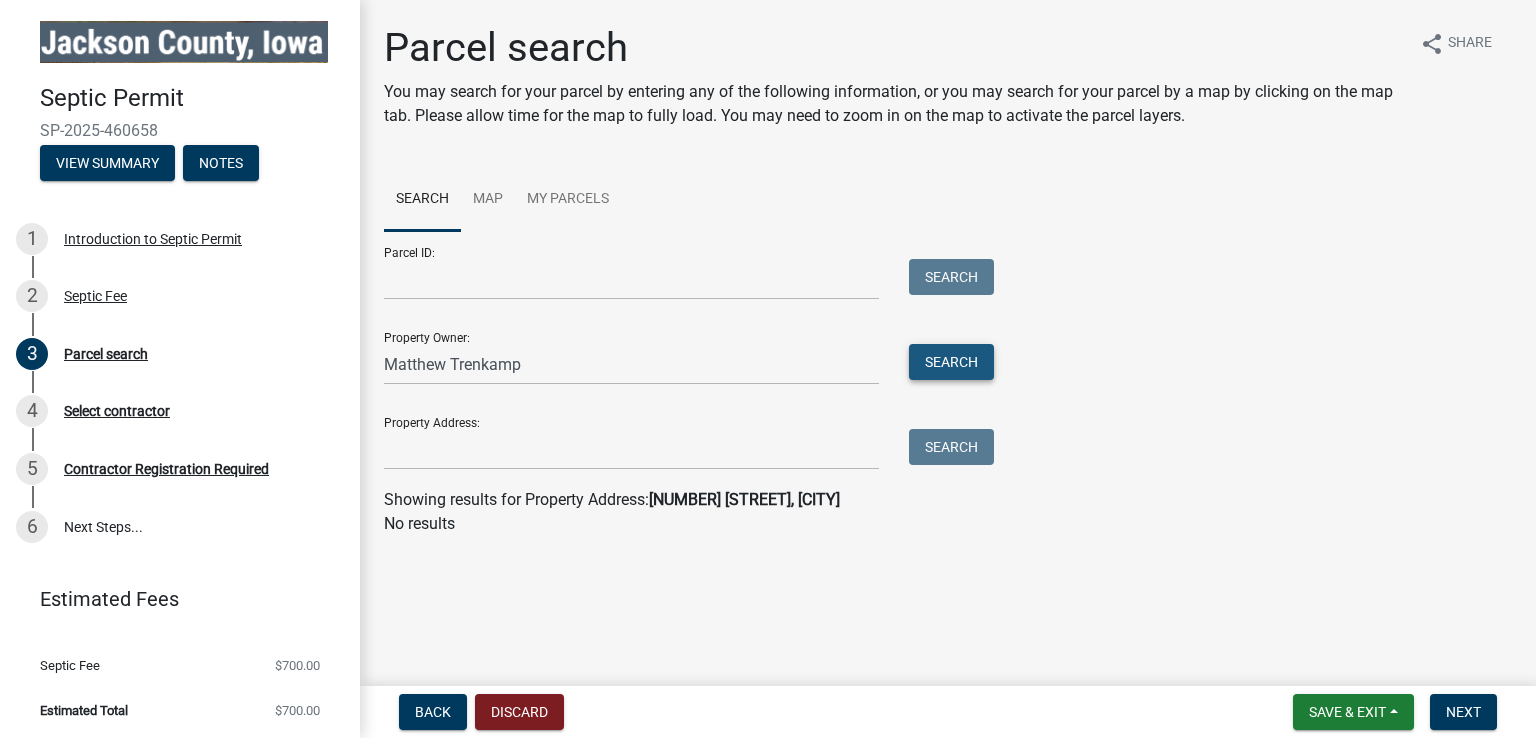 click on "Search" at bounding box center [951, 362] 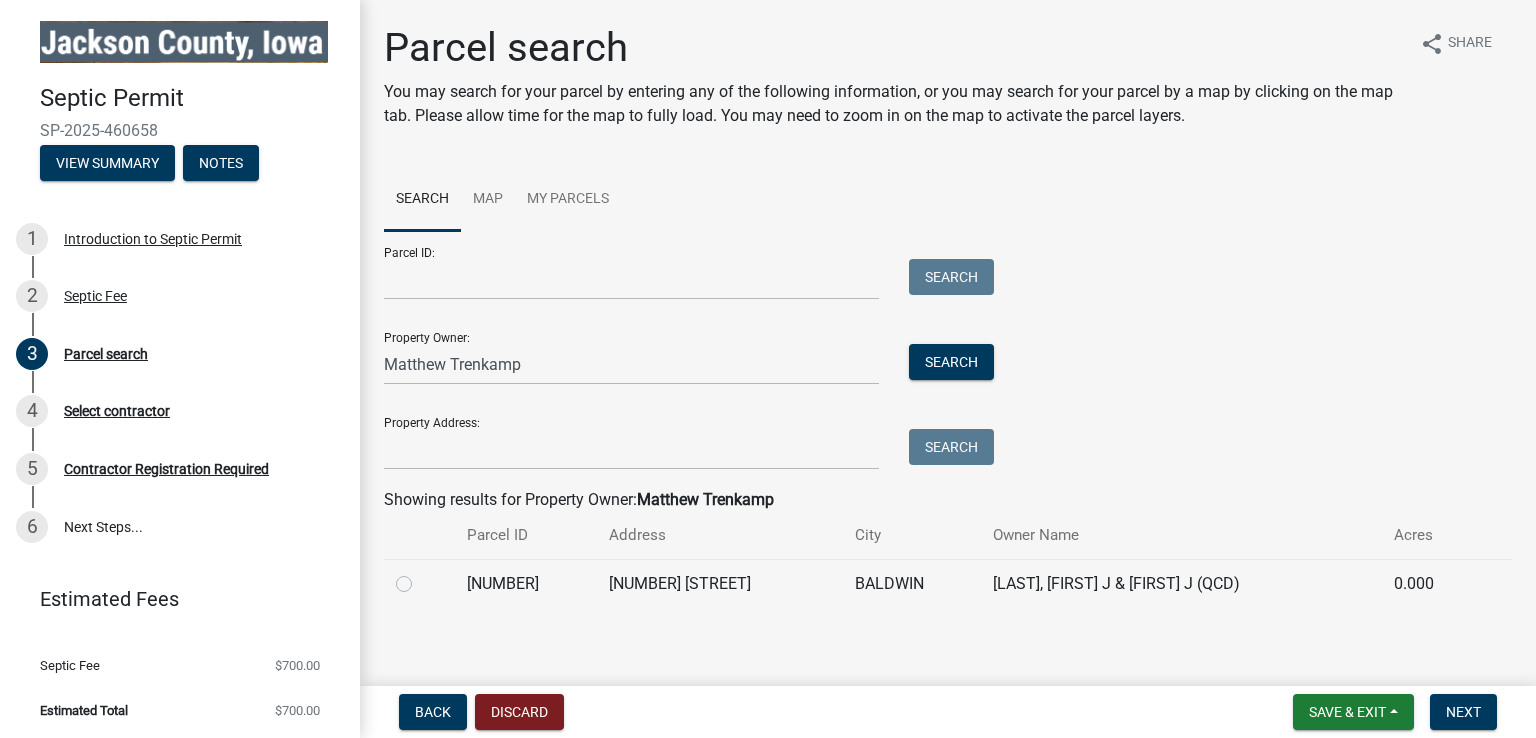 click 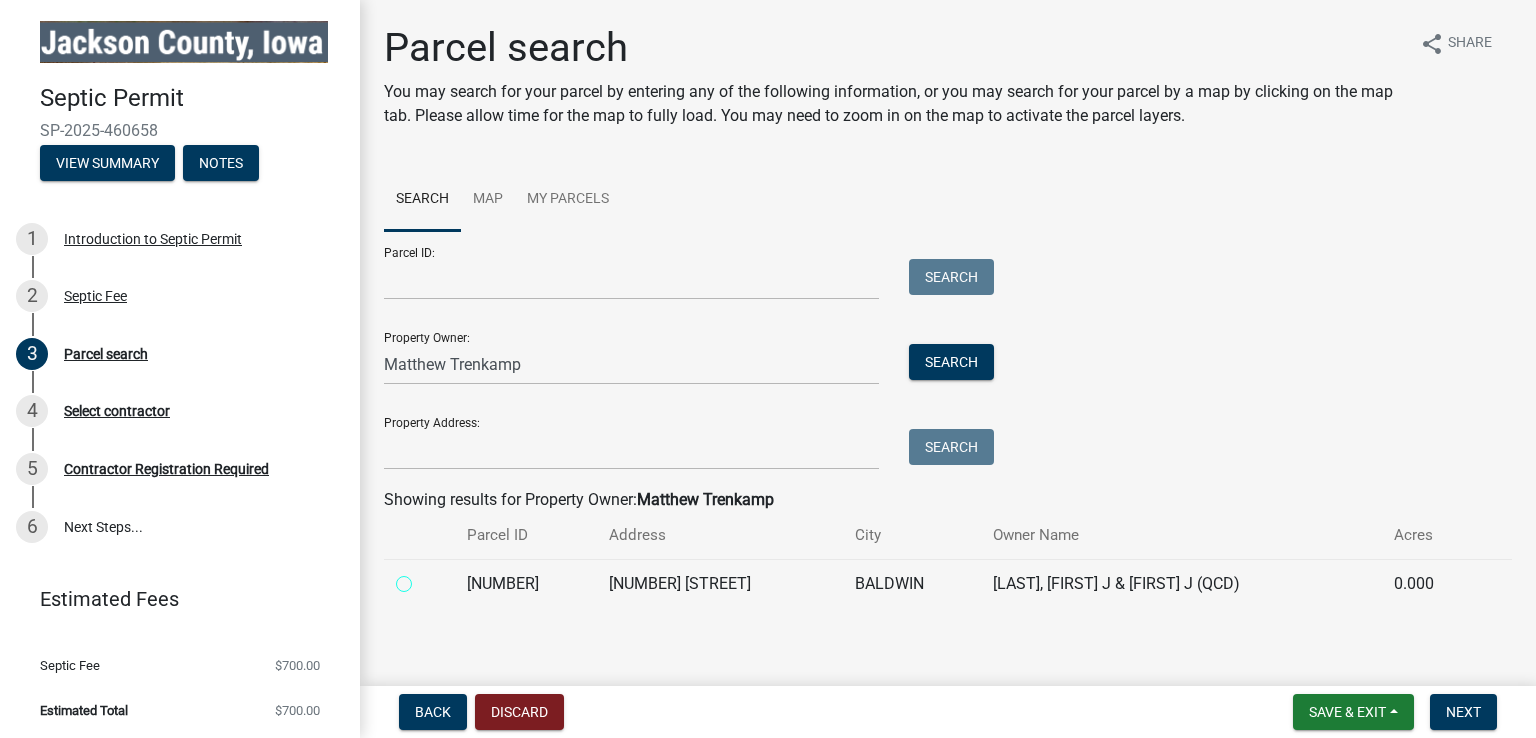 click at bounding box center (426, 578) 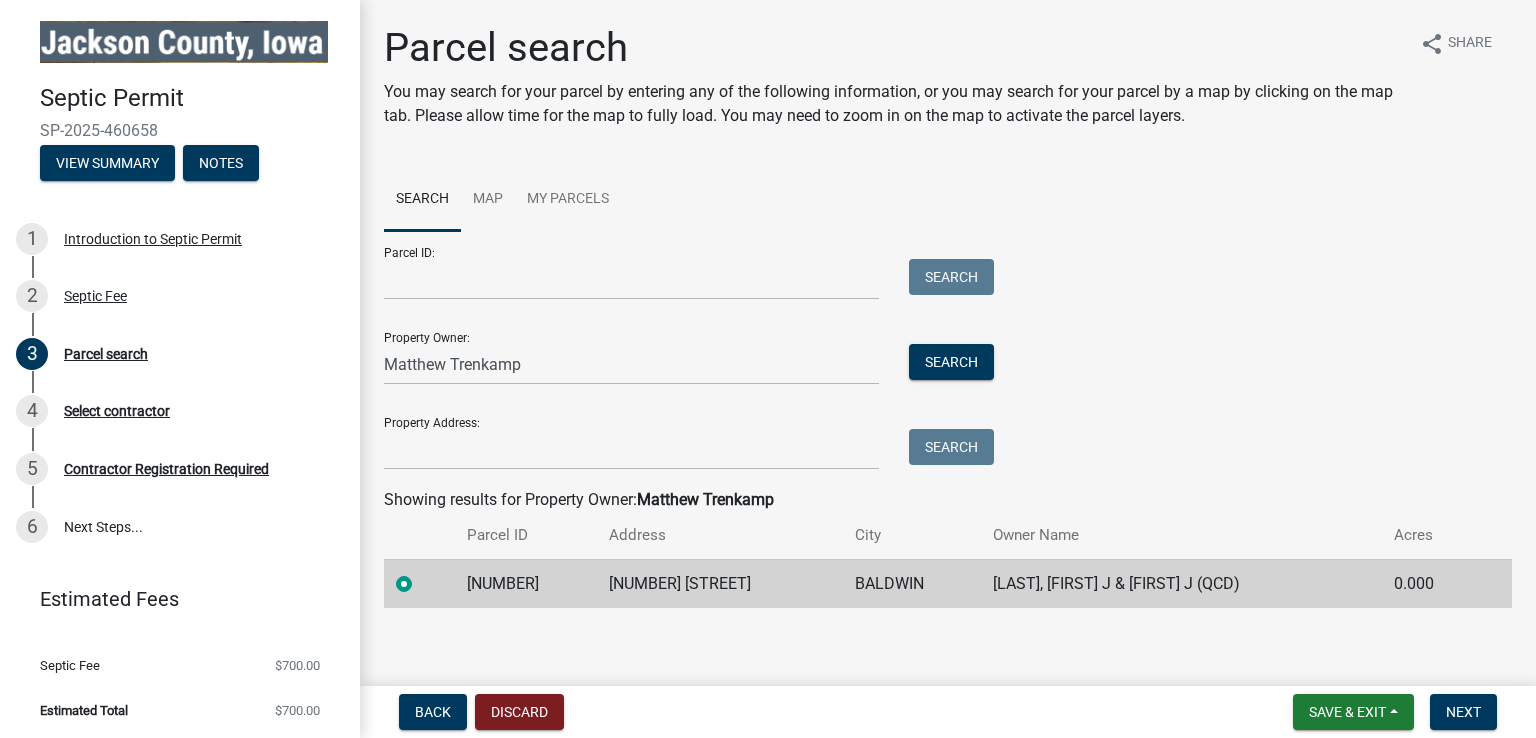 scroll, scrollTop: 8, scrollLeft: 0, axis: vertical 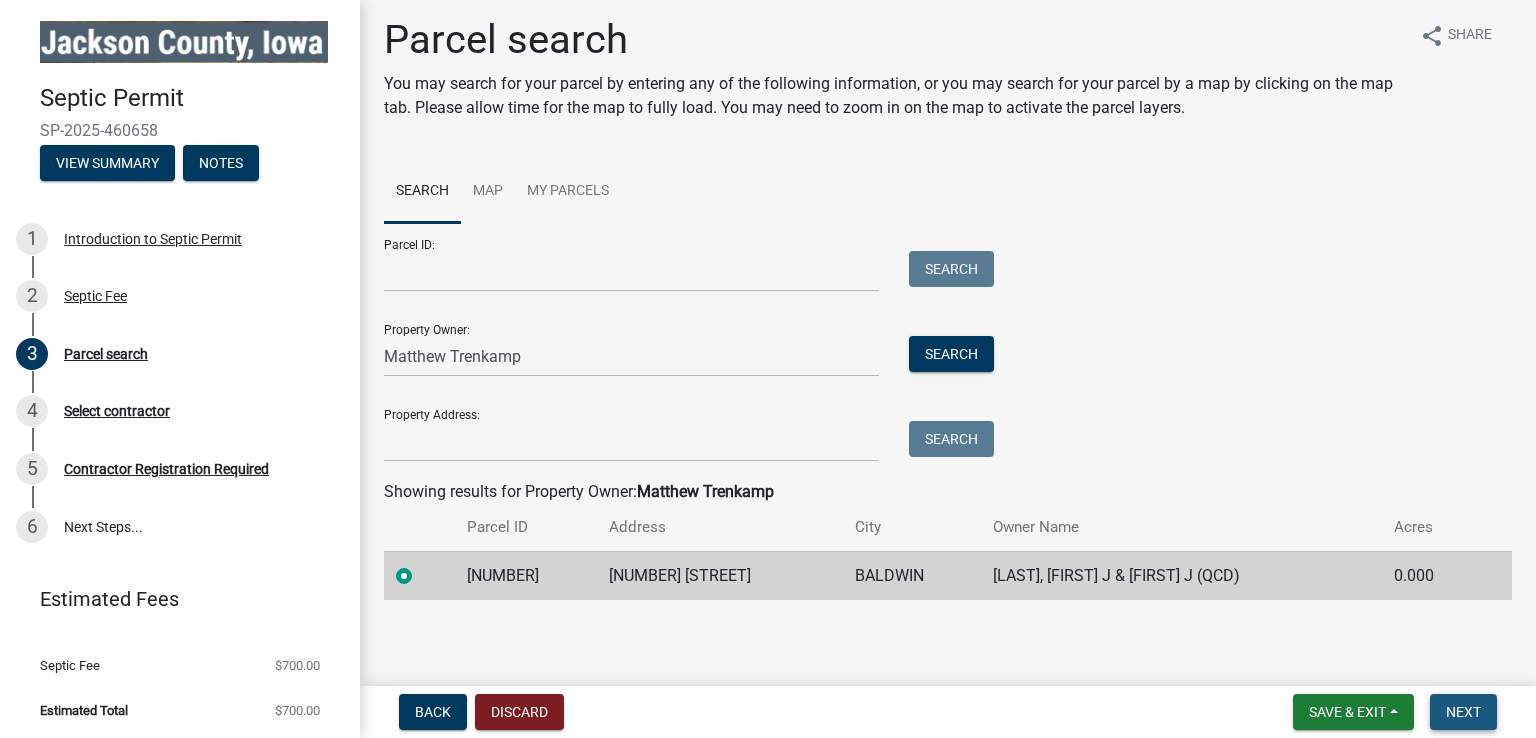 click on "Next" at bounding box center [1463, 712] 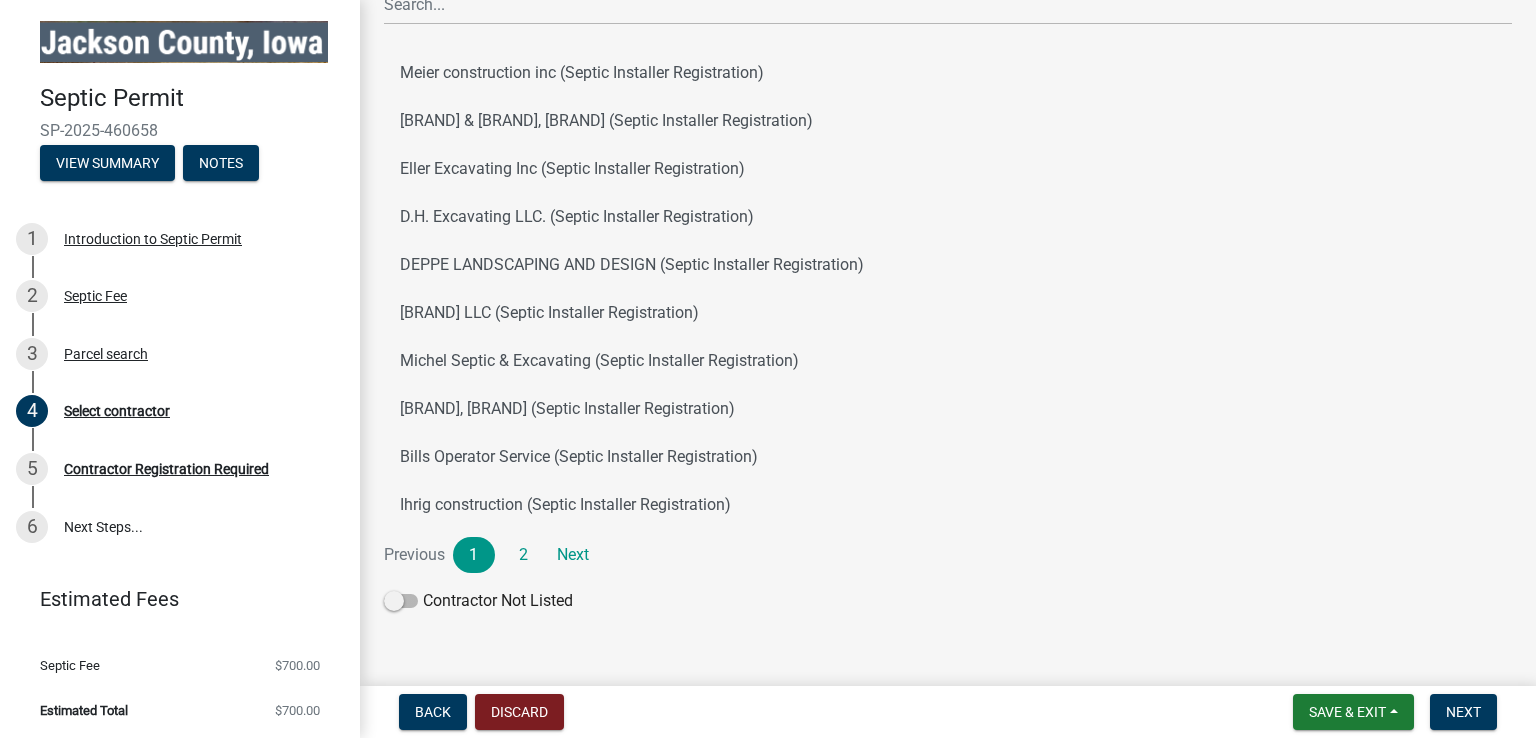 scroll, scrollTop: 188, scrollLeft: 0, axis: vertical 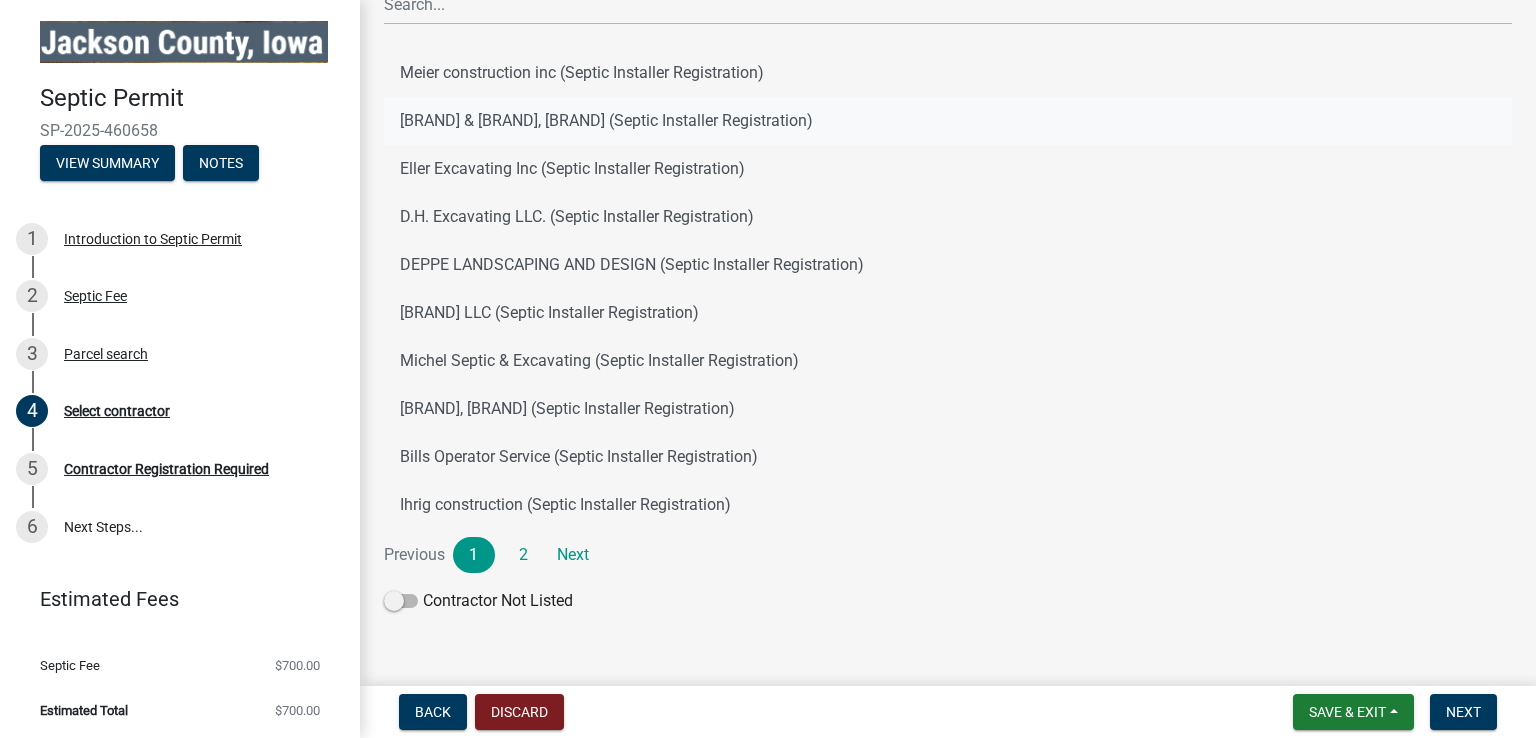click on "[BRAND] & [BRAND], [BRAND] (Septic Installer Registration)" 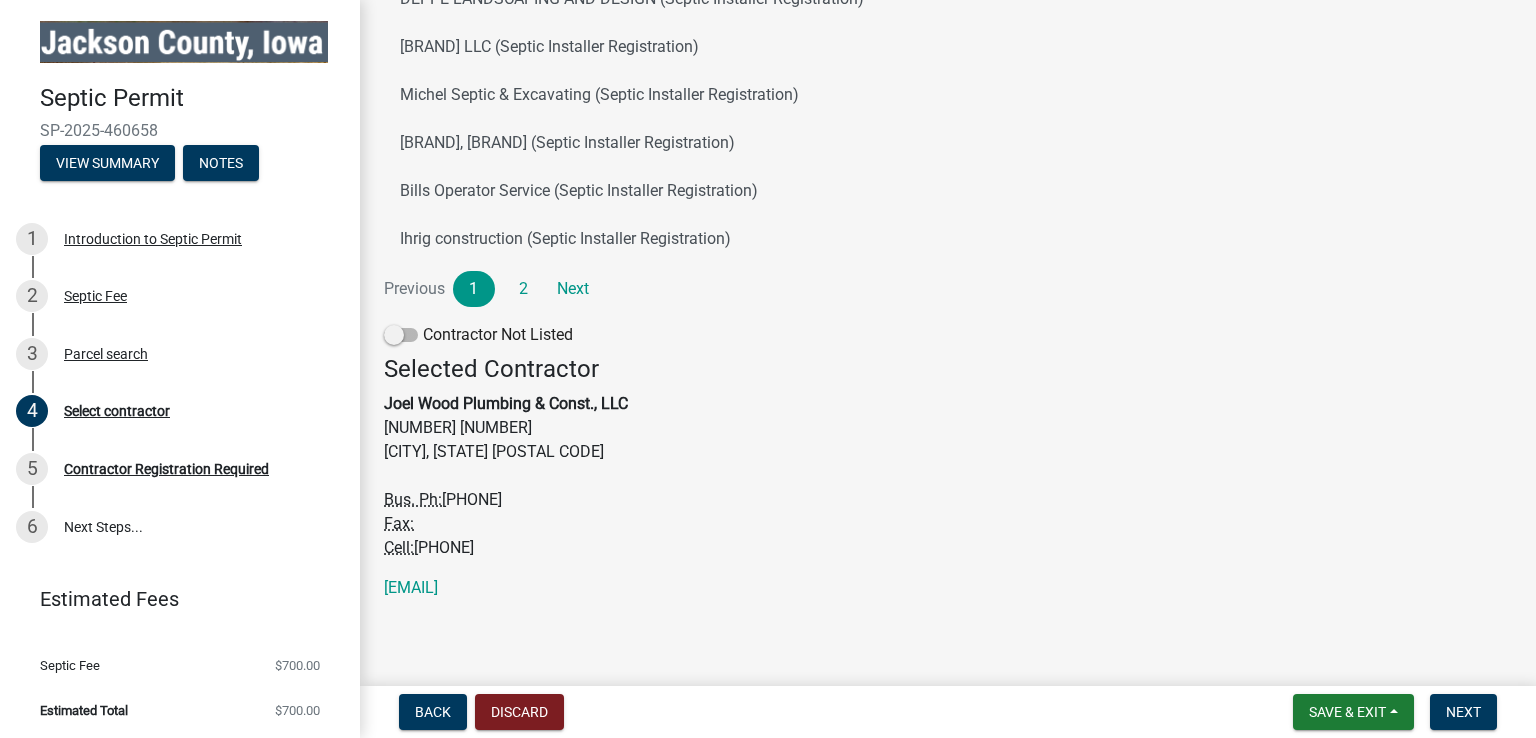 scroll, scrollTop: 526, scrollLeft: 0, axis: vertical 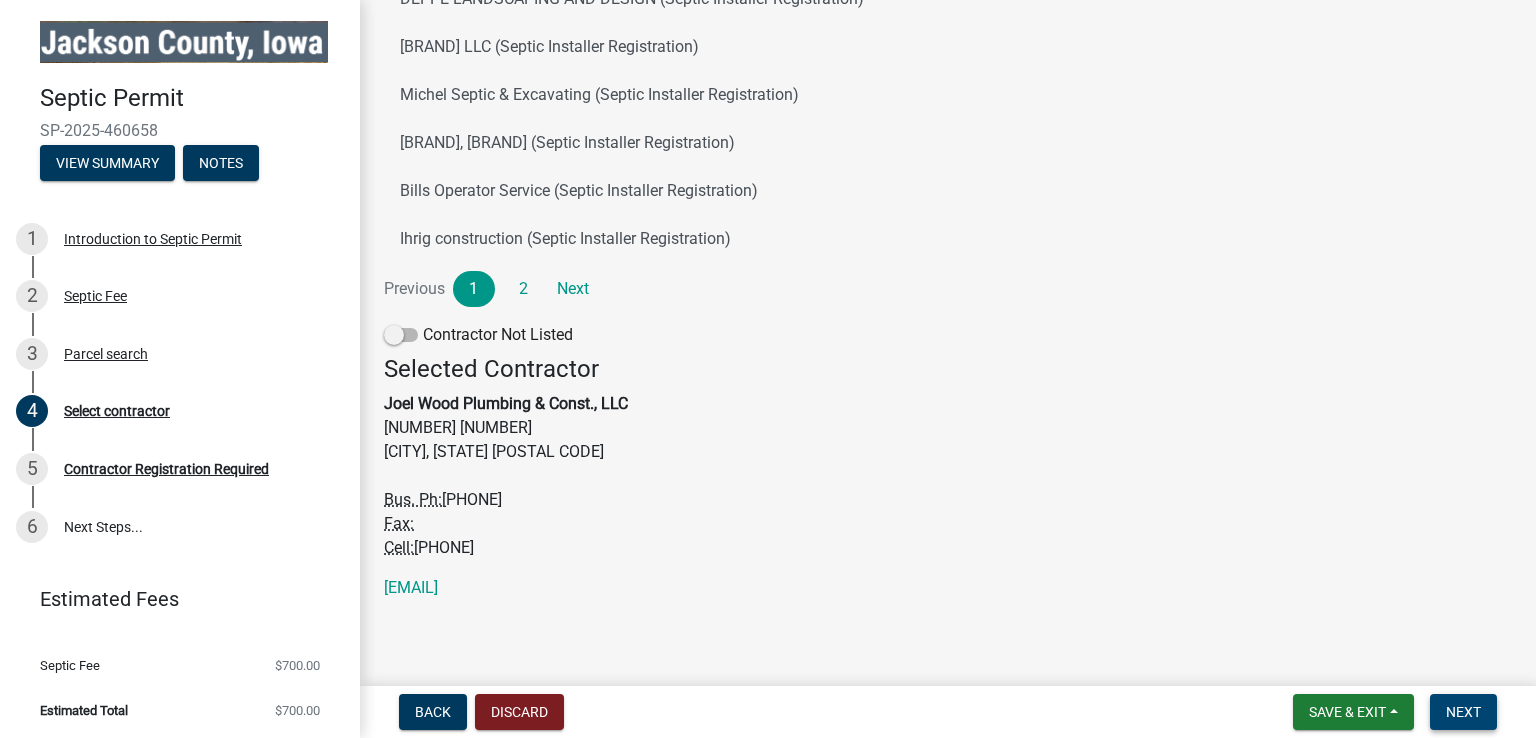 click on "Next" at bounding box center (1463, 712) 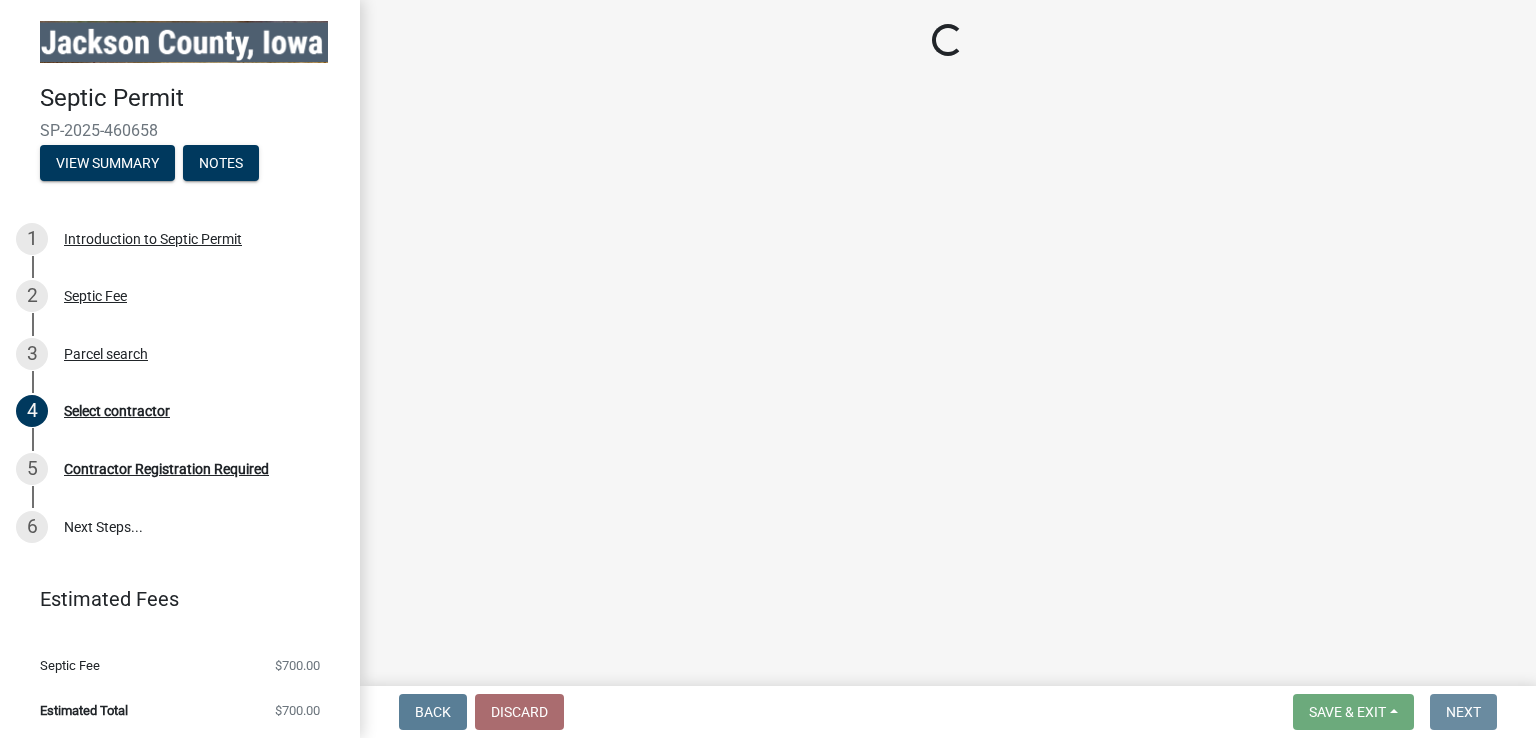 scroll, scrollTop: 0, scrollLeft: 0, axis: both 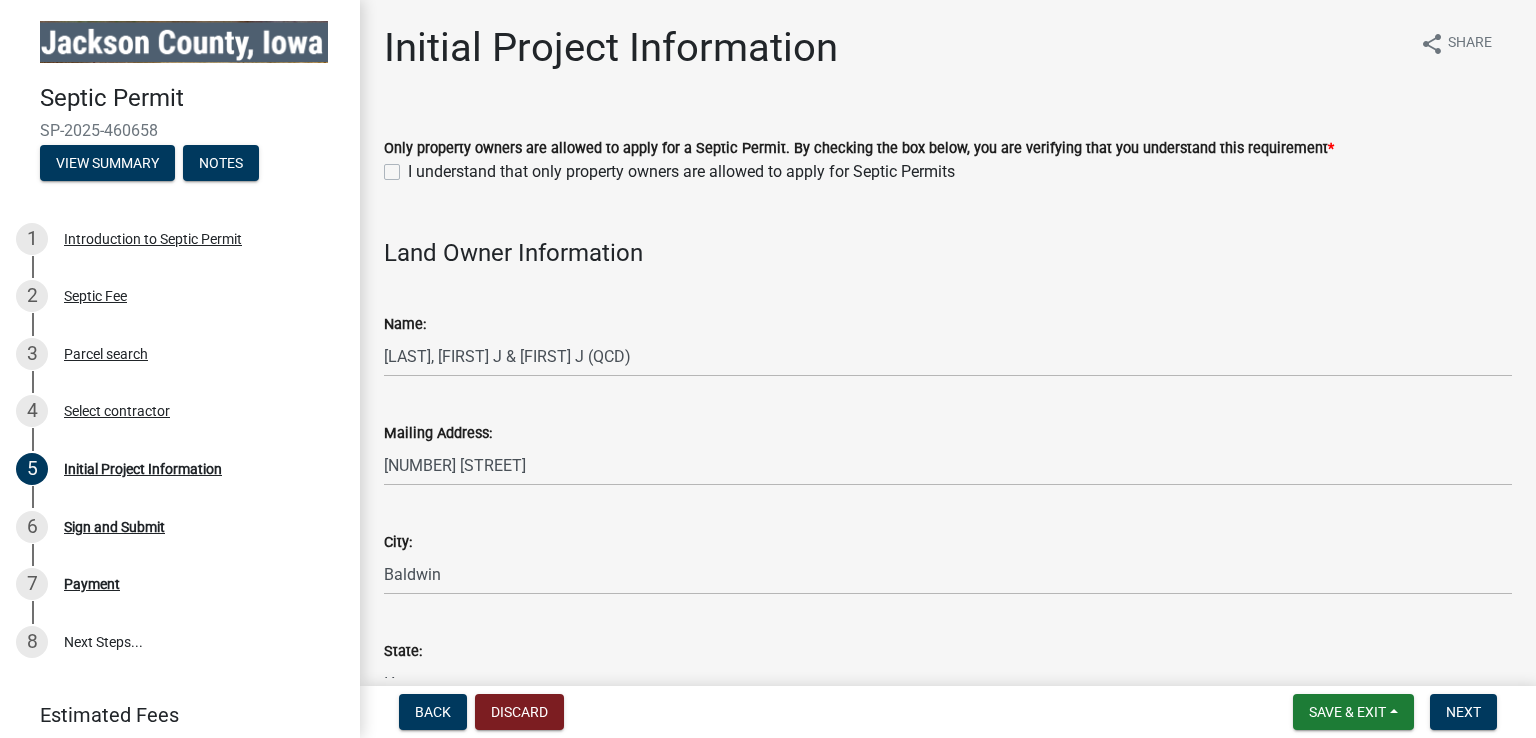 click on "I understand that only property owners are allowed to apply for Septic Permits" 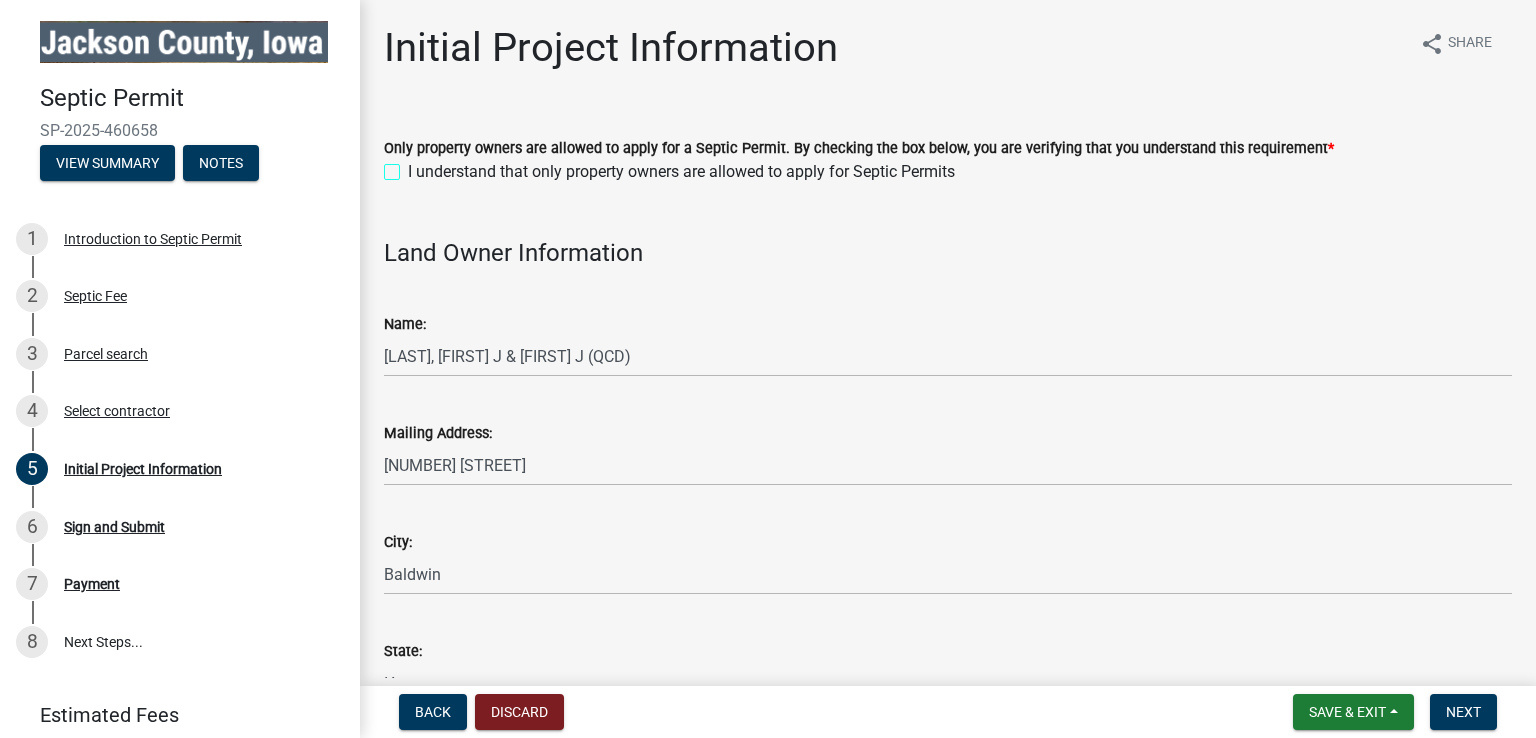 click on "I understand that only property owners are allowed to apply for Septic Permits" at bounding box center [414, 166] 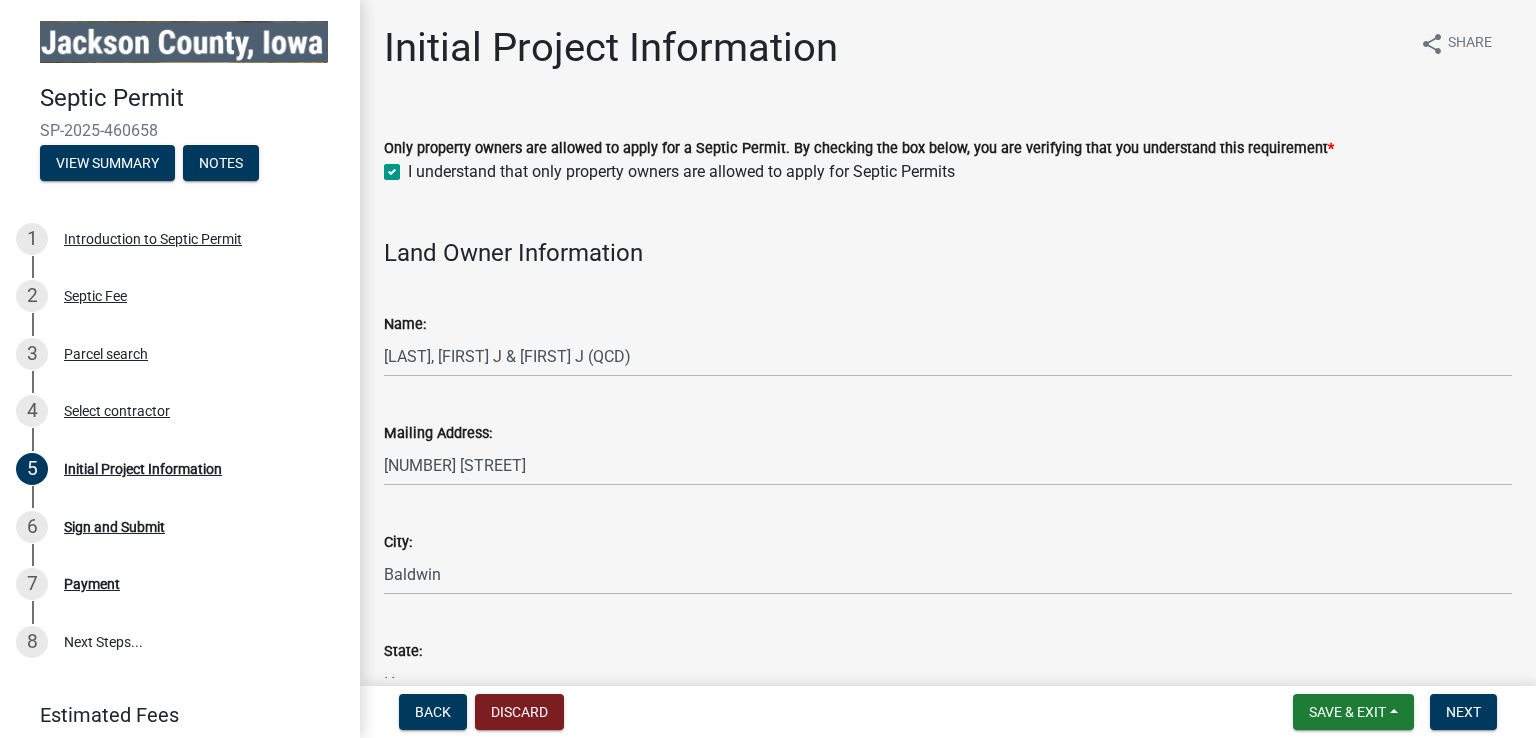 checkbox on "true" 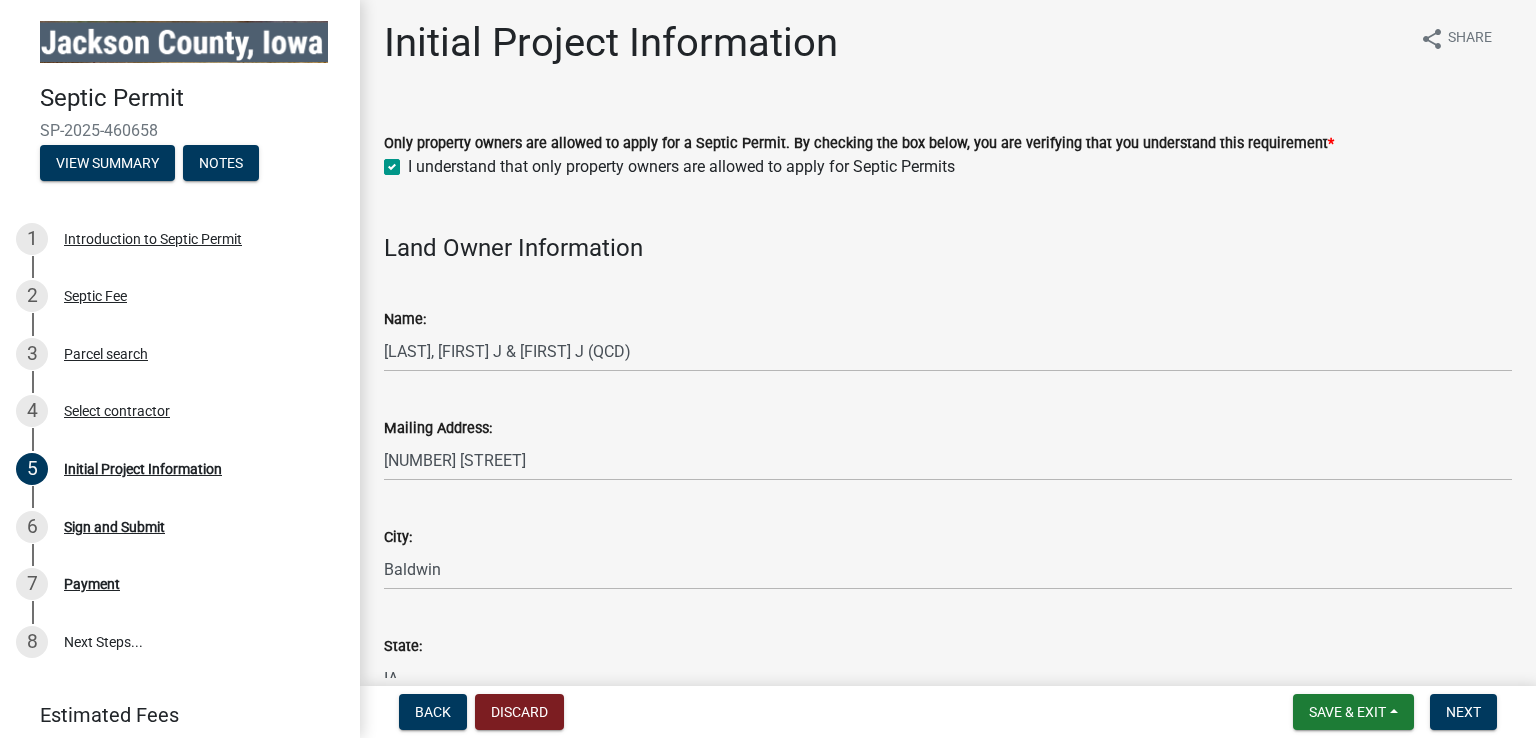 scroll, scrollTop: 8, scrollLeft: 0, axis: vertical 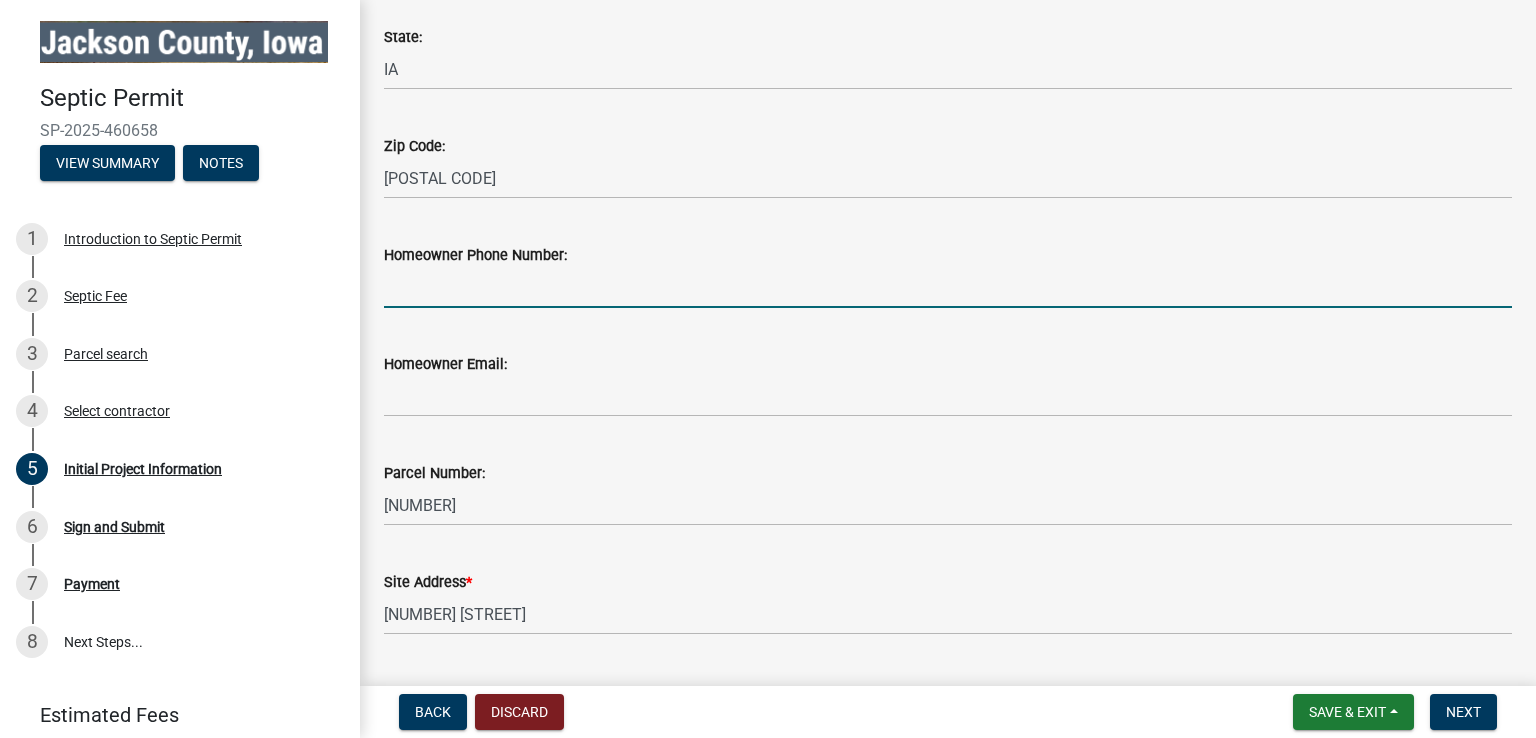 click on "Homeowner Phone Number:" at bounding box center [948, 287] 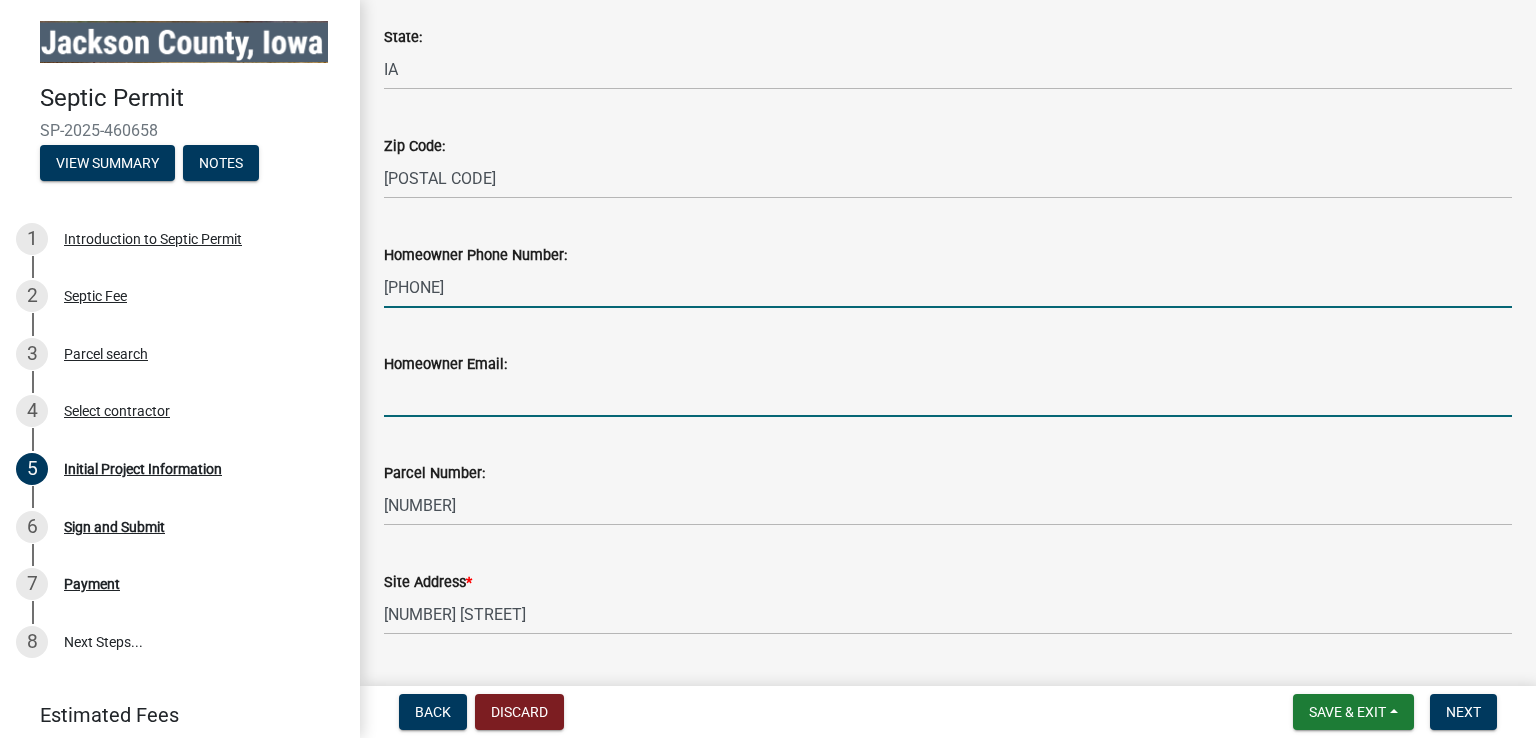 type on "[USERNAME]@[DOMAIN]" 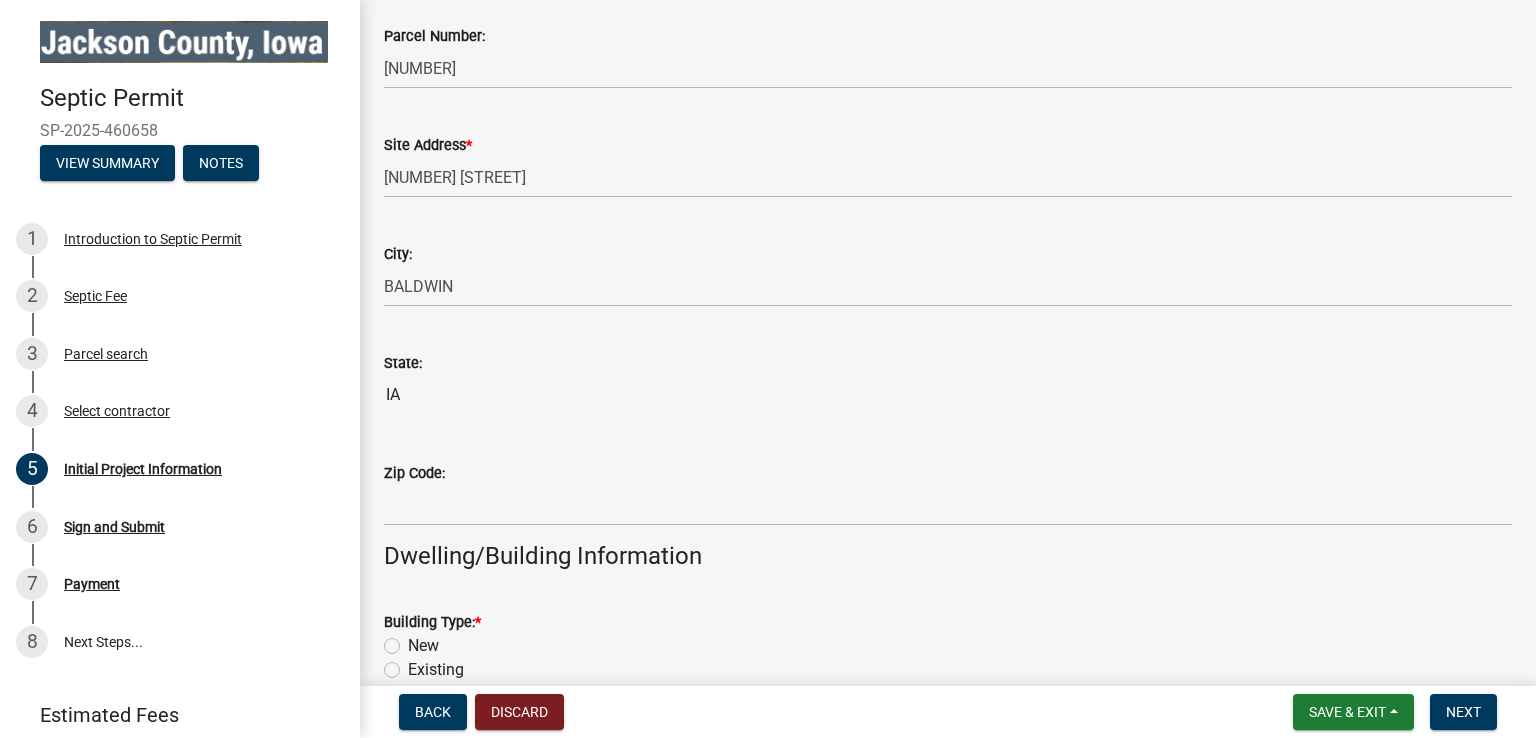 scroll, scrollTop: 1116, scrollLeft: 0, axis: vertical 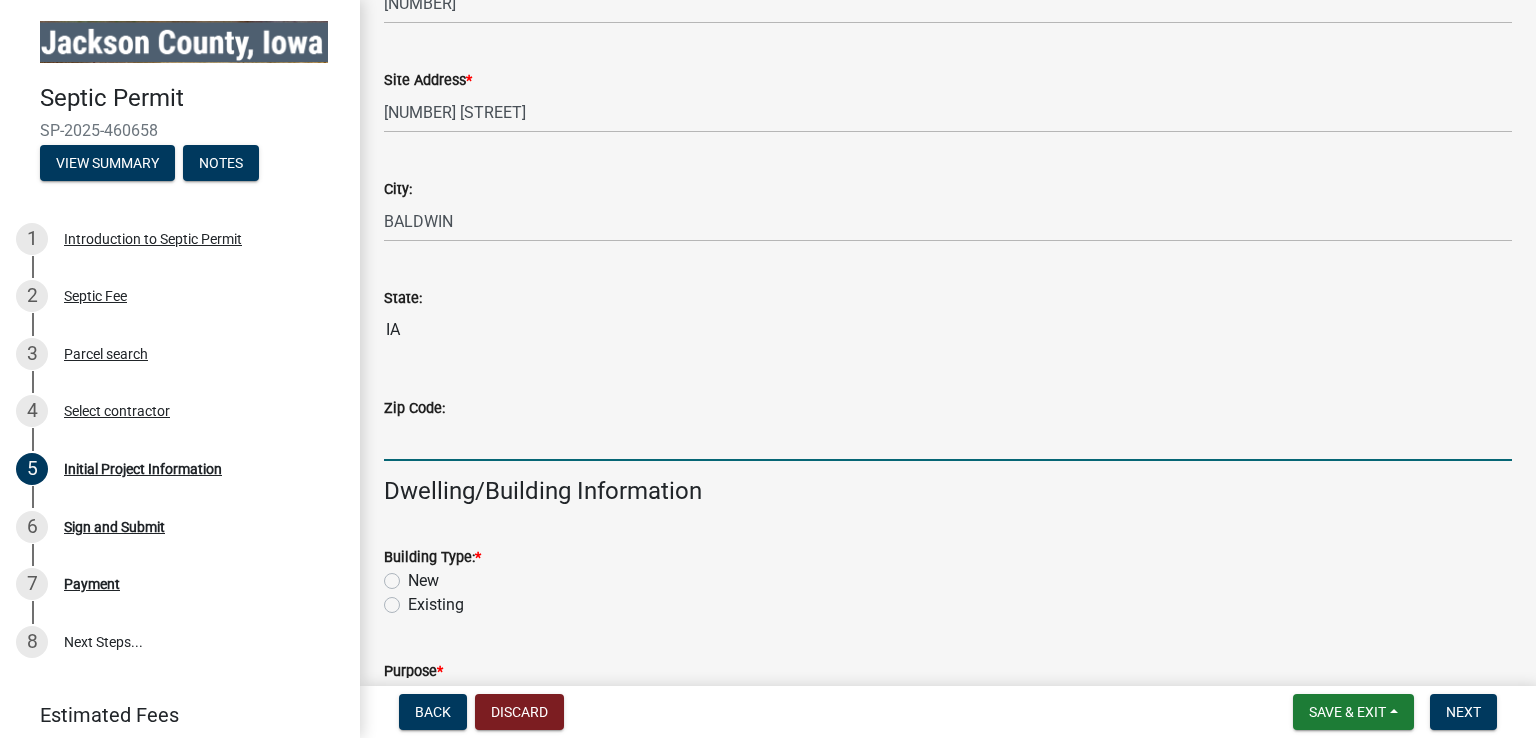 click on "Zip Code:" at bounding box center [948, 440] 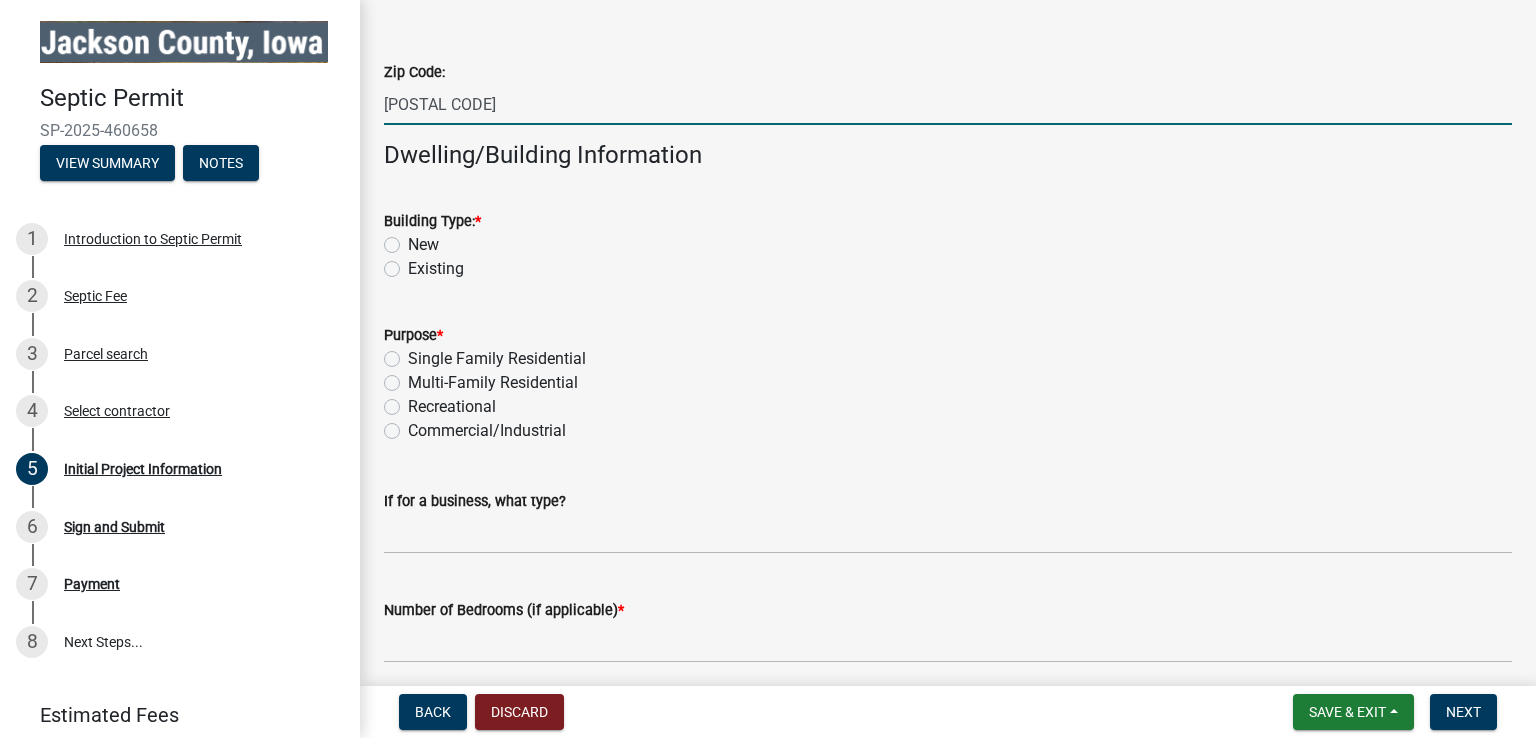 scroll, scrollTop: 1487, scrollLeft: 0, axis: vertical 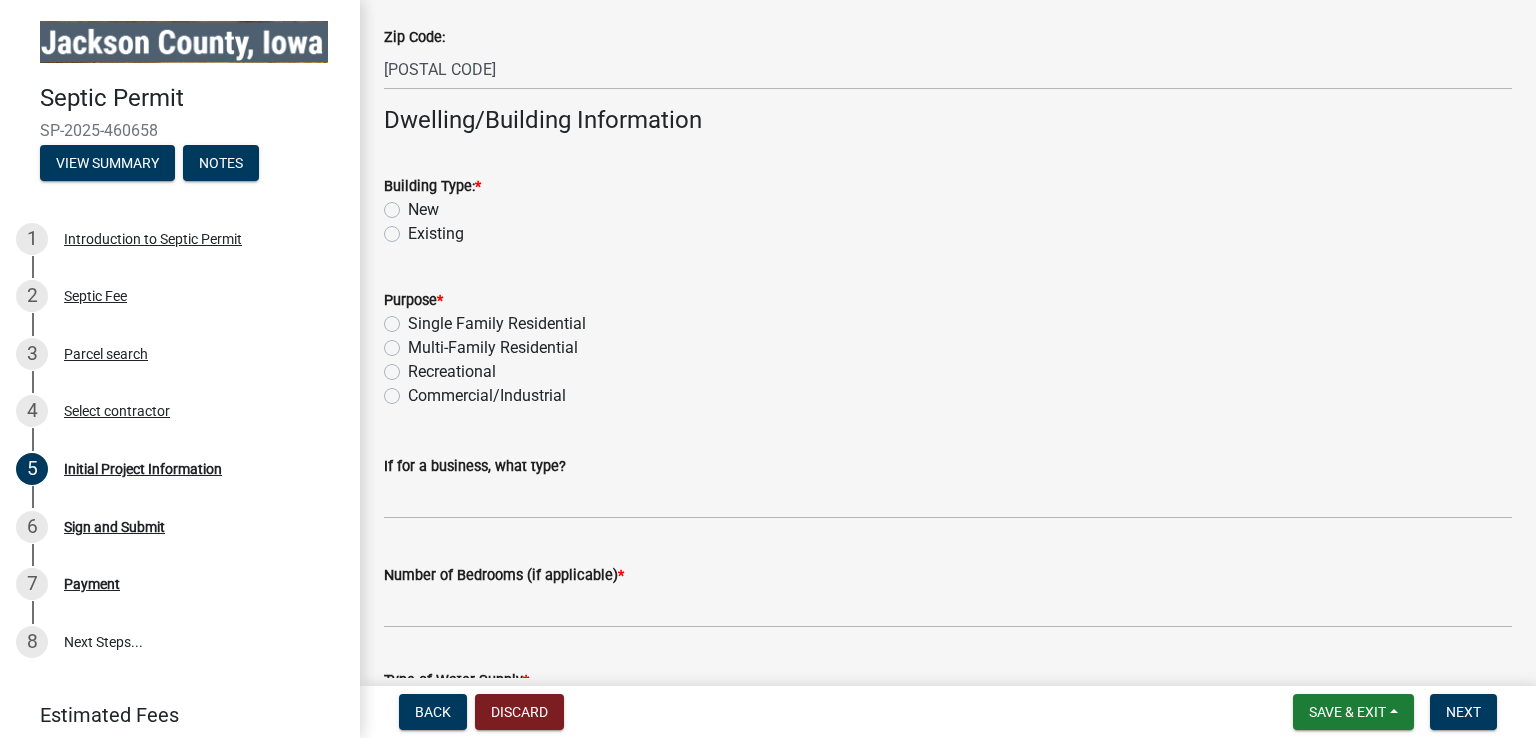 click on "Existing" 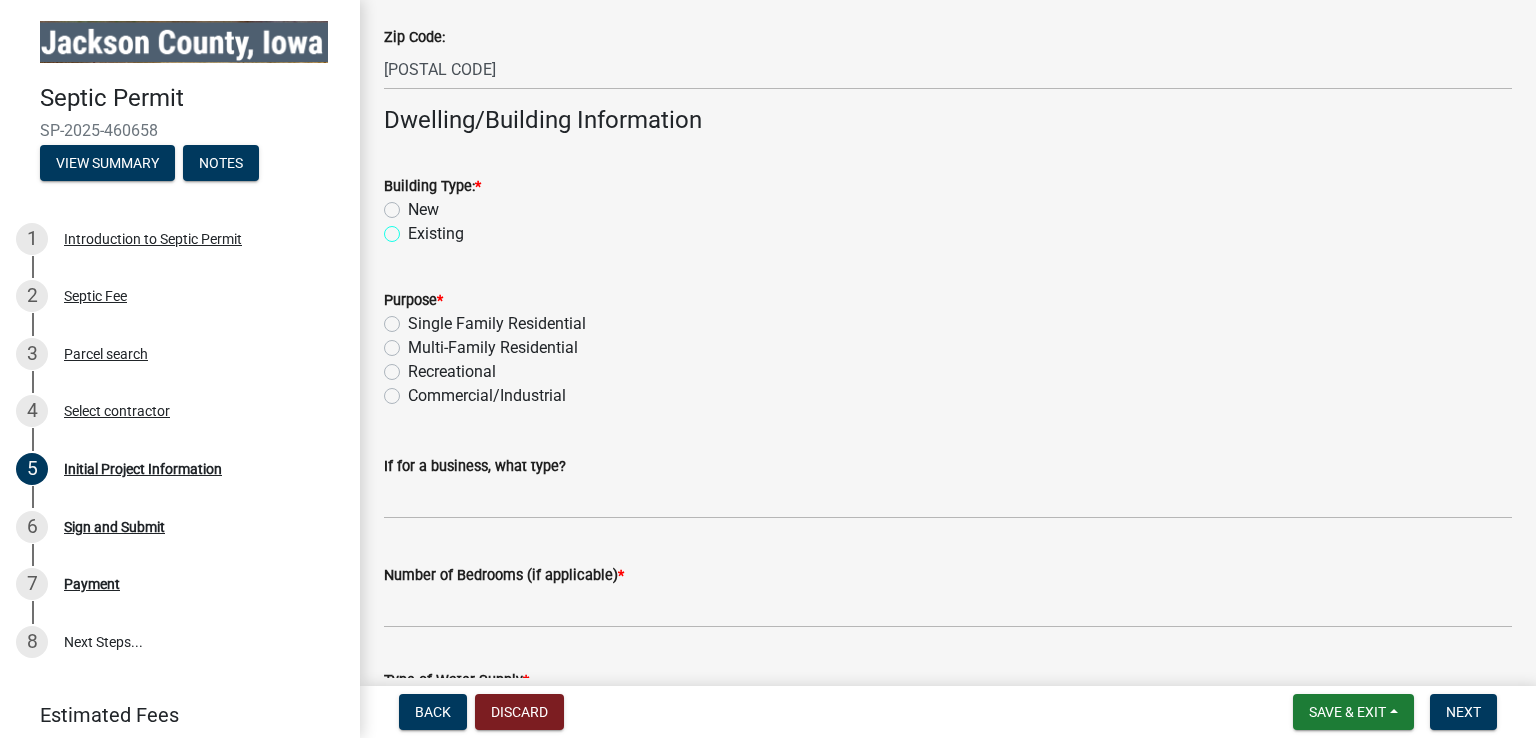 click on "Existing" at bounding box center [414, 228] 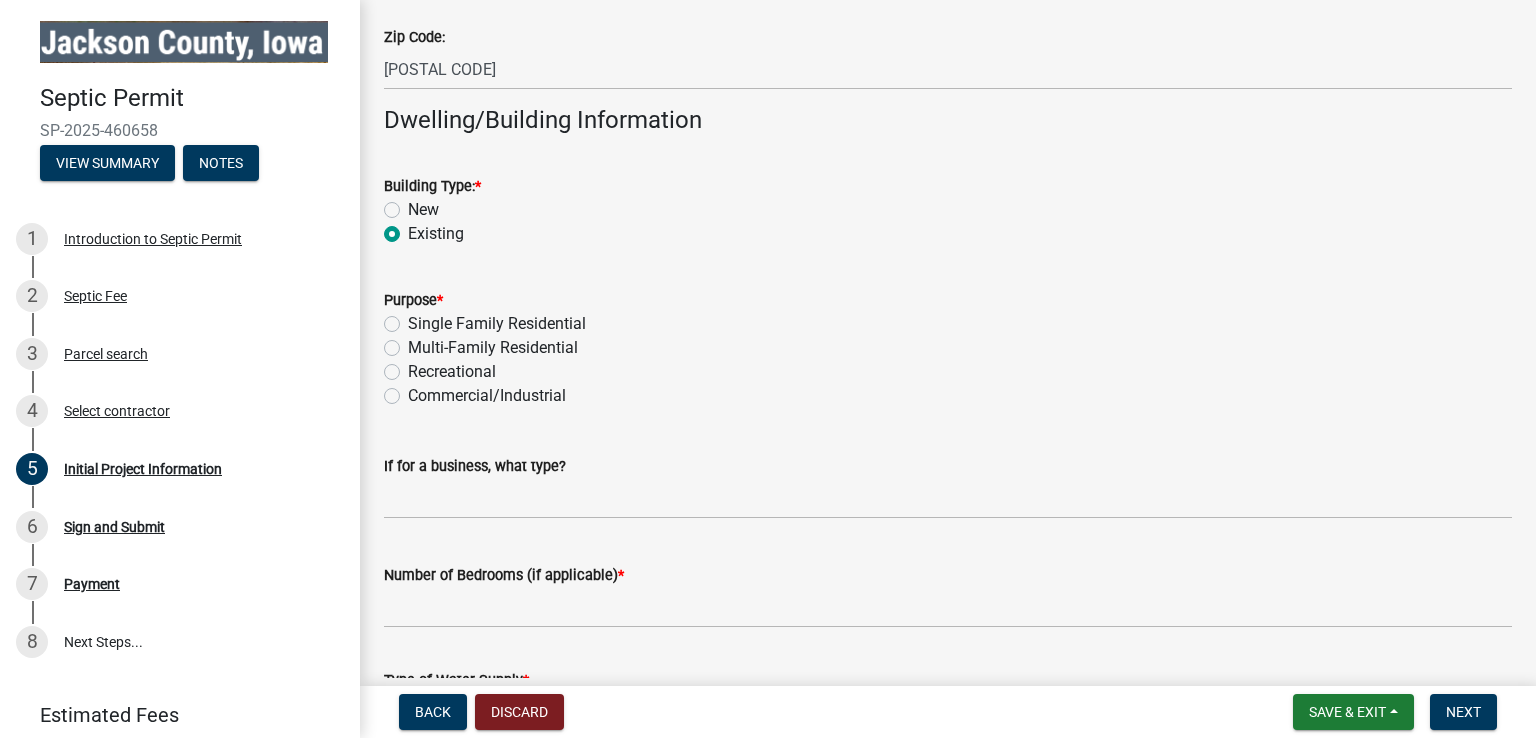 radio on "true" 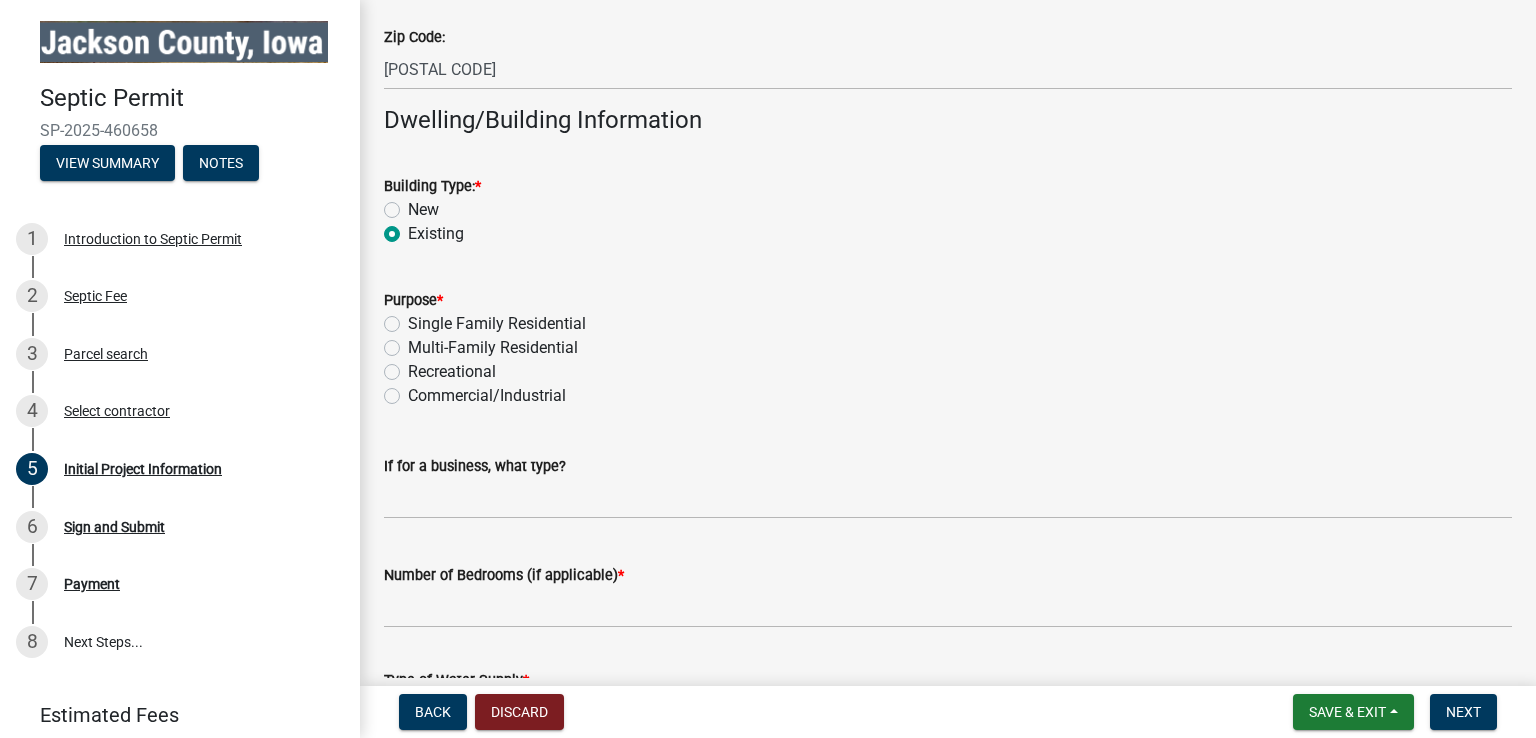 click on "Commercial/Industrial" 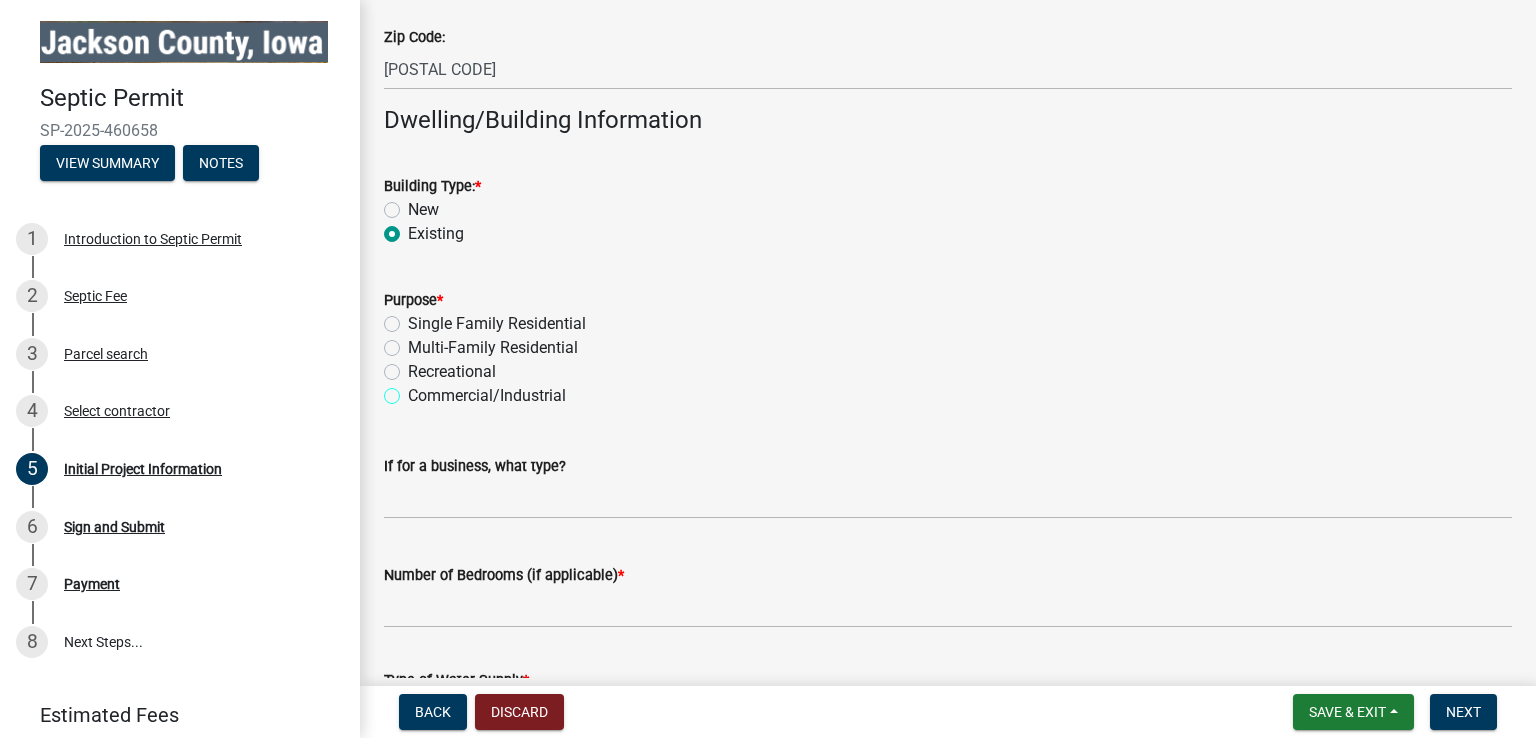click on "Commercial/Industrial" at bounding box center (414, 390) 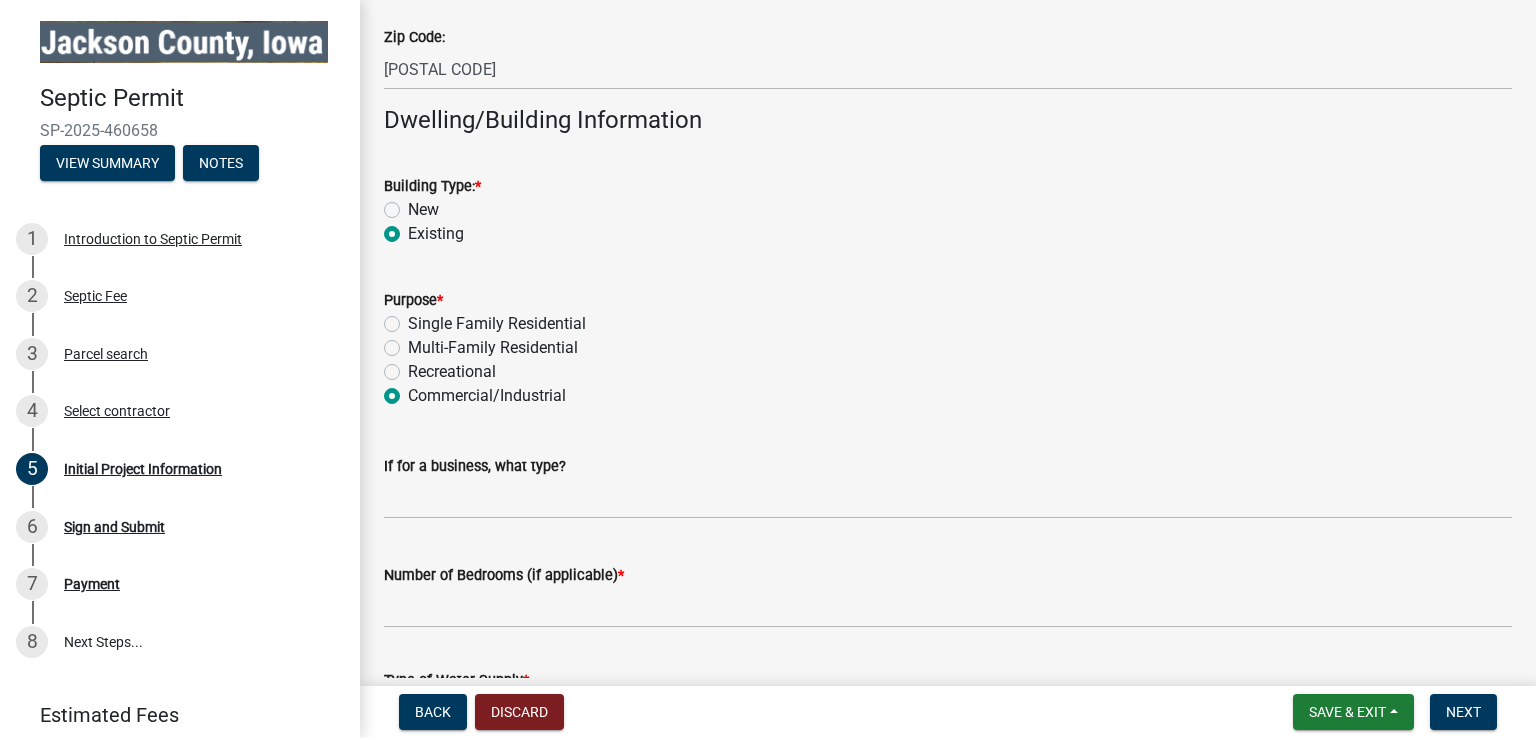 radio on "true" 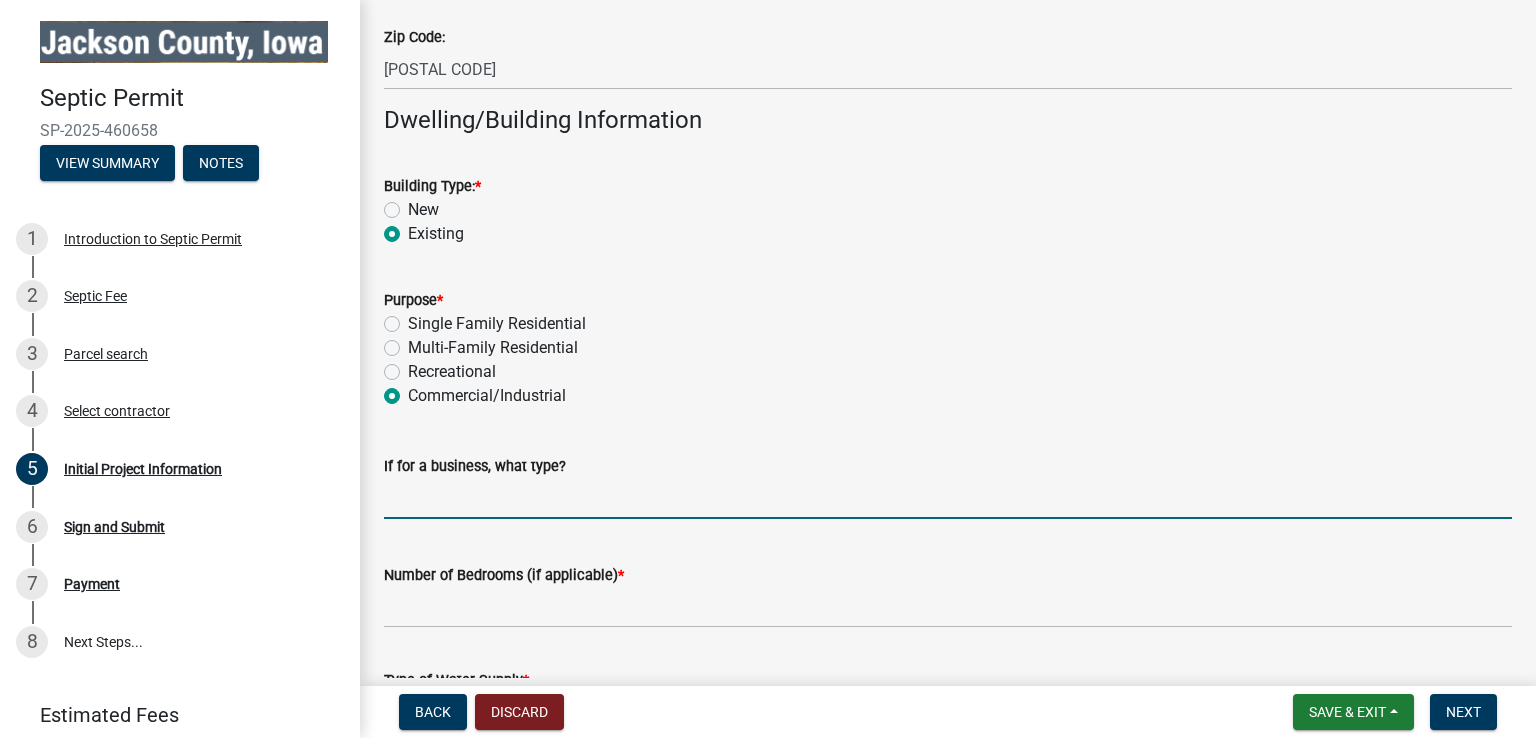click on "If for a business, what type?" at bounding box center (948, 498) 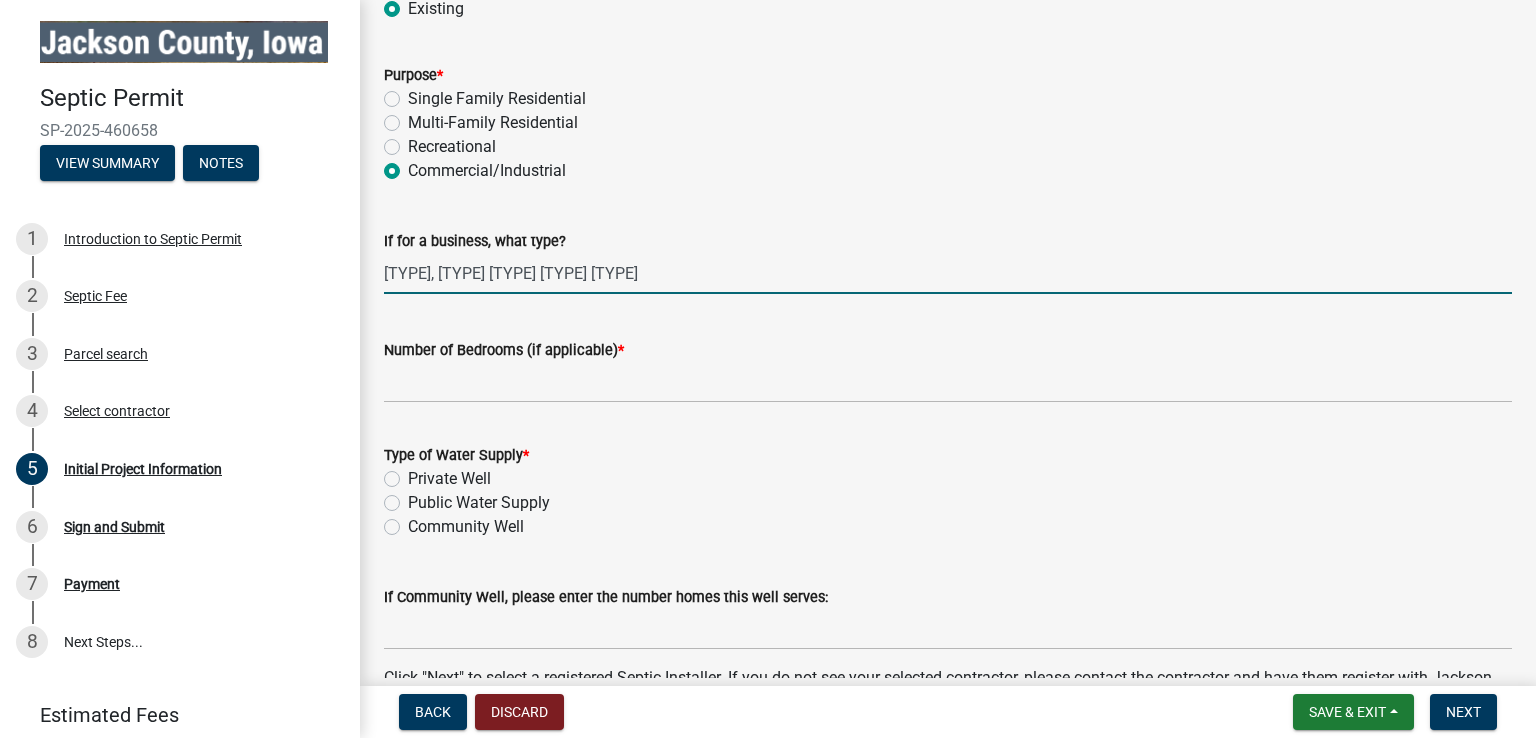 scroll, scrollTop: 1760, scrollLeft: 0, axis: vertical 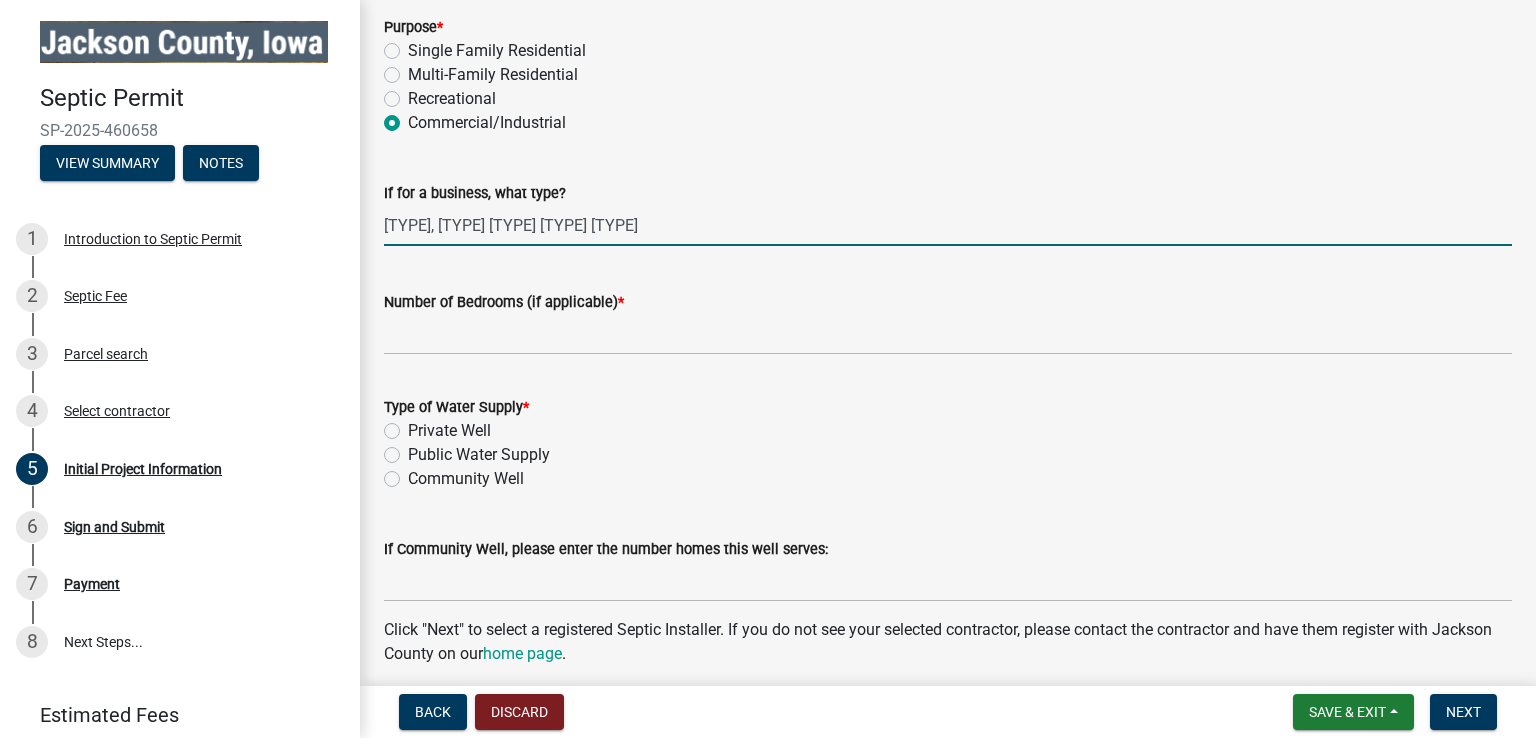 type on "[TYPE], [TYPE] [TYPE] [TYPE] [TYPE]" 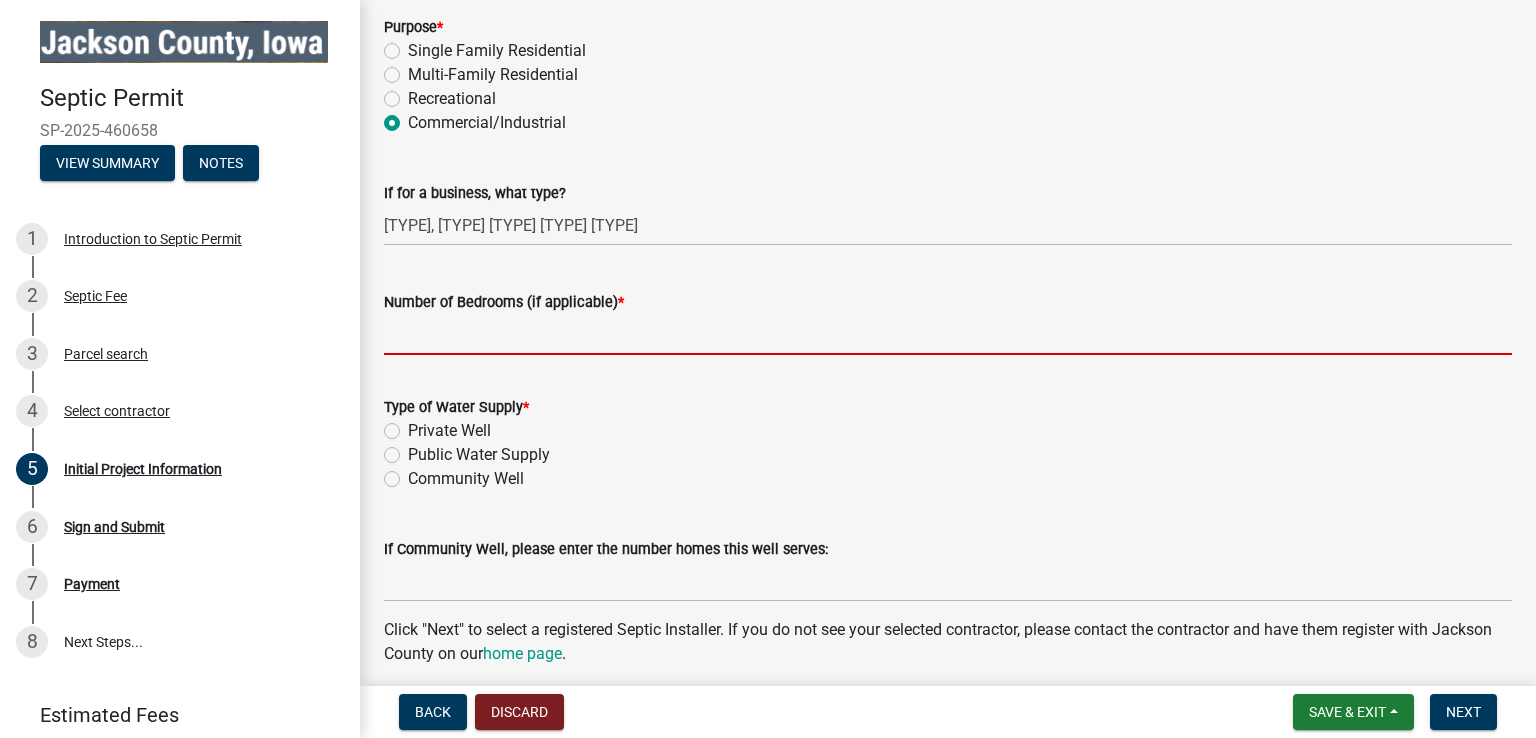 click on "Number of Bedrooms (if applicable) *" at bounding box center [948, 334] 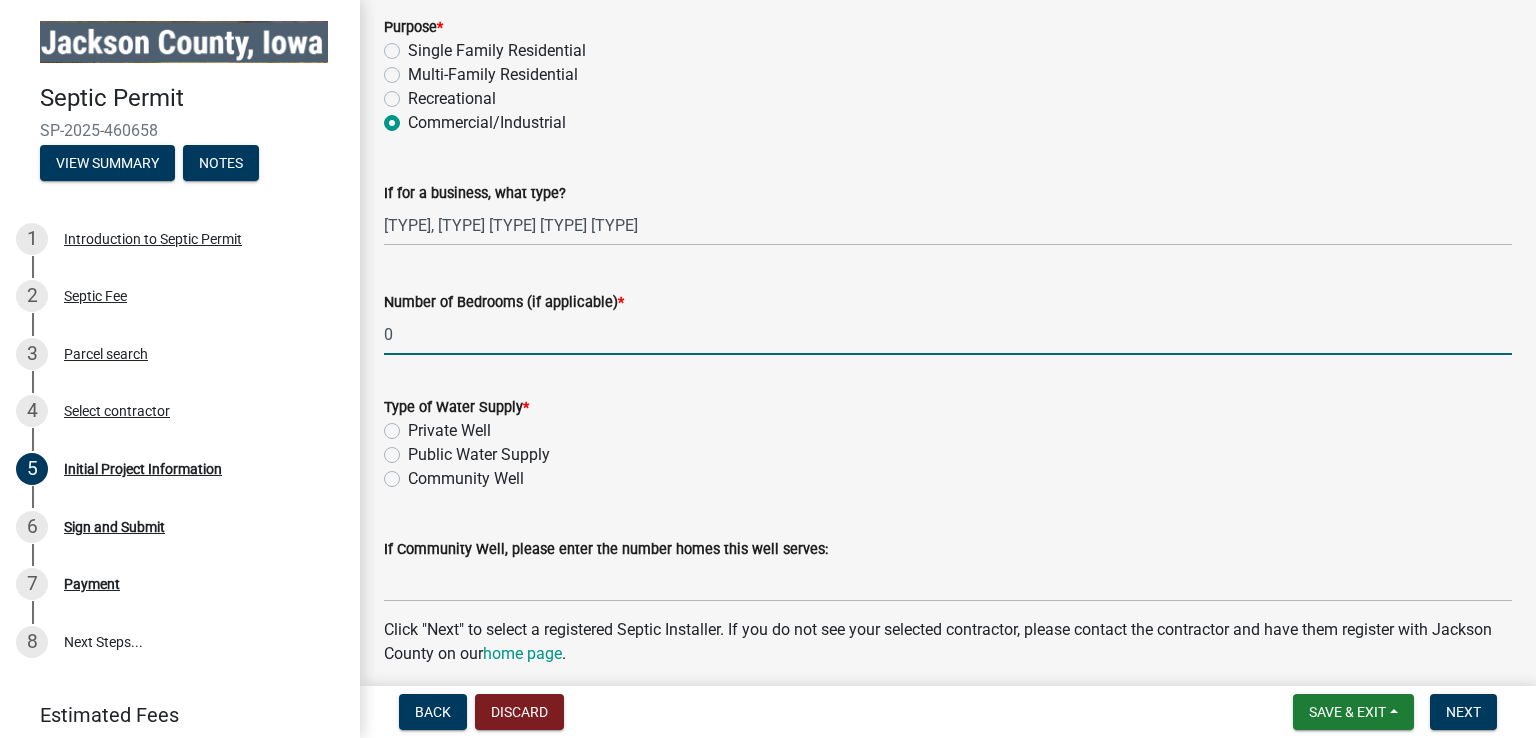 type on "0" 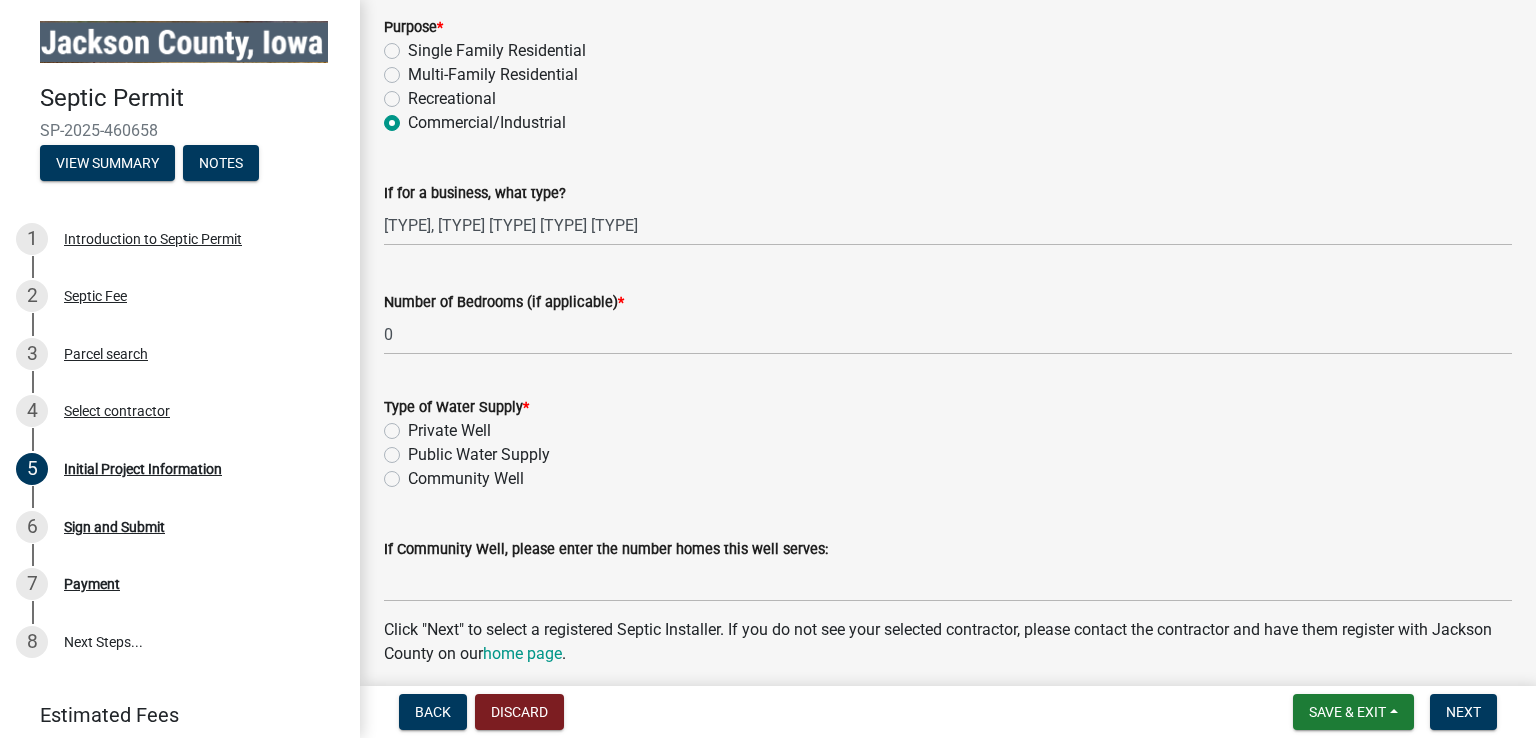 click on "Private Well" 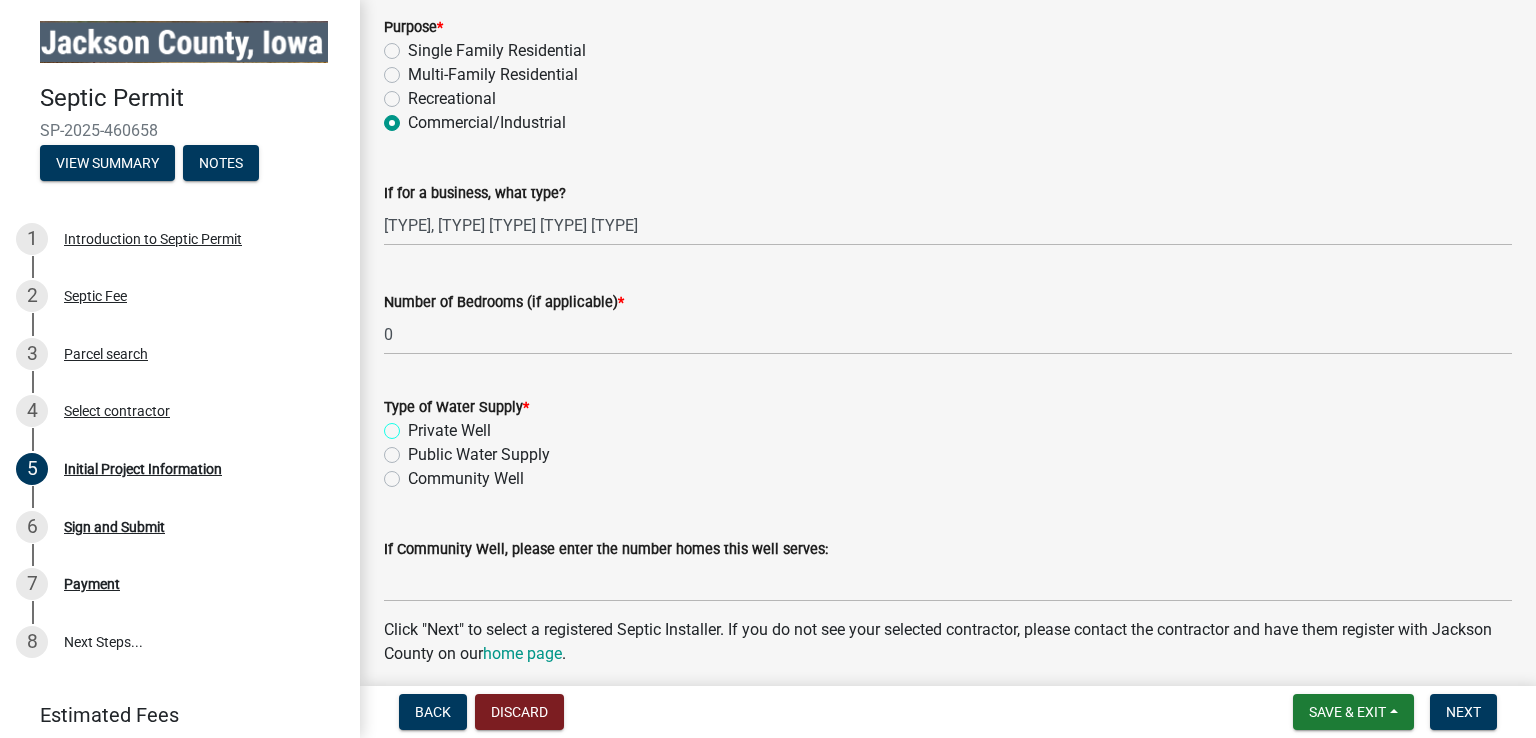 click on "Private Well" at bounding box center [414, 425] 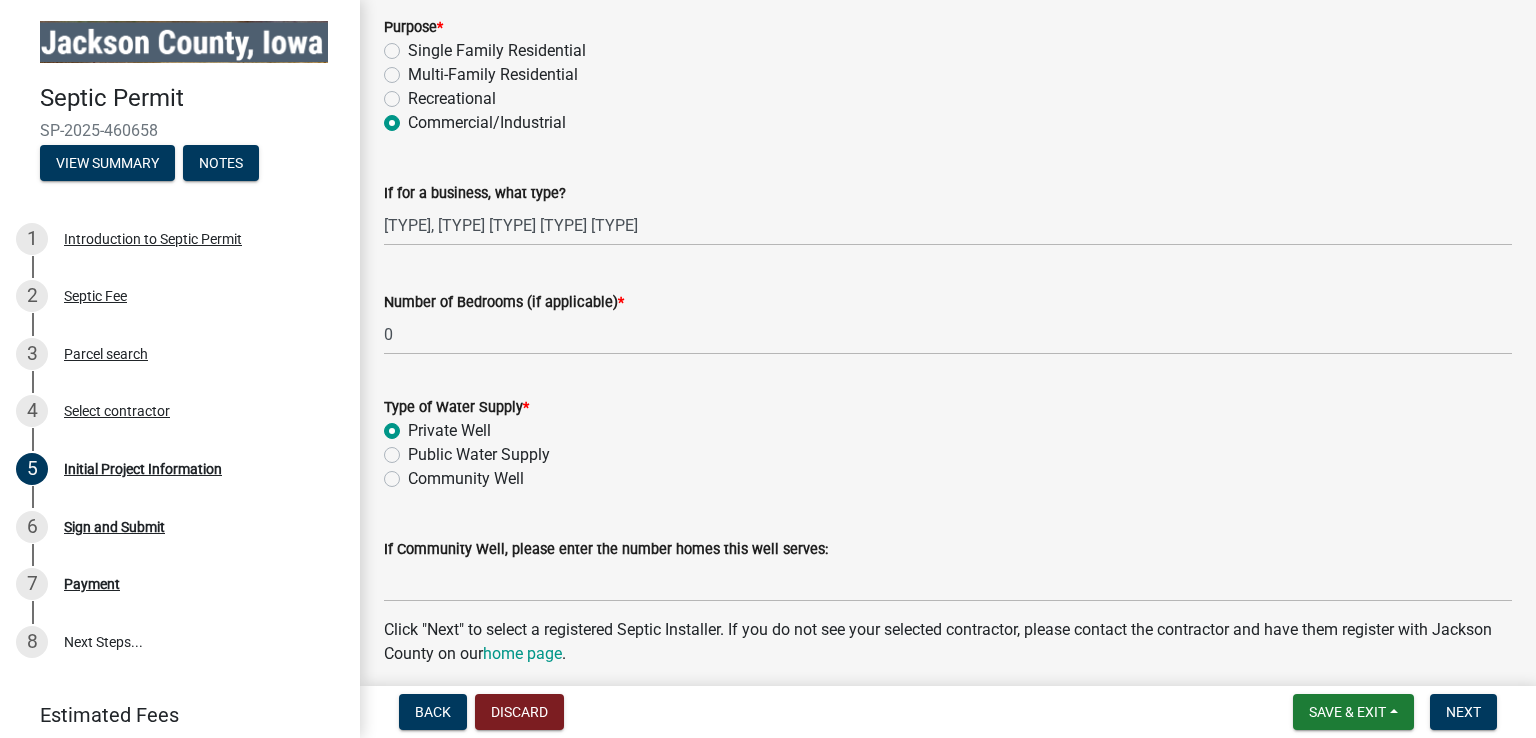radio on "true" 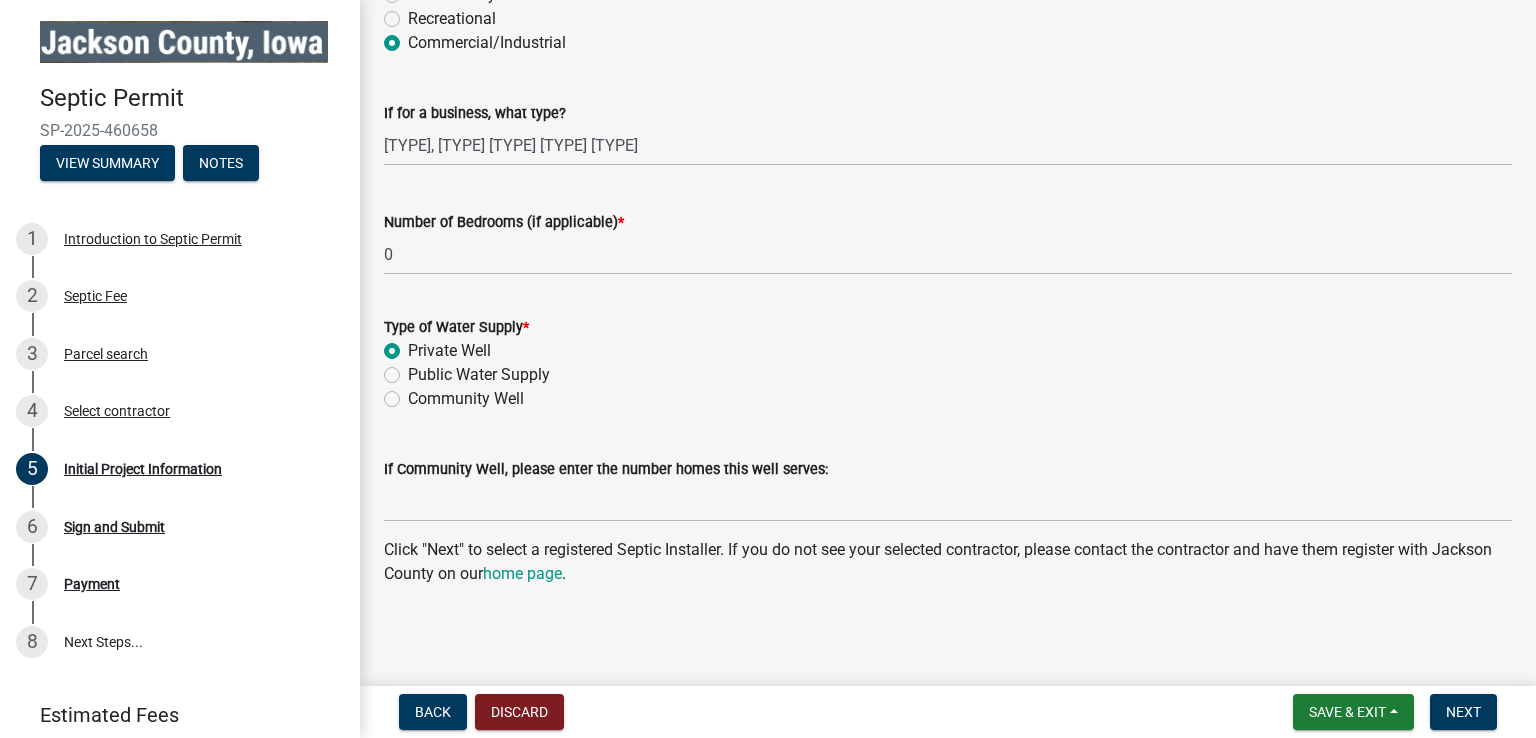 scroll, scrollTop: 1842, scrollLeft: 0, axis: vertical 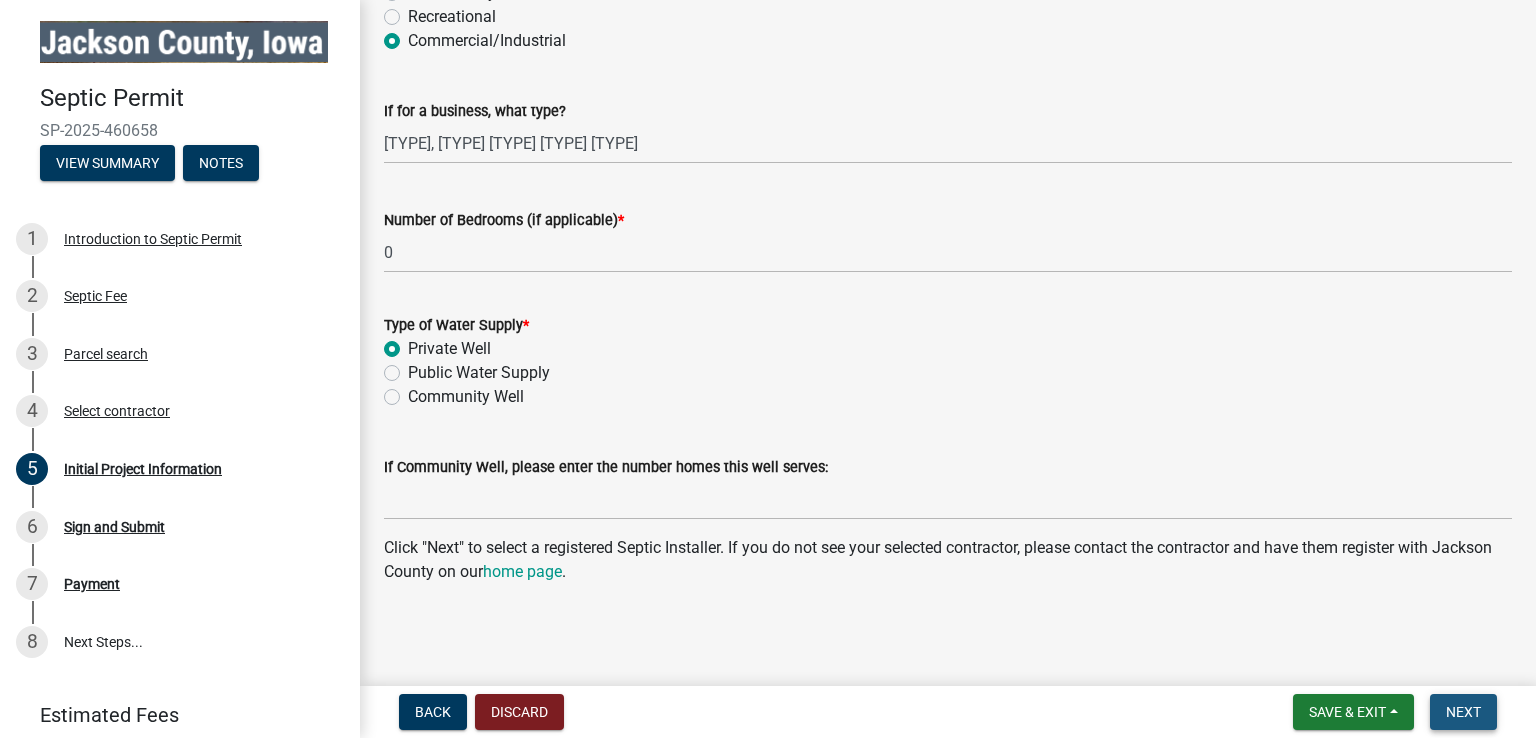 click on "Next" at bounding box center [1463, 712] 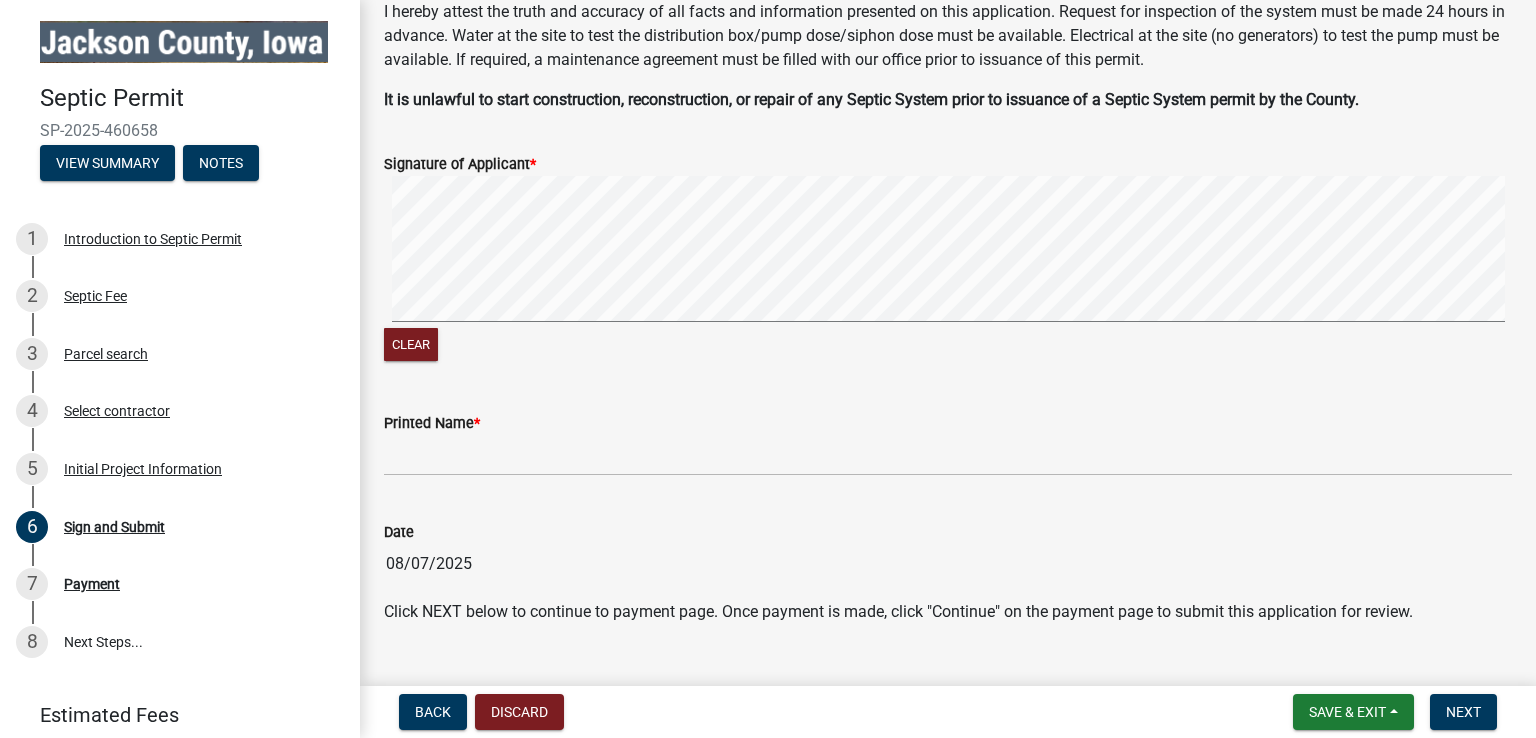 scroll, scrollTop: 96, scrollLeft: 0, axis: vertical 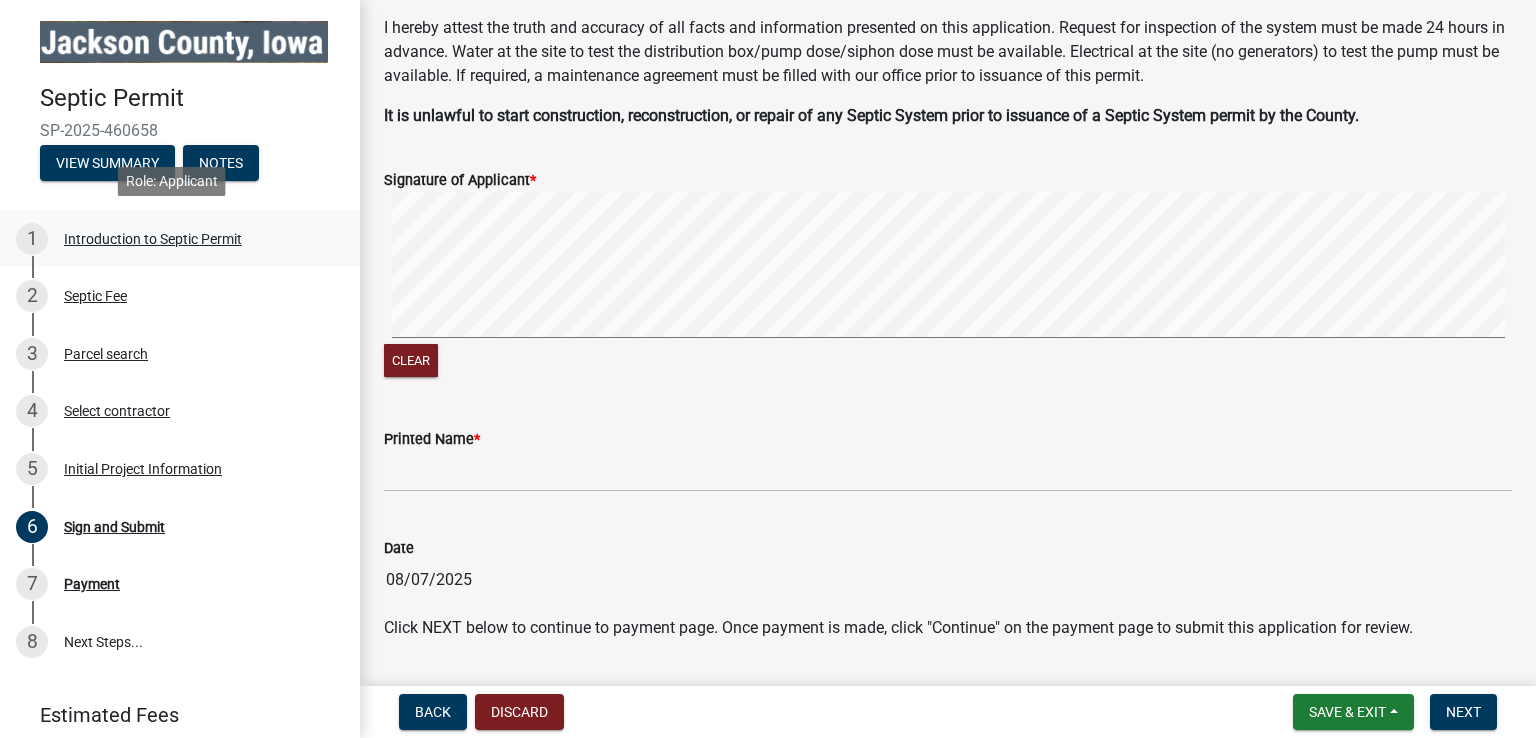 click on "Introduction to Septic Permit" at bounding box center [153, 239] 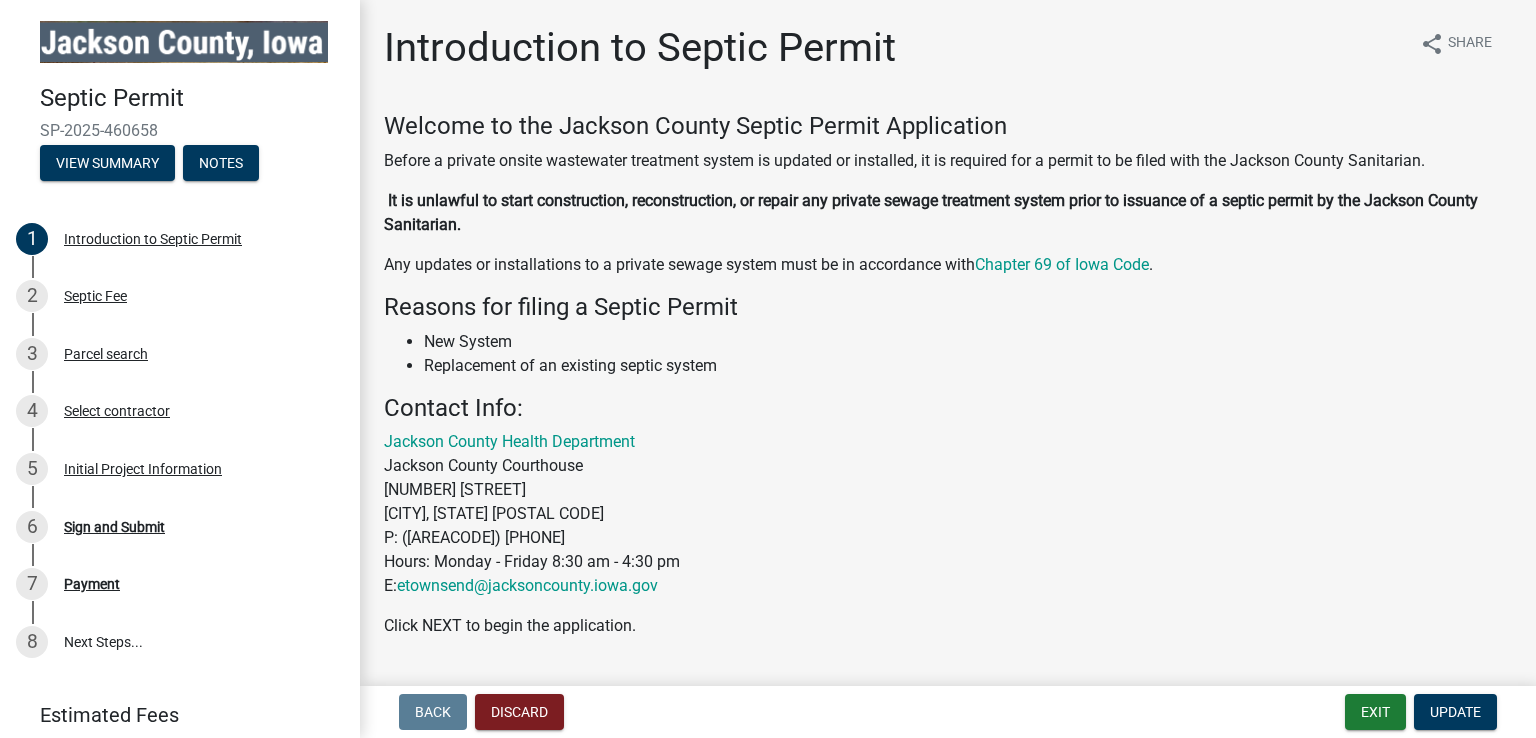 scroll, scrollTop: 55, scrollLeft: 0, axis: vertical 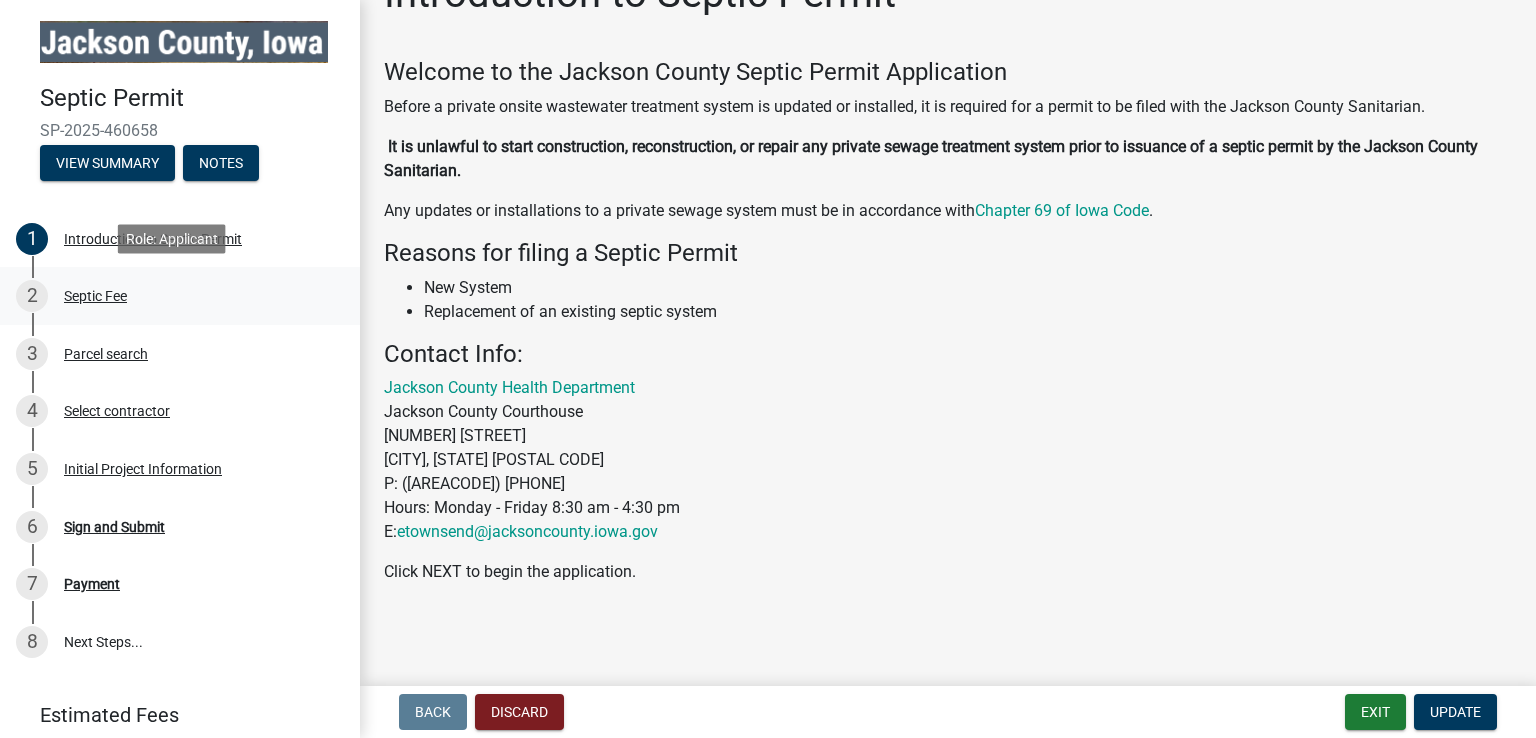 click on "Septic Fee" at bounding box center [95, 296] 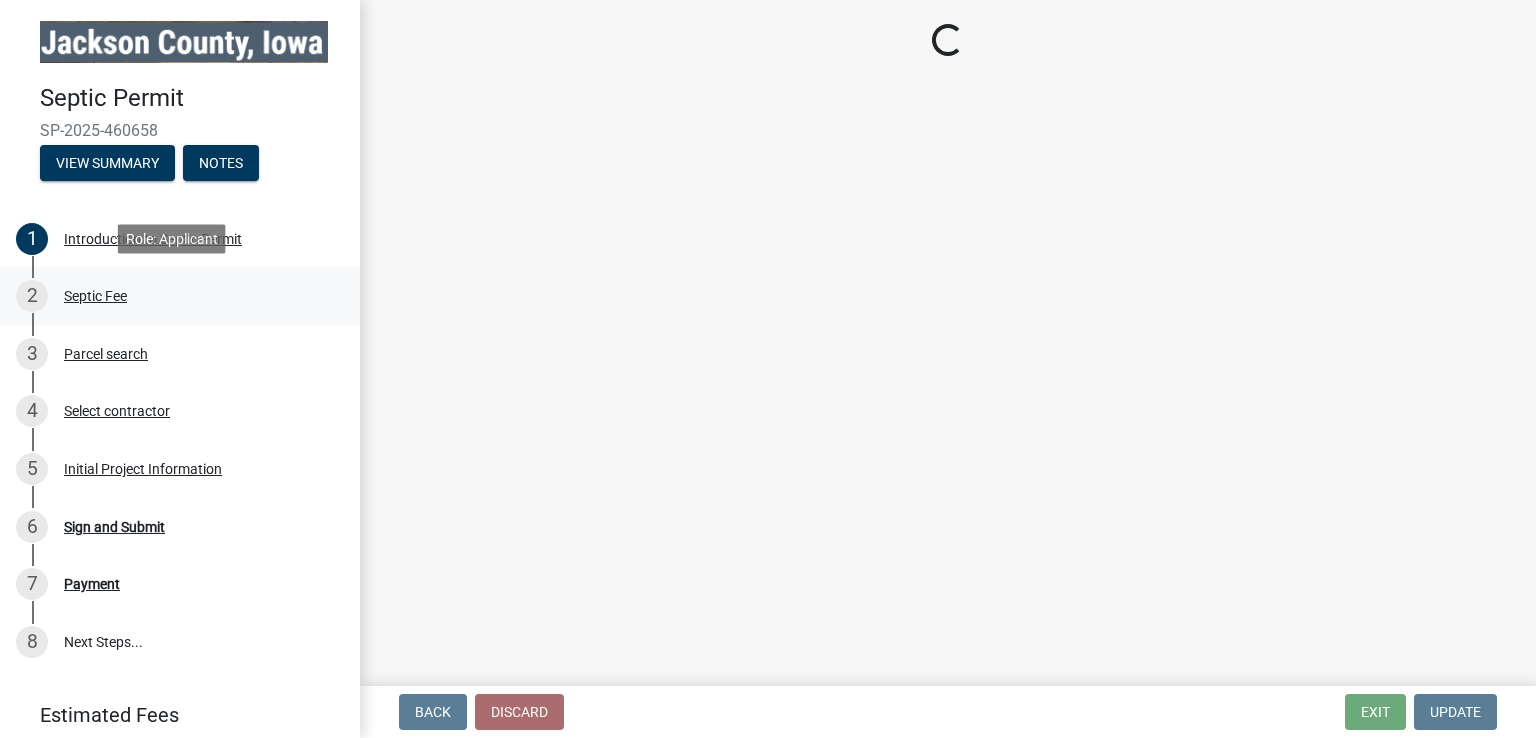 scroll, scrollTop: 0, scrollLeft: 0, axis: both 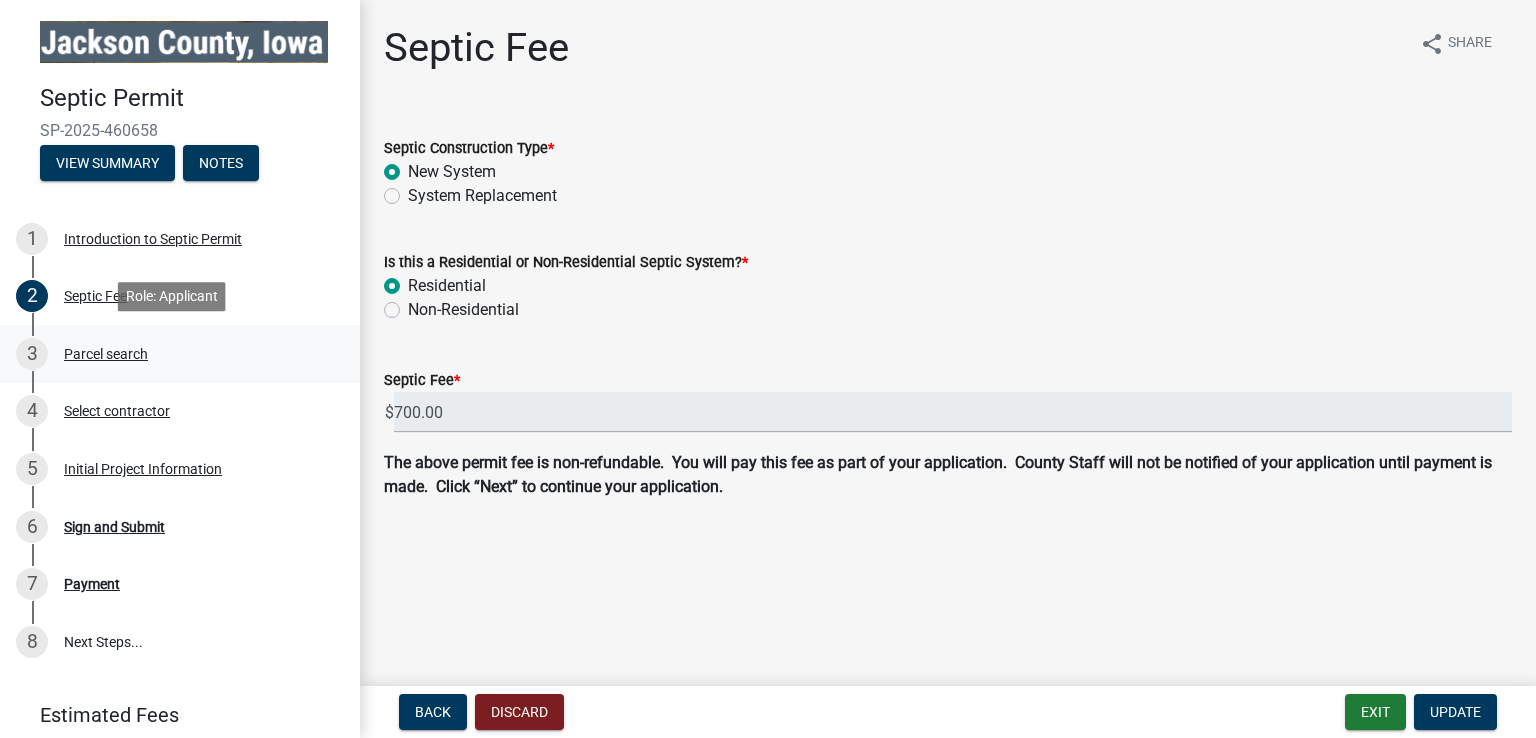 click on "Parcel search" at bounding box center [106, 354] 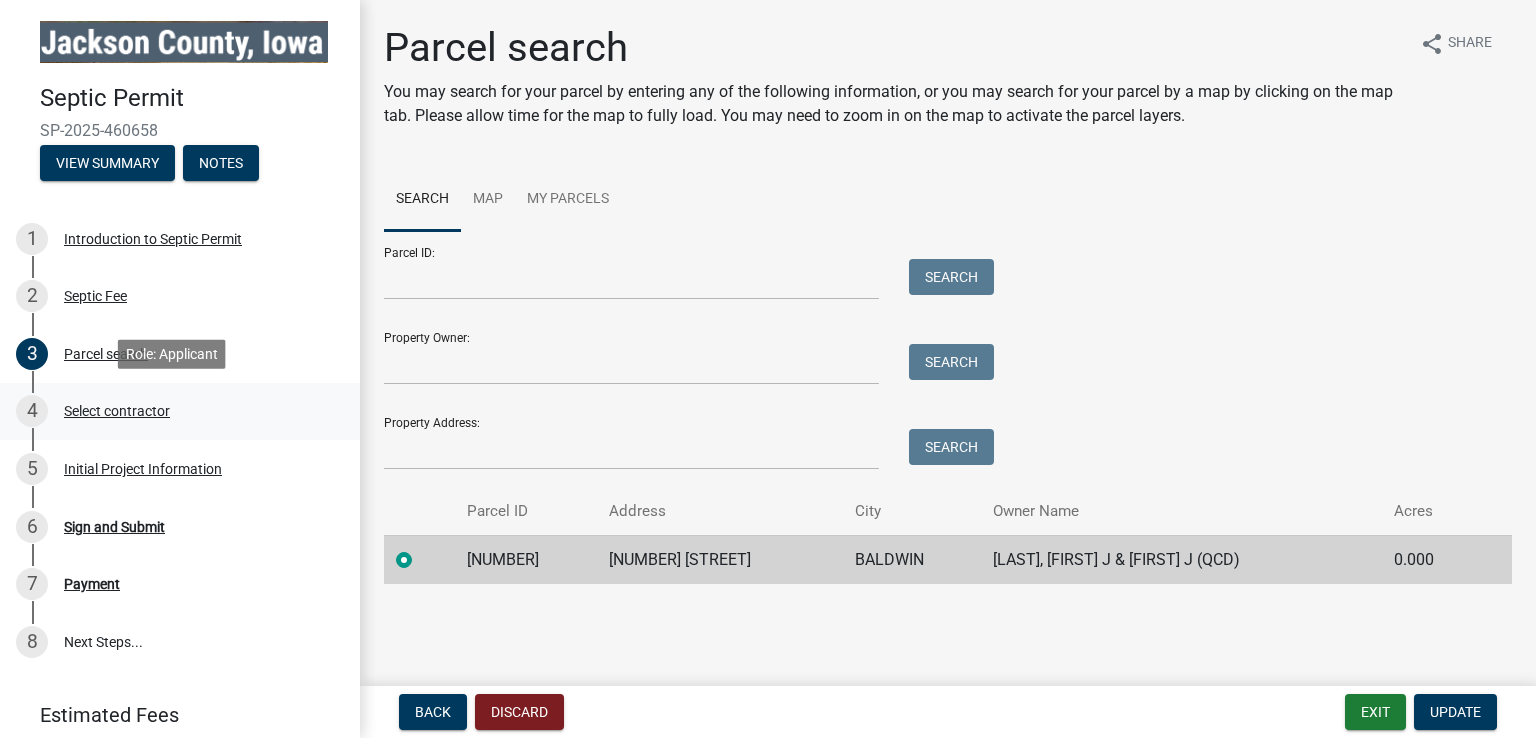 click on "Select contractor" at bounding box center [117, 411] 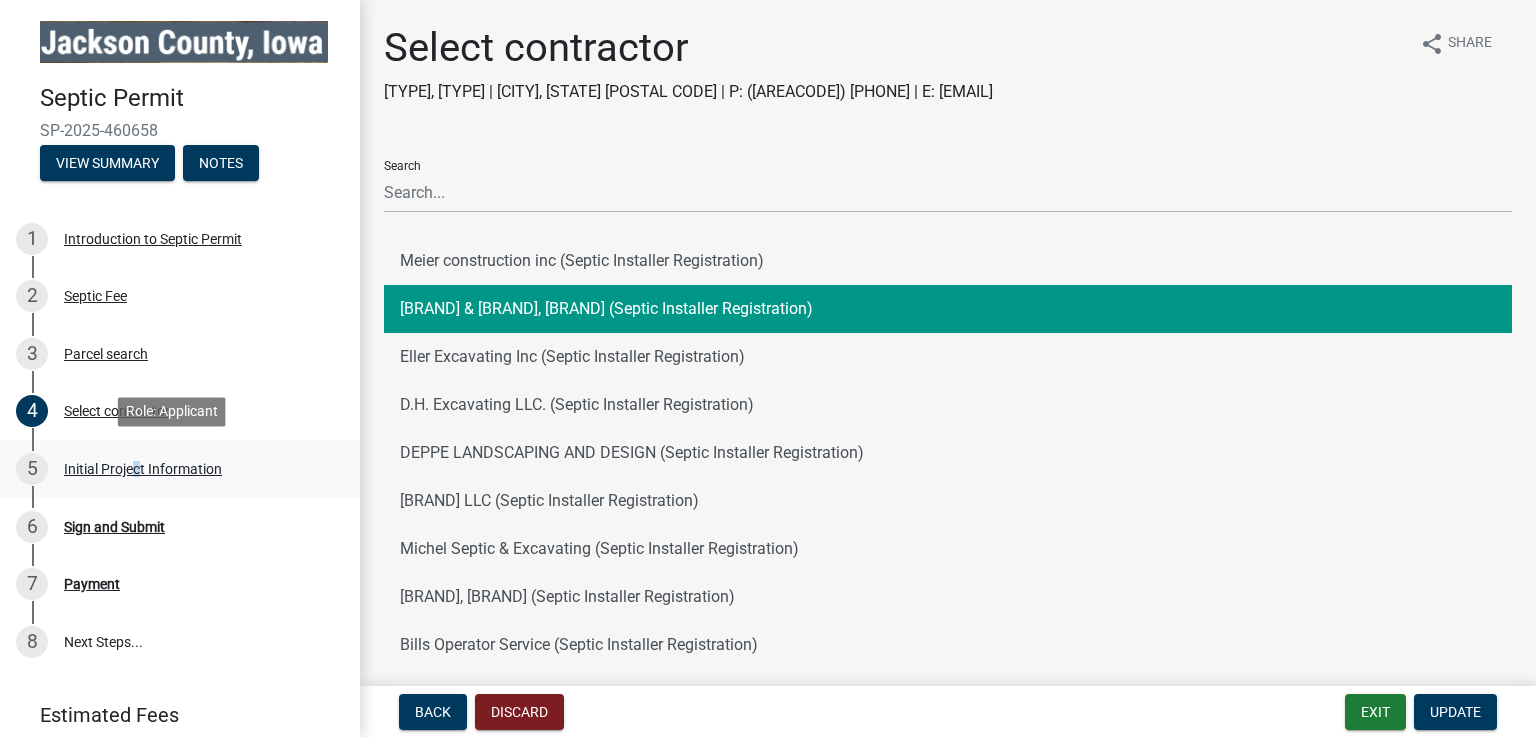 click on "Initial Project Information" at bounding box center [143, 469] 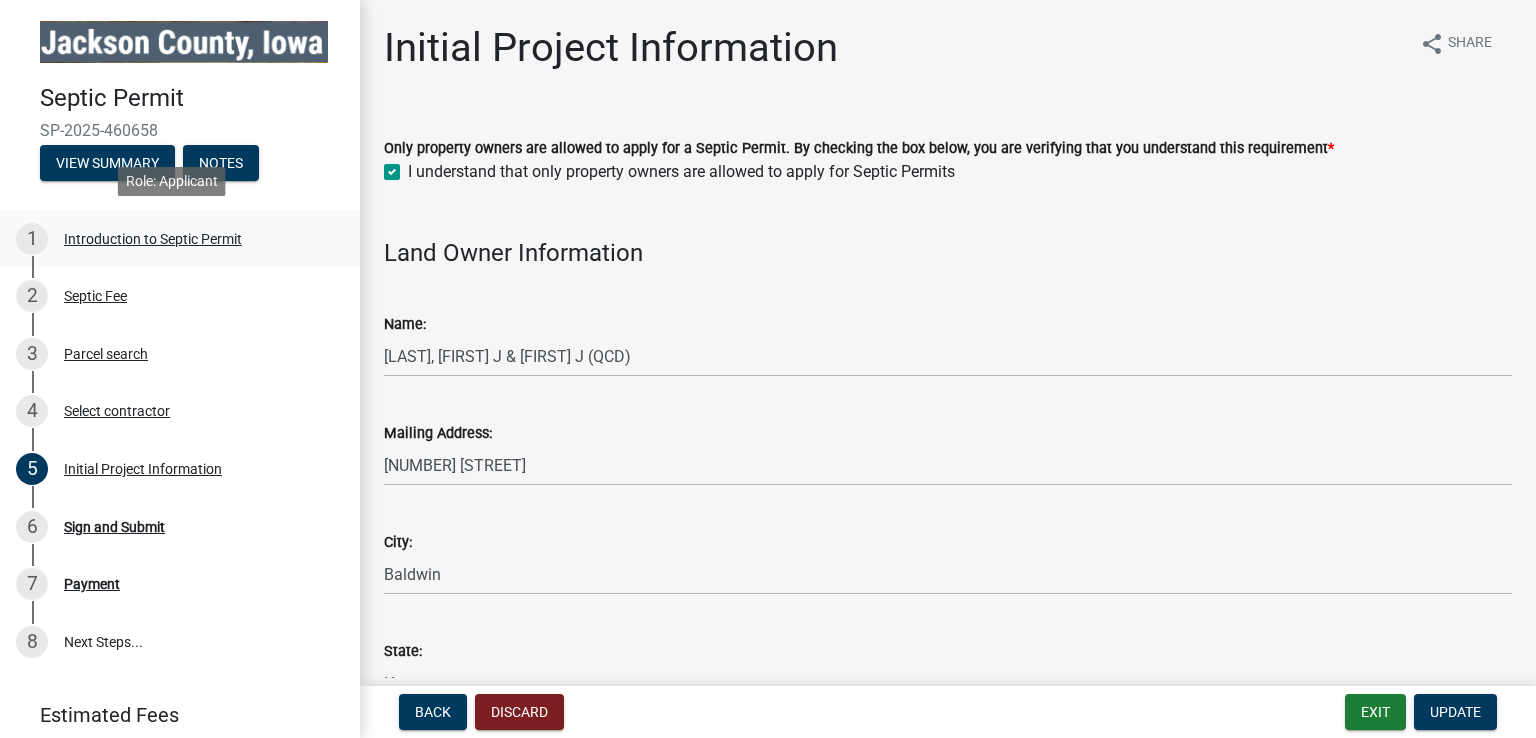click on "Introduction to Septic Permit" at bounding box center (153, 239) 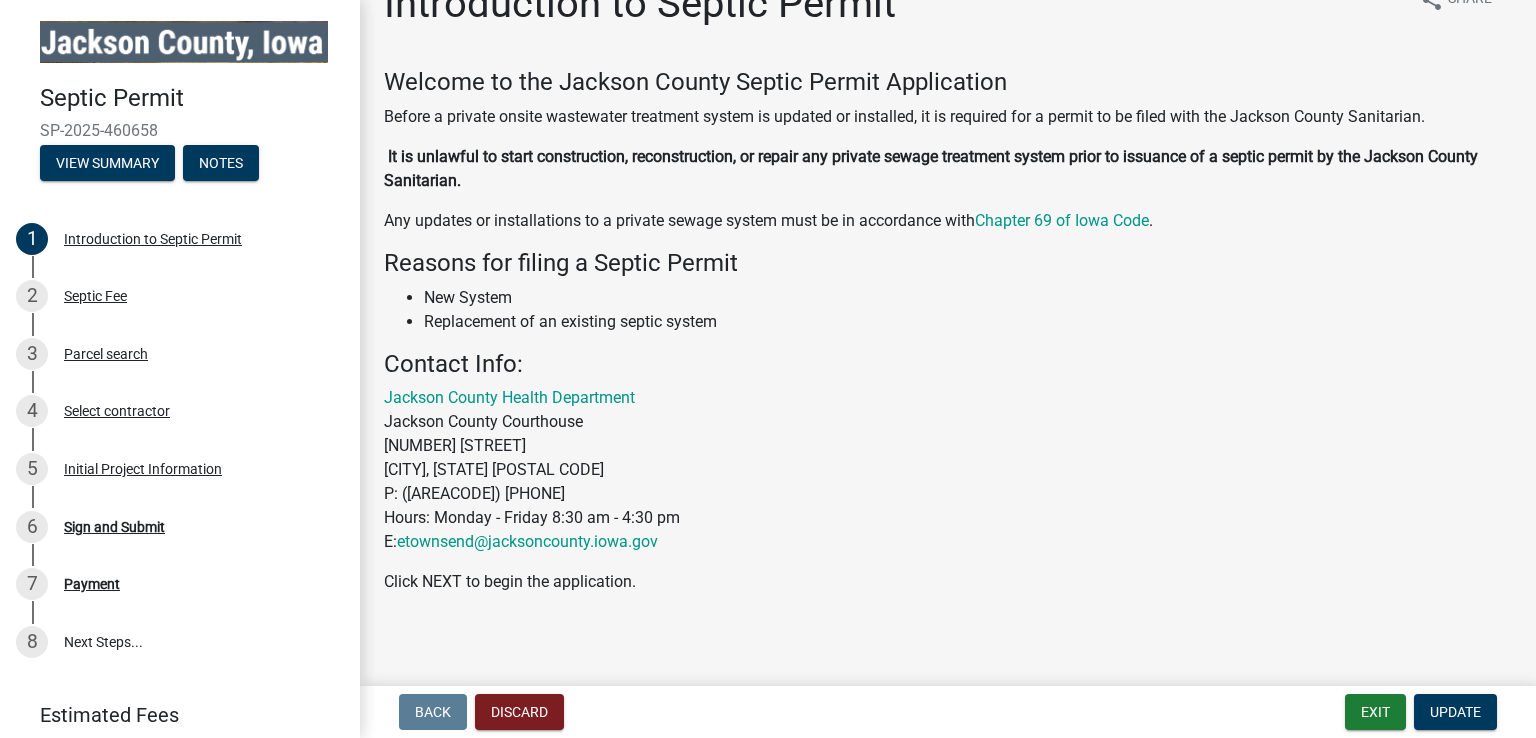 scroll, scrollTop: 55, scrollLeft: 0, axis: vertical 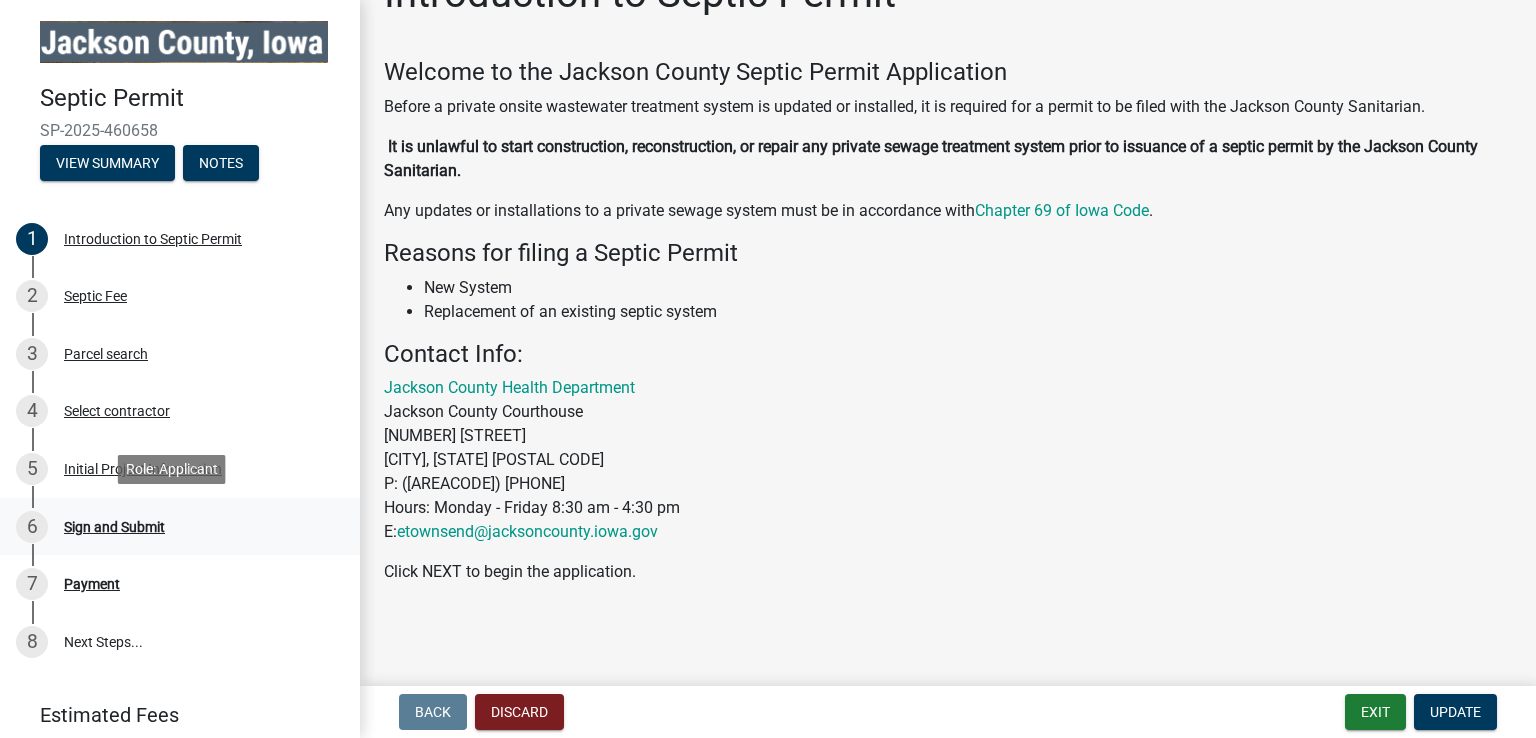 click on "Sign and Submit" at bounding box center (114, 527) 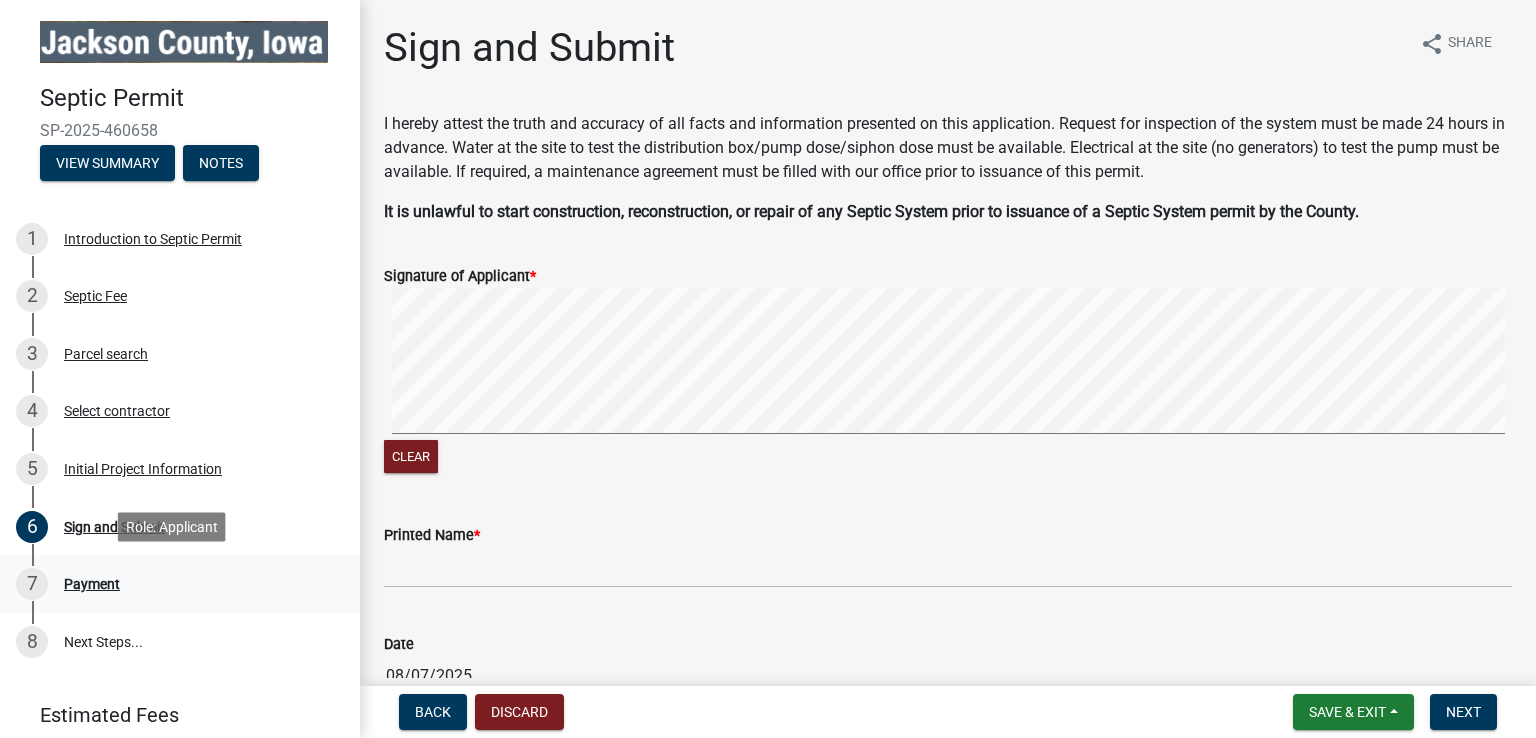 click on "Payment" at bounding box center (92, 584) 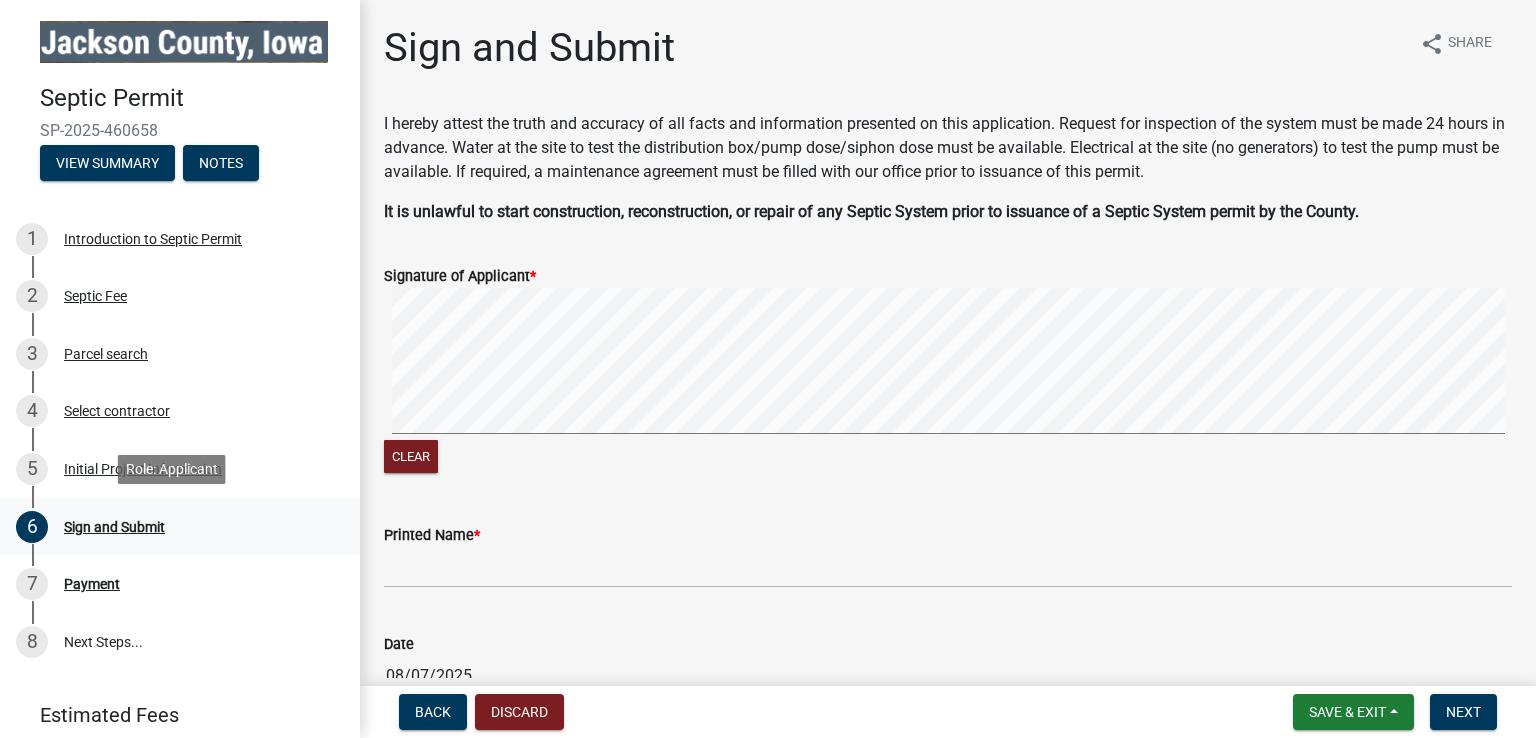 click on "Sign and Submit" at bounding box center [114, 527] 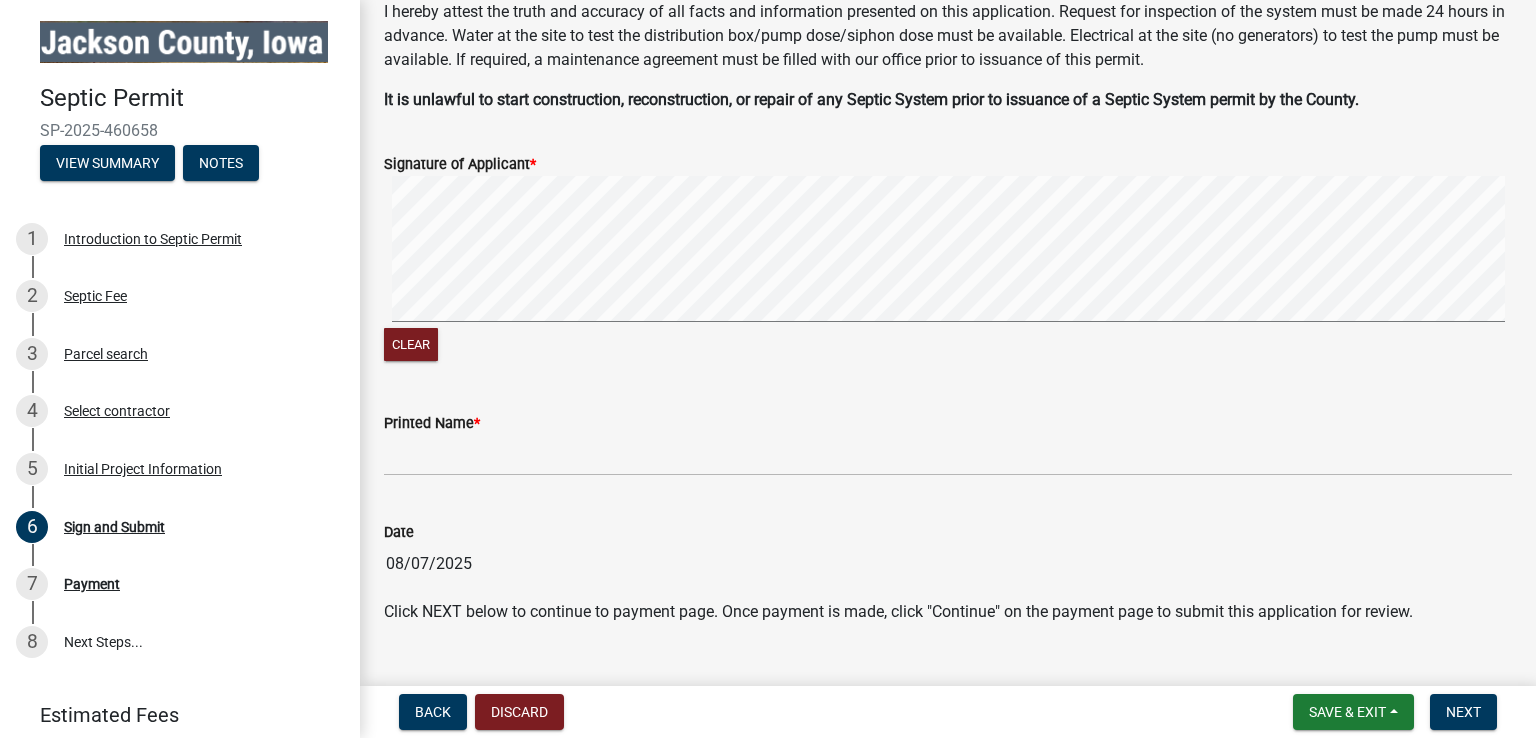 scroll, scrollTop: 81, scrollLeft: 0, axis: vertical 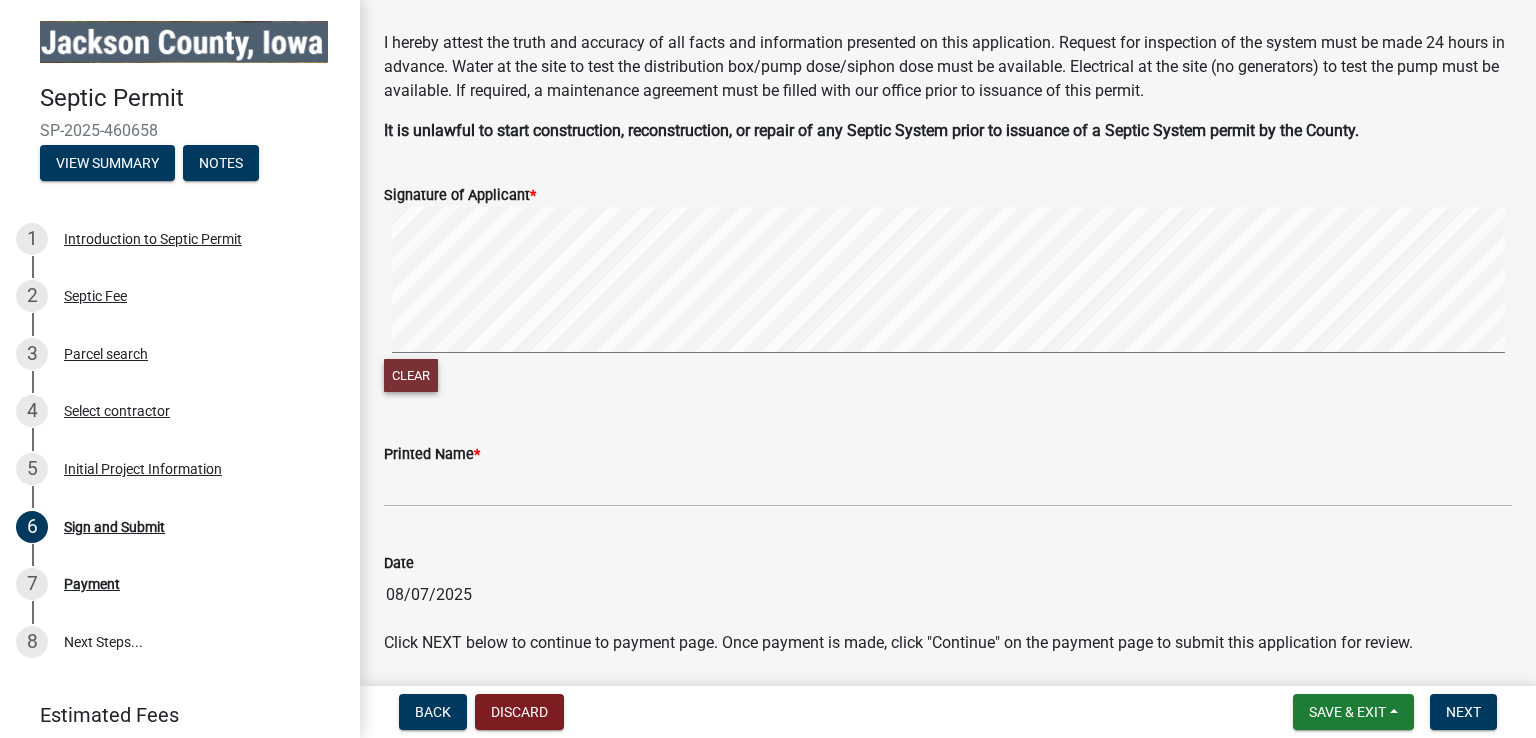 click on "Clear" 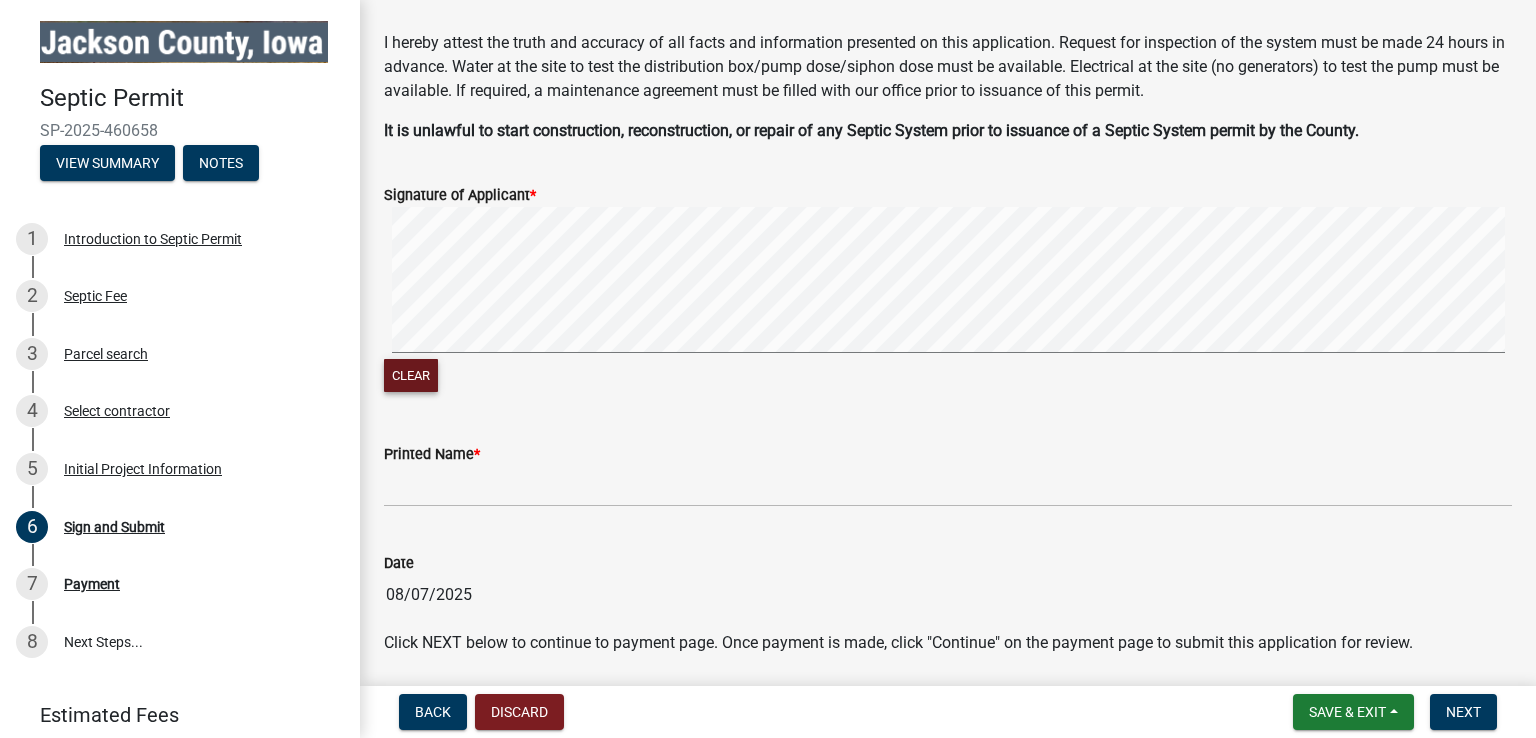 click on "Clear" 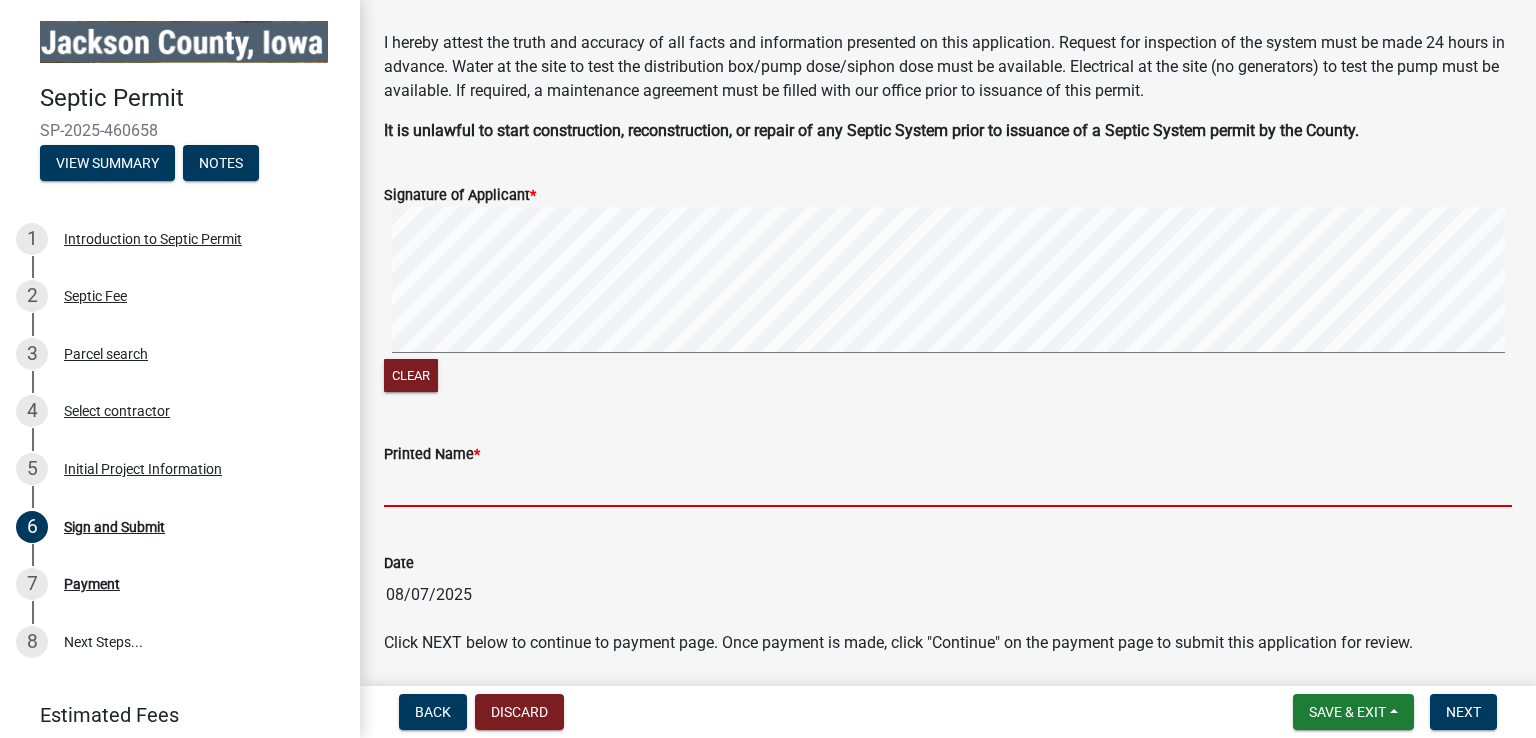 click on "Printed Name  *" at bounding box center [948, 486] 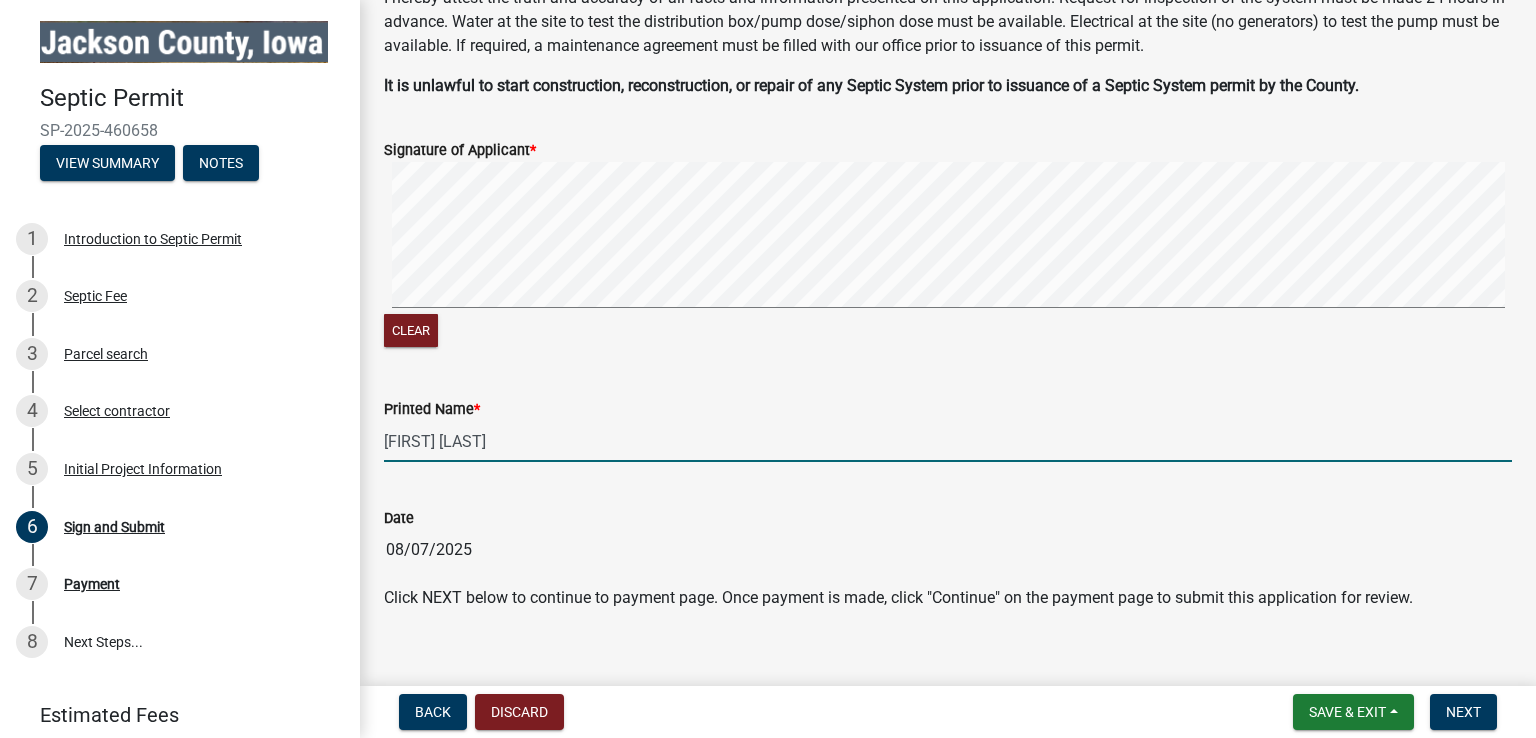 scroll, scrollTop: 139, scrollLeft: 0, axis: vertical 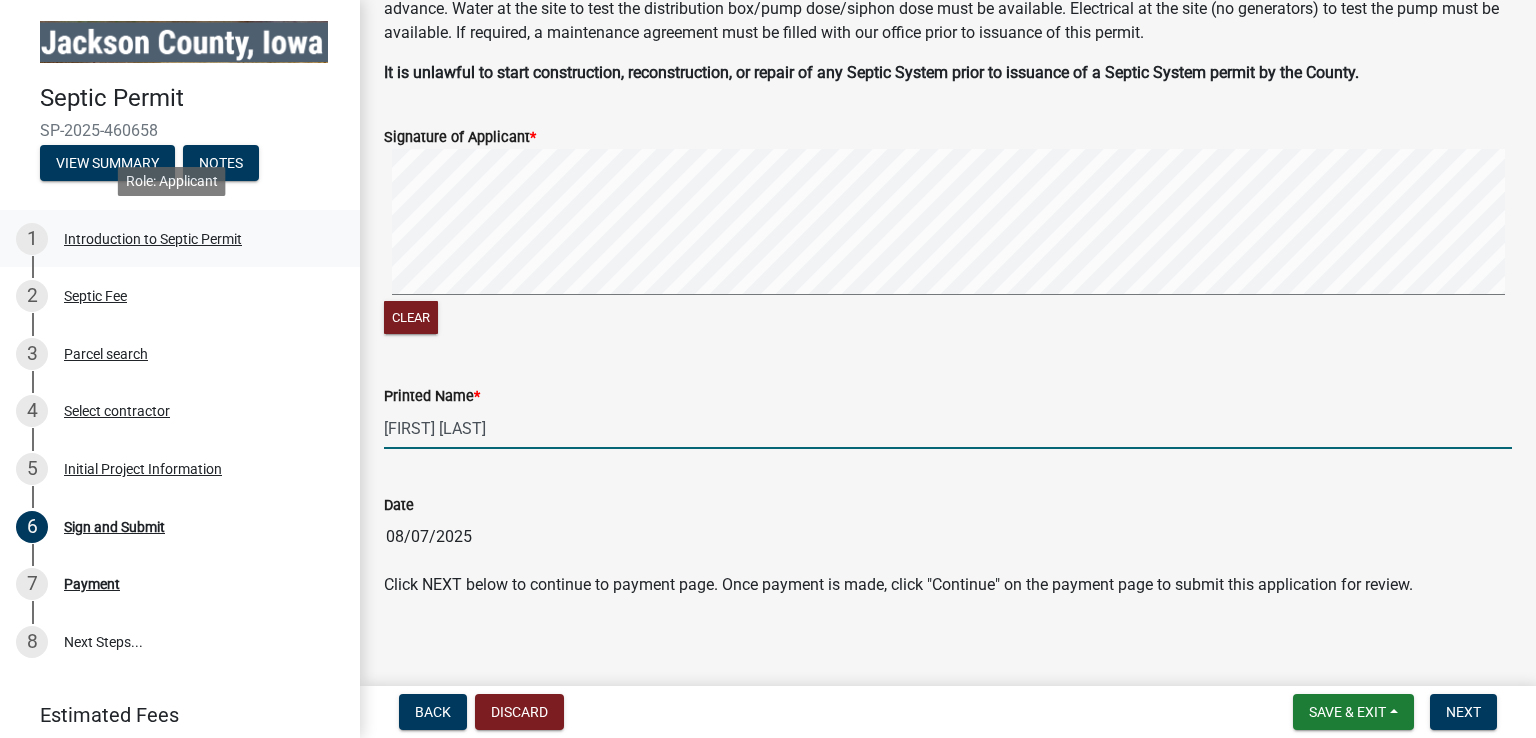 type on "[FIRST] [LAST]" 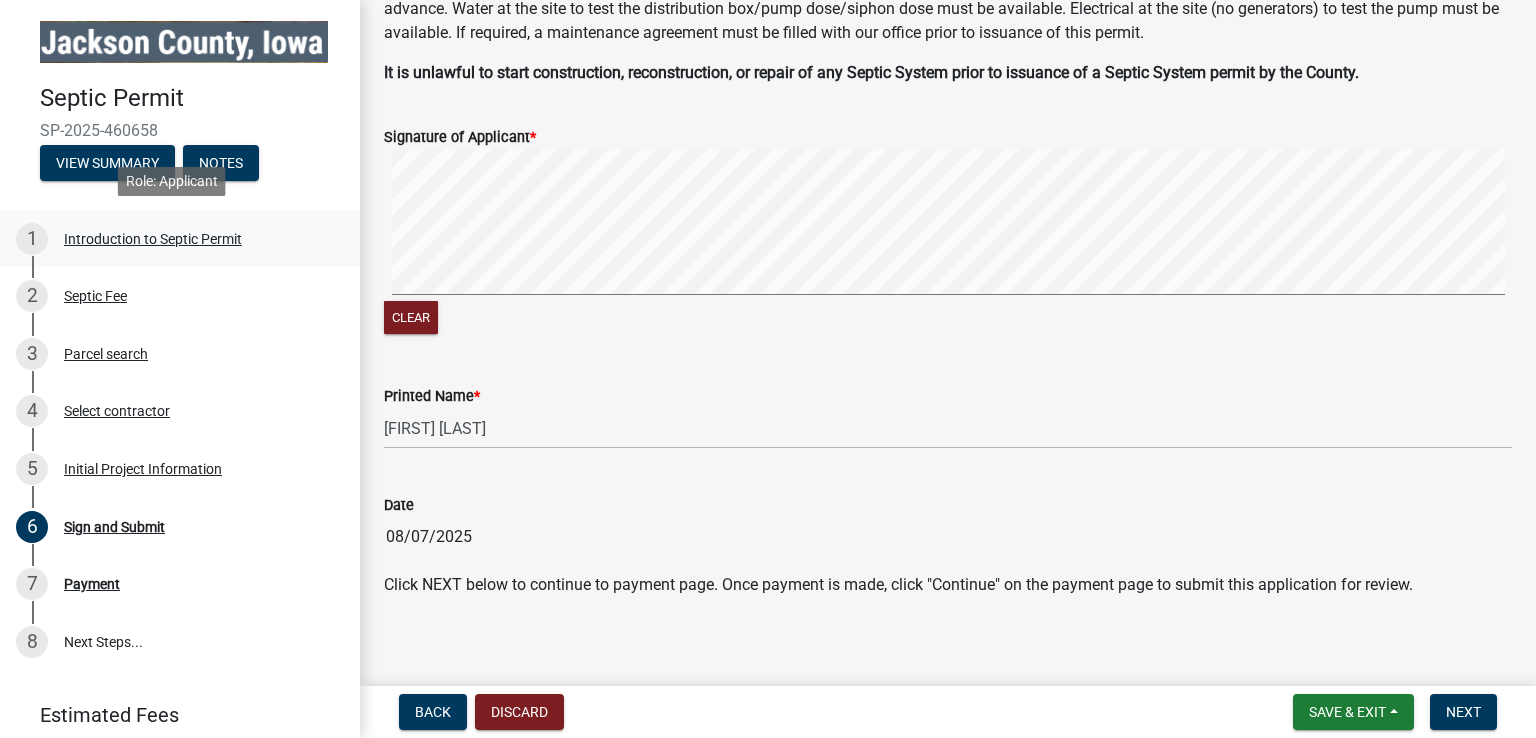 click on "Introduction to Septic Permit" at bounding box center (153, 239) 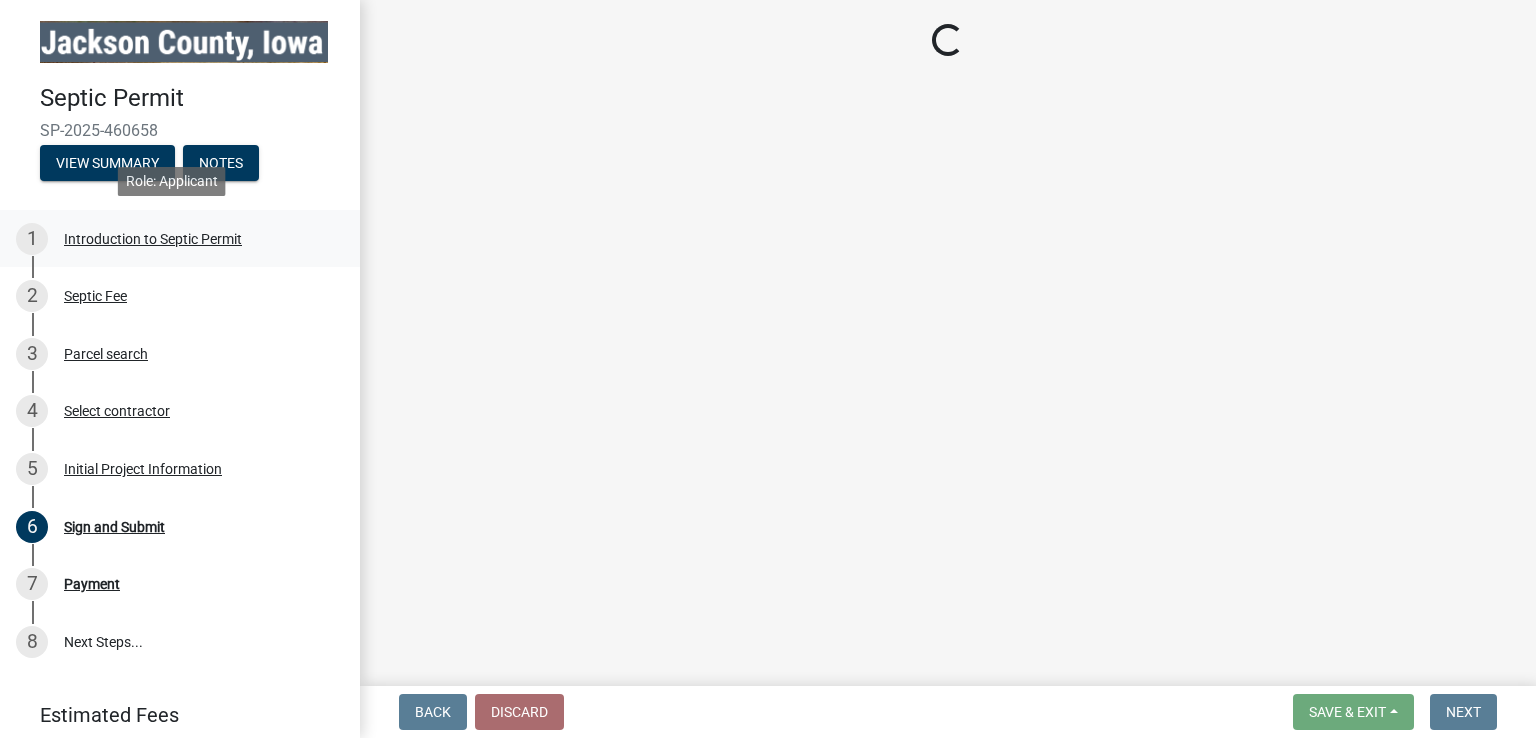 scroll, scrollTop: 0, scrollLeft: 0, axis: both 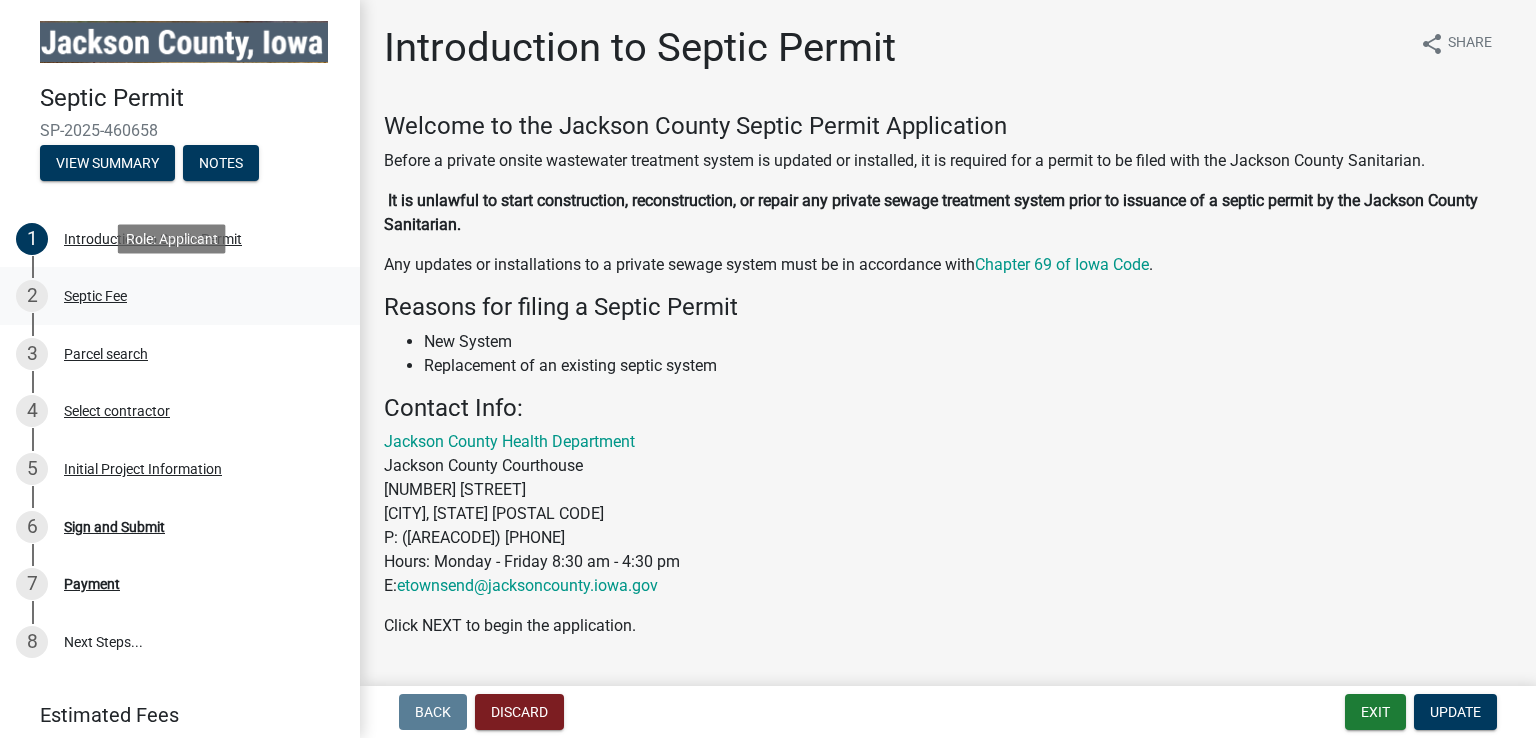 click on "Septic Fee" at bounding box center (95, 296) 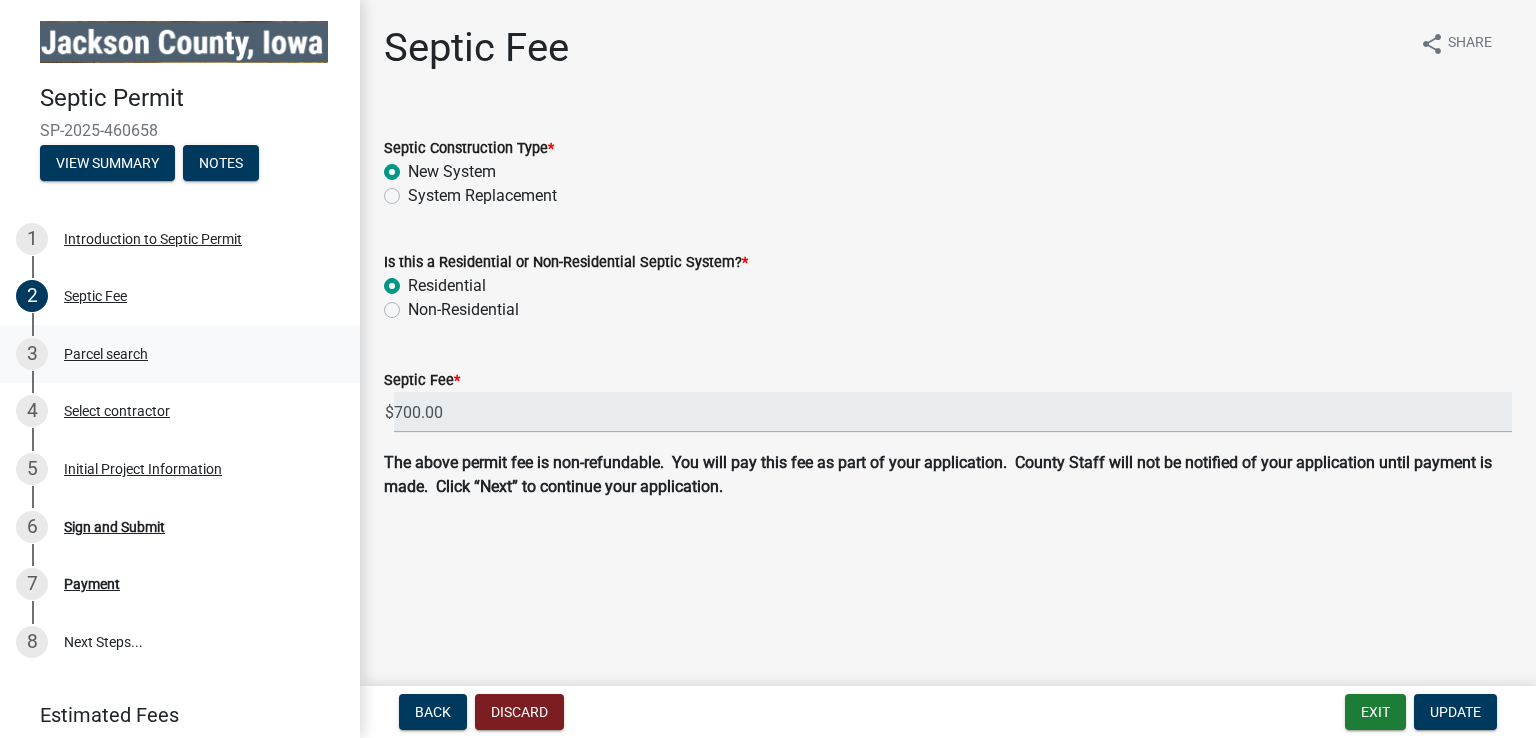 click on "3     Parcel search" at bounding box center [172, 354] 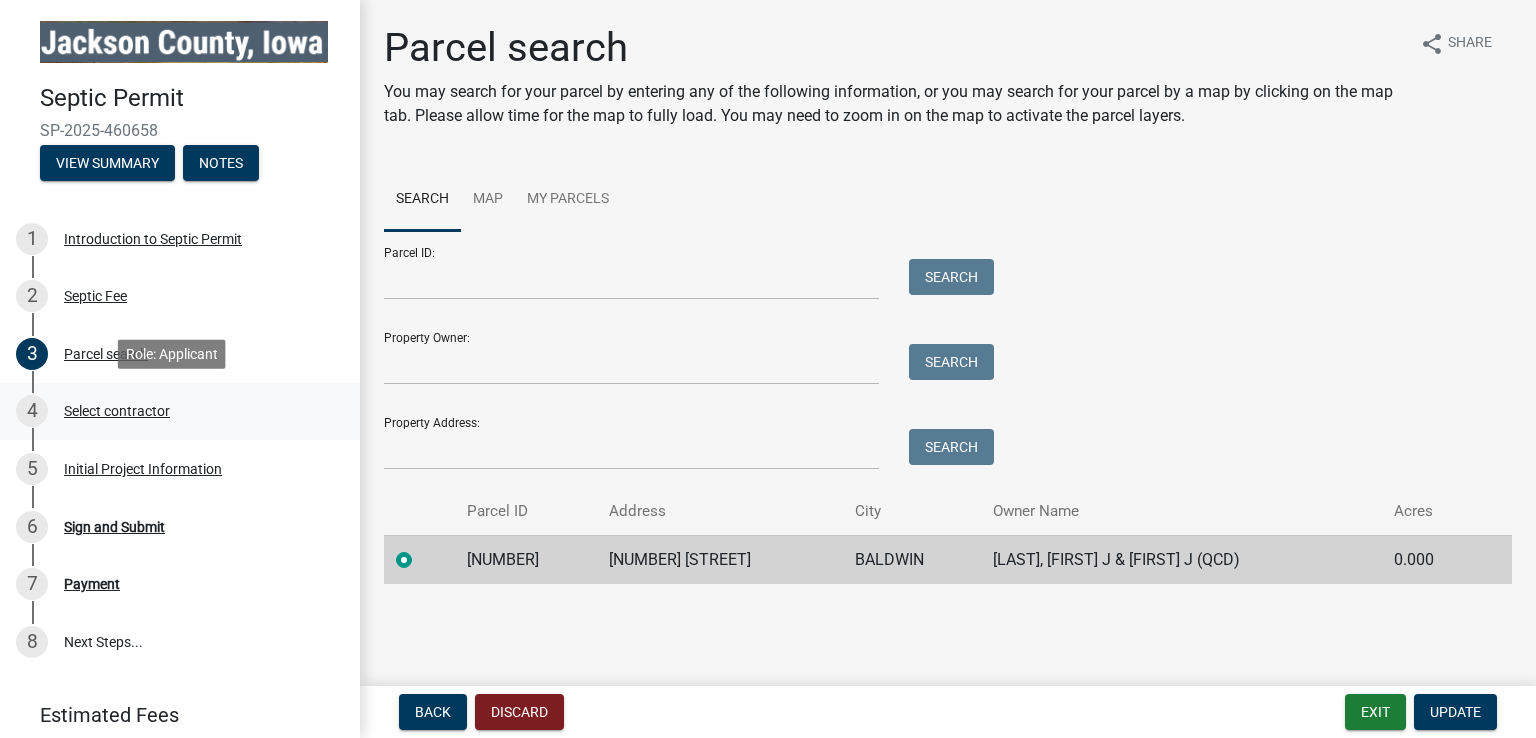 click on "Select contractor" at bounding box center (117, 411) 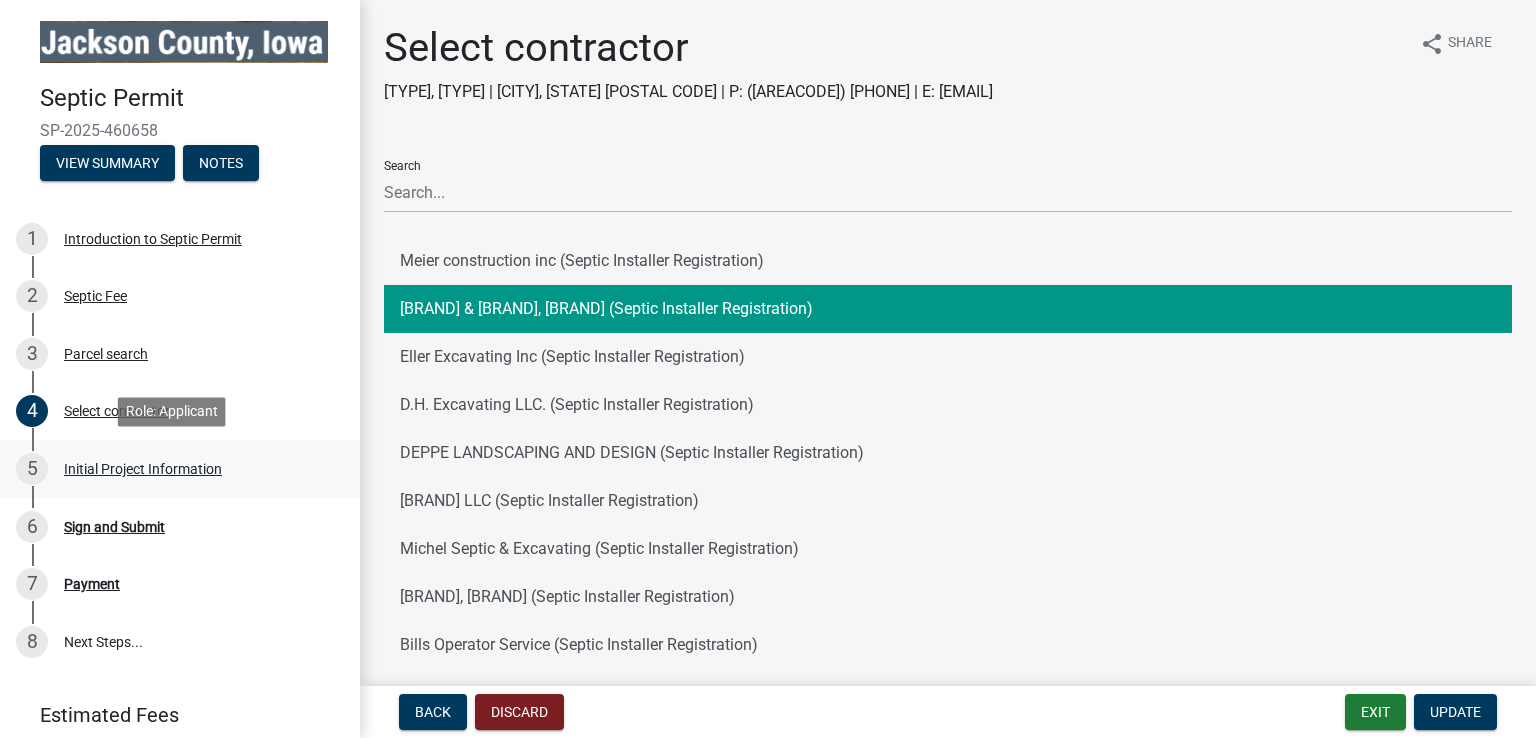 click on "[NUMBER]  [TYPE] [TYPE]" at bounding box center [172, 469] 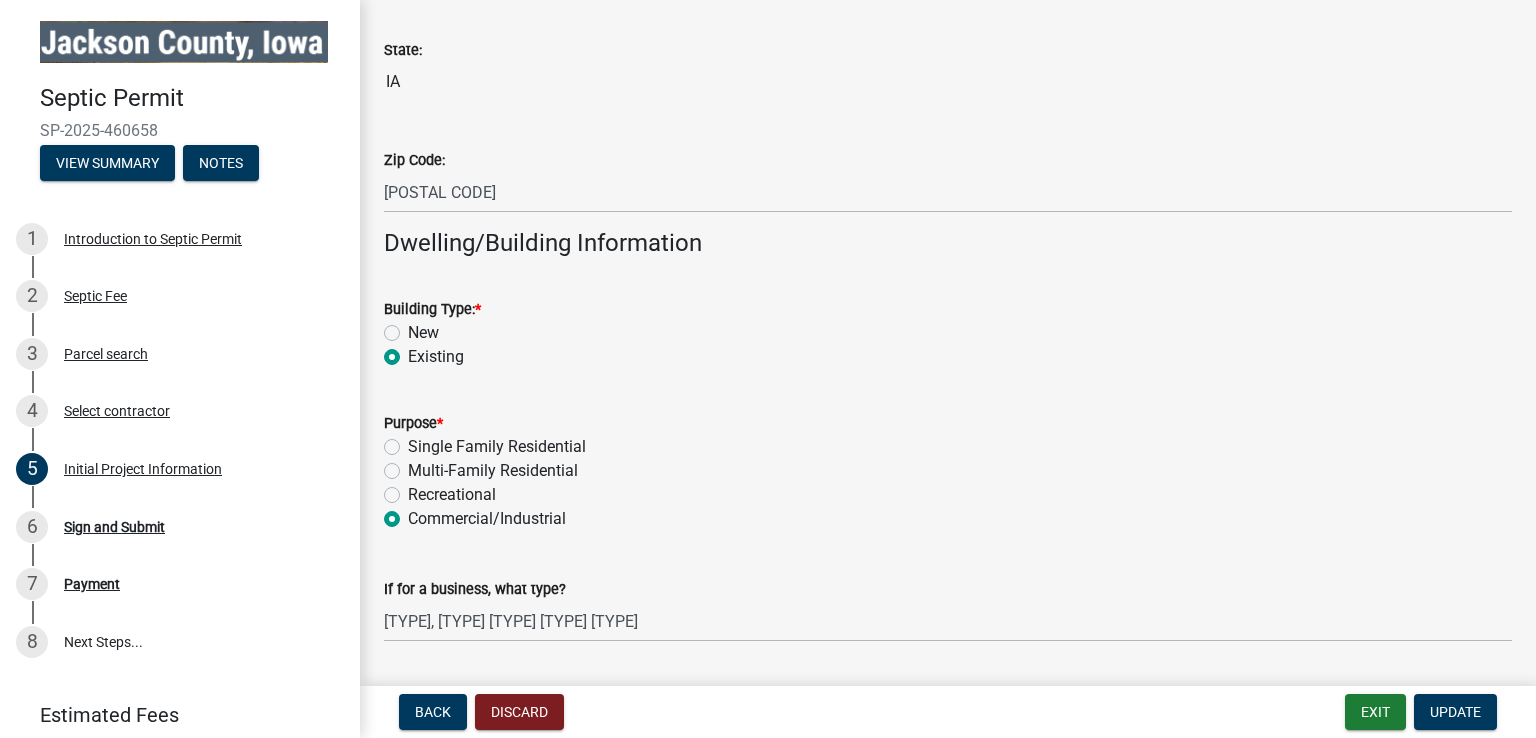 scroll, scrollTop: 1372, scrollLeft: 0, axis: vertical 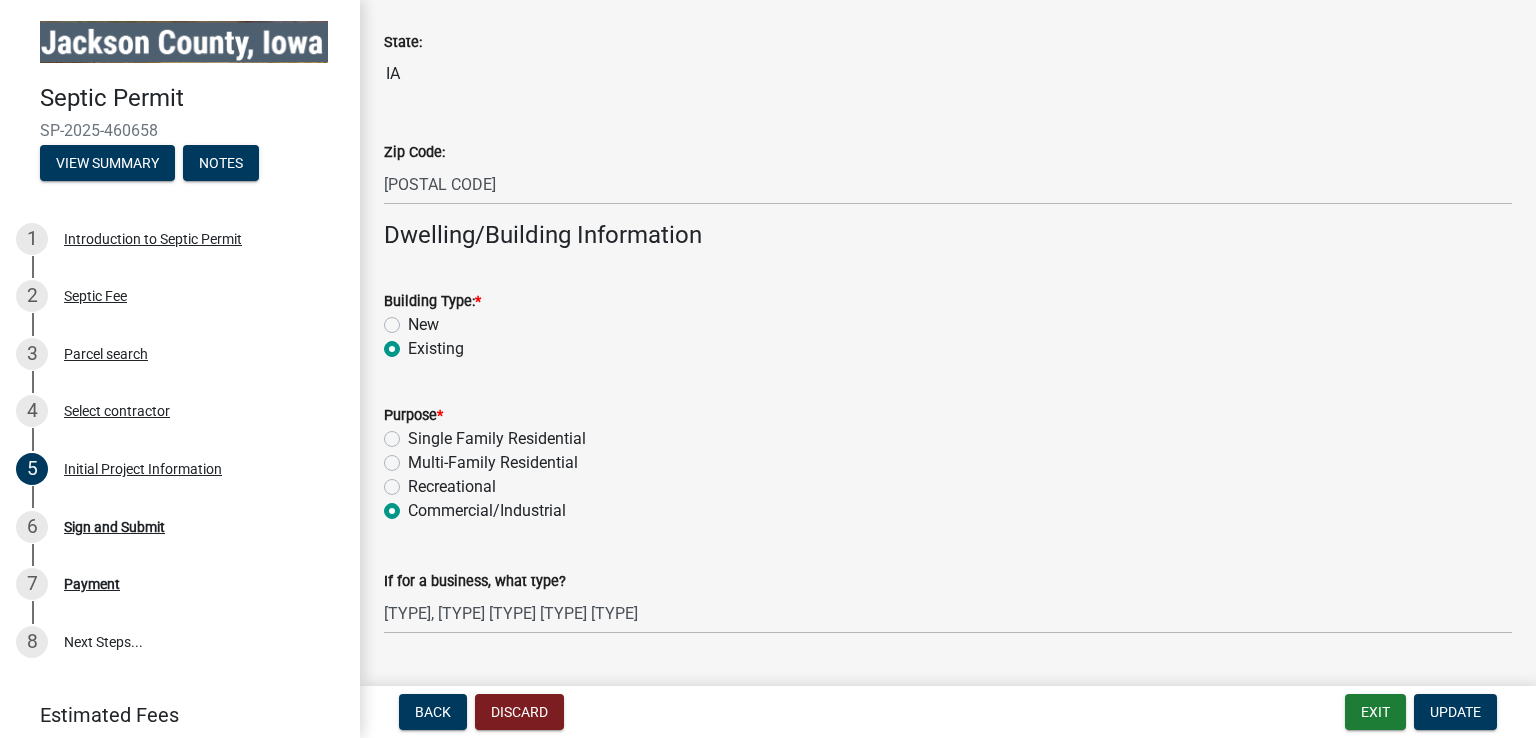 click on "New" 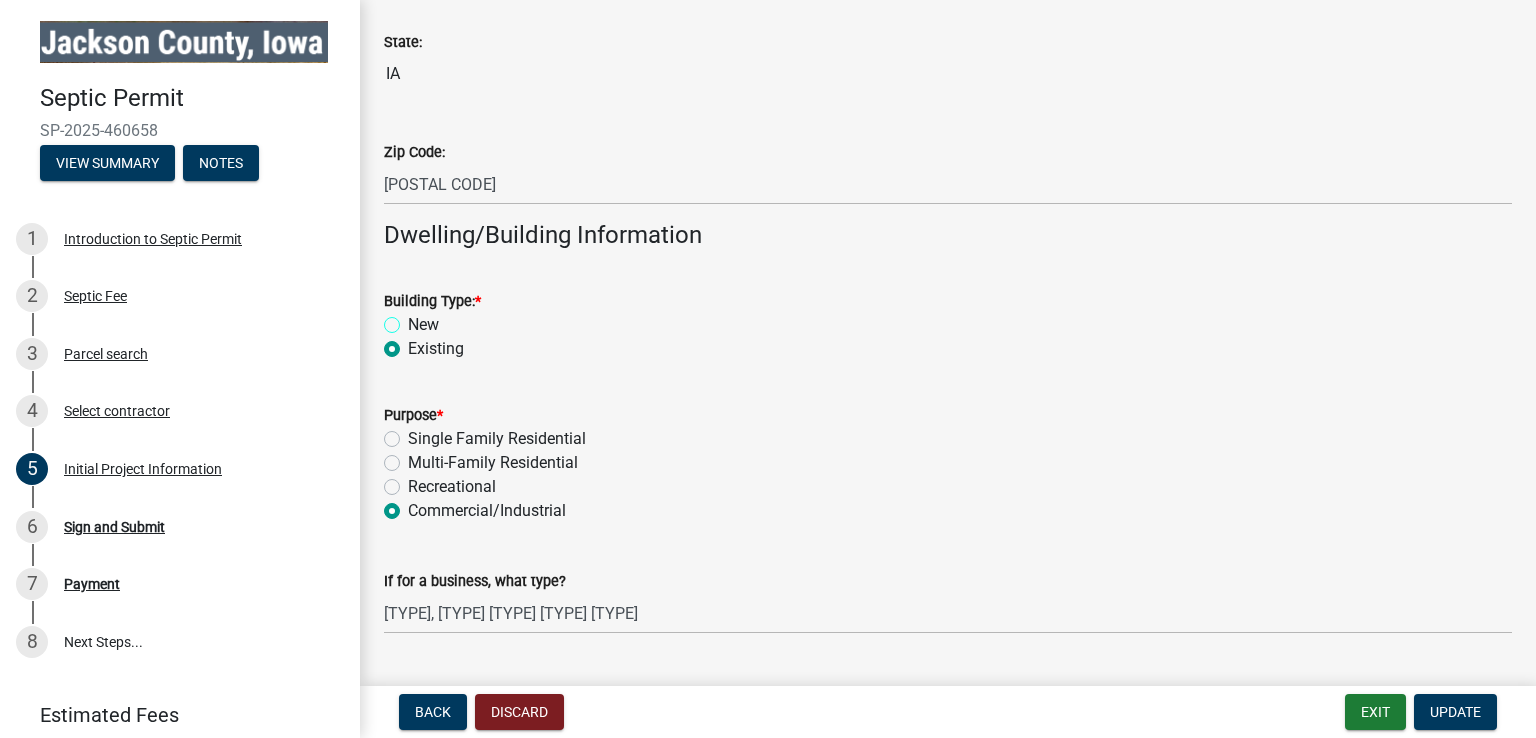 click on "New" at bounding box center [414, 319] 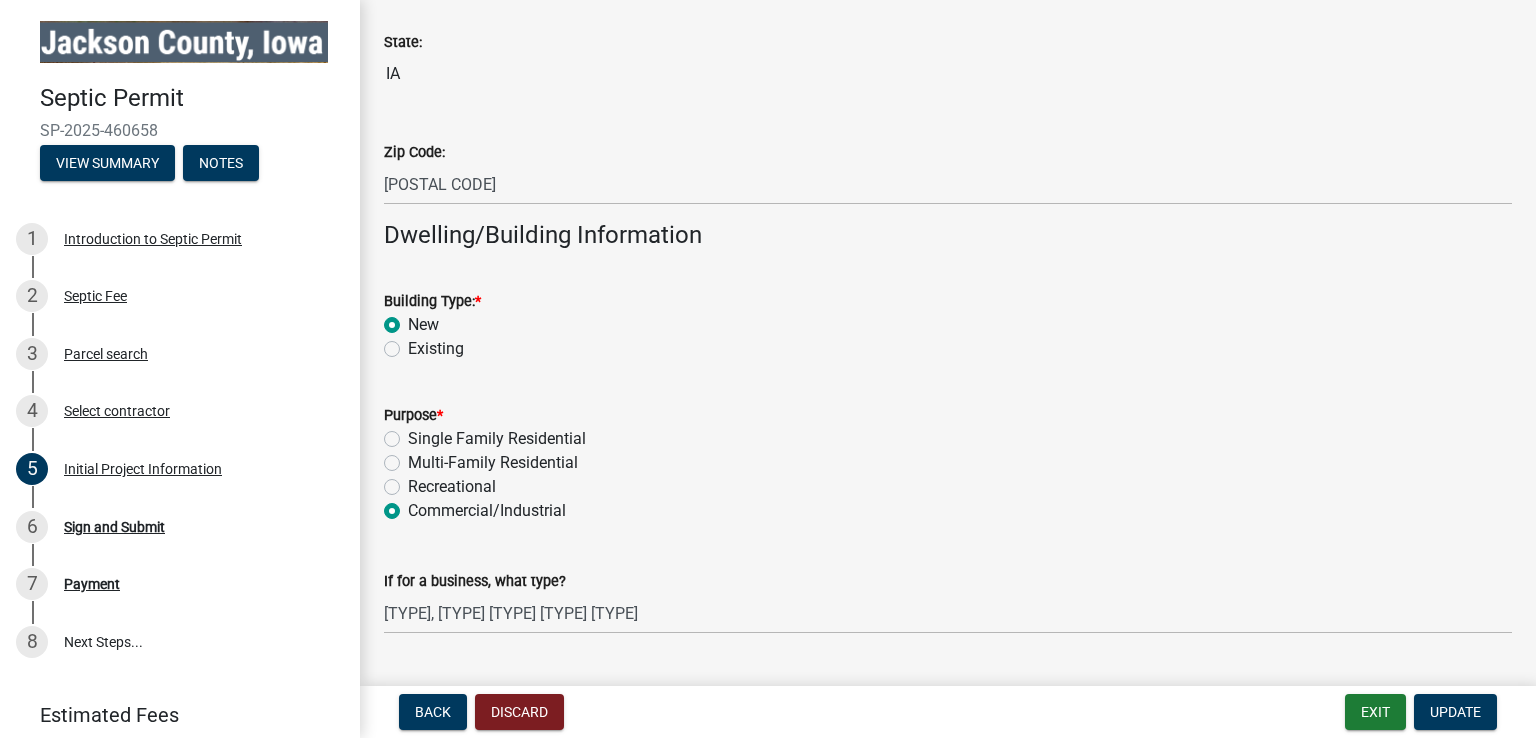 radio on "true" 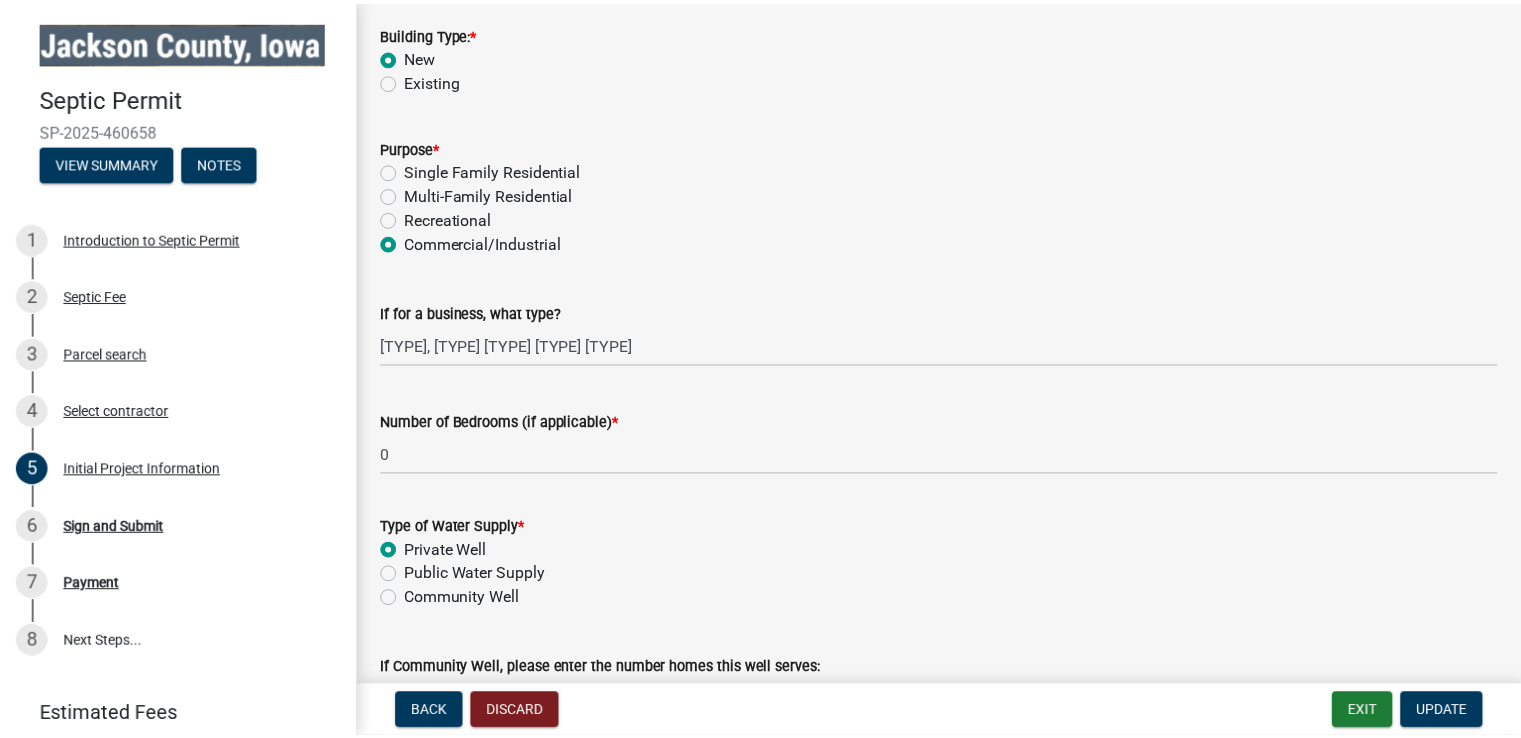 scroll, scrollTop: 1658, scrollLeft: 0, axis: vertical 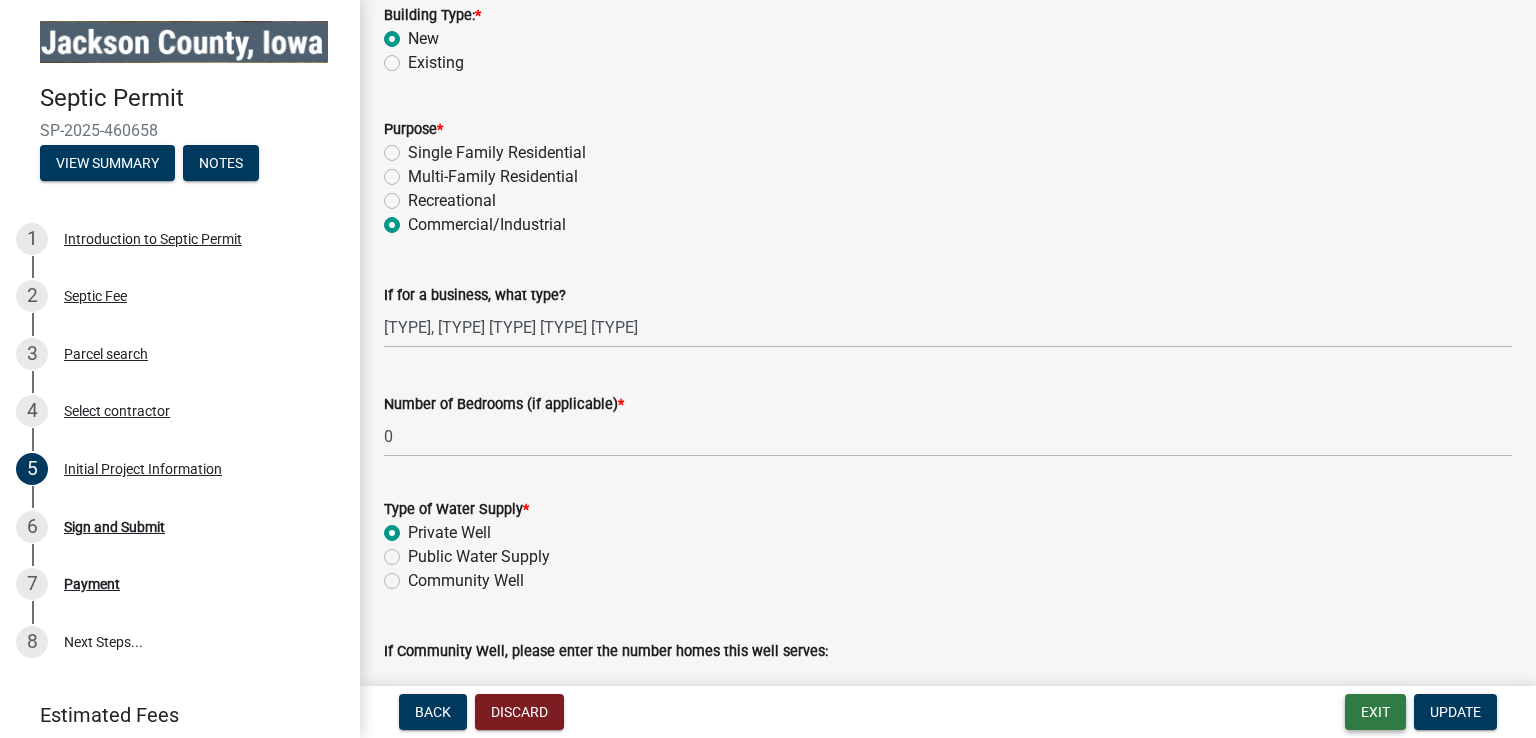 click on "Exit" at bounding box center [1375, 712] 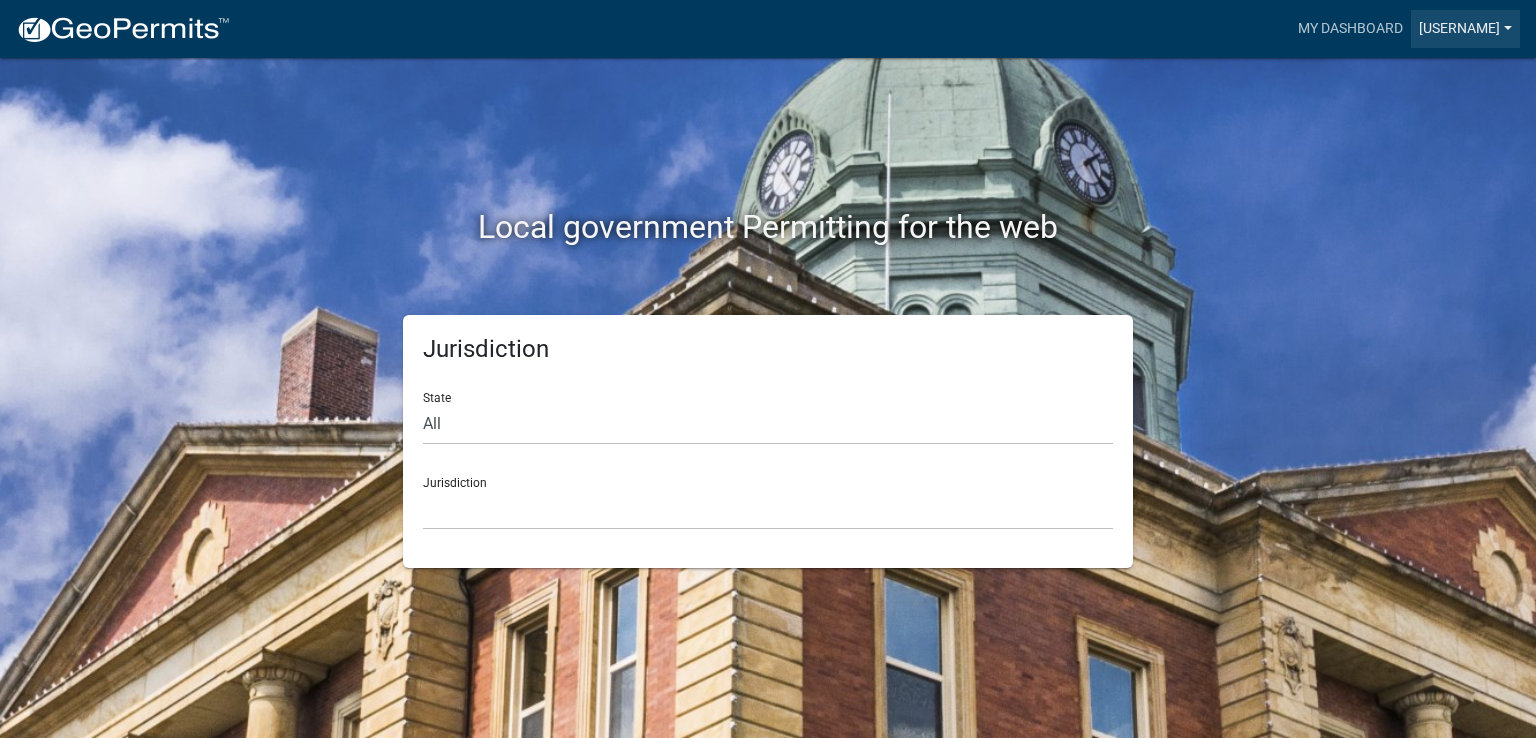 click on "[USERNAME]" at bounding box center (1465, 29) 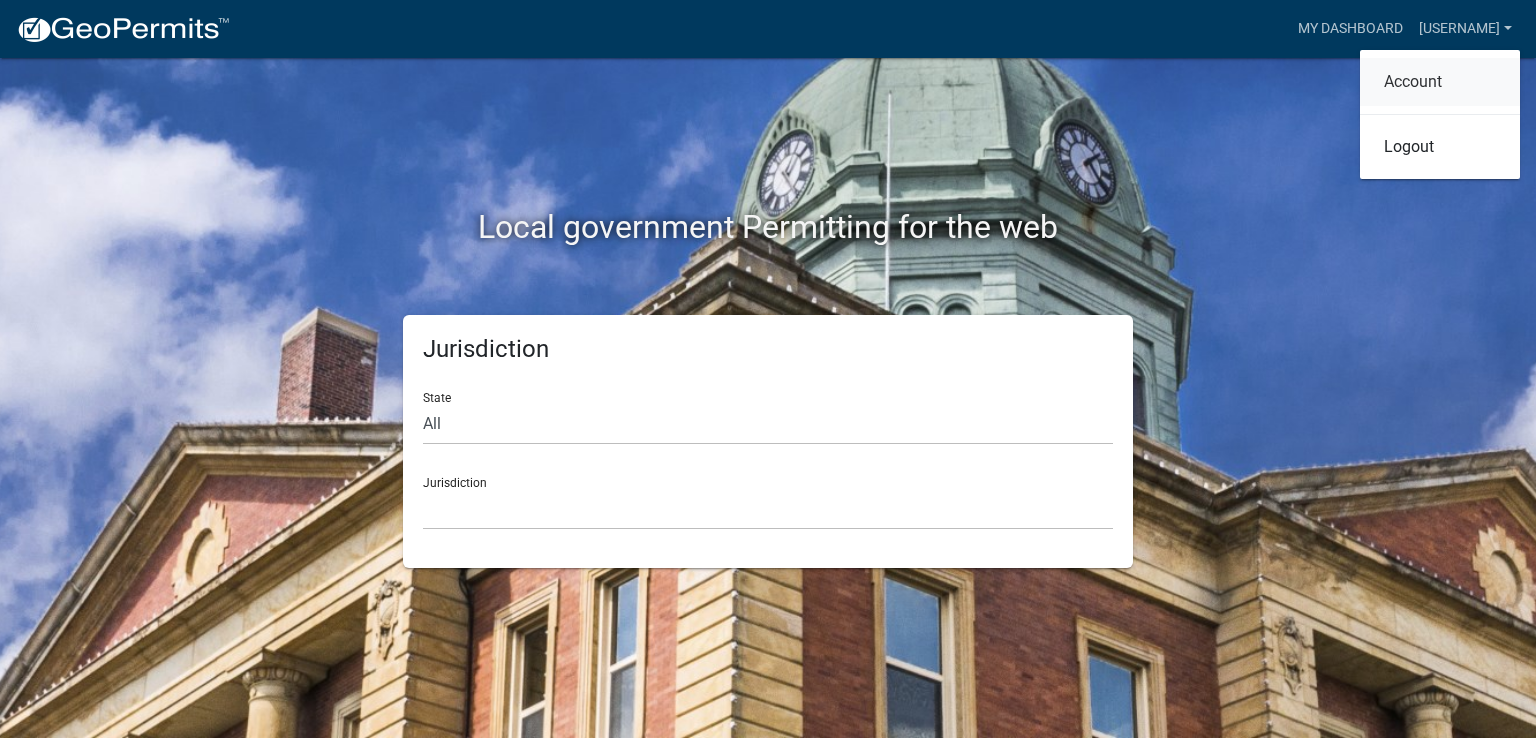 click on "Account" at bounding box center (1440, 82) 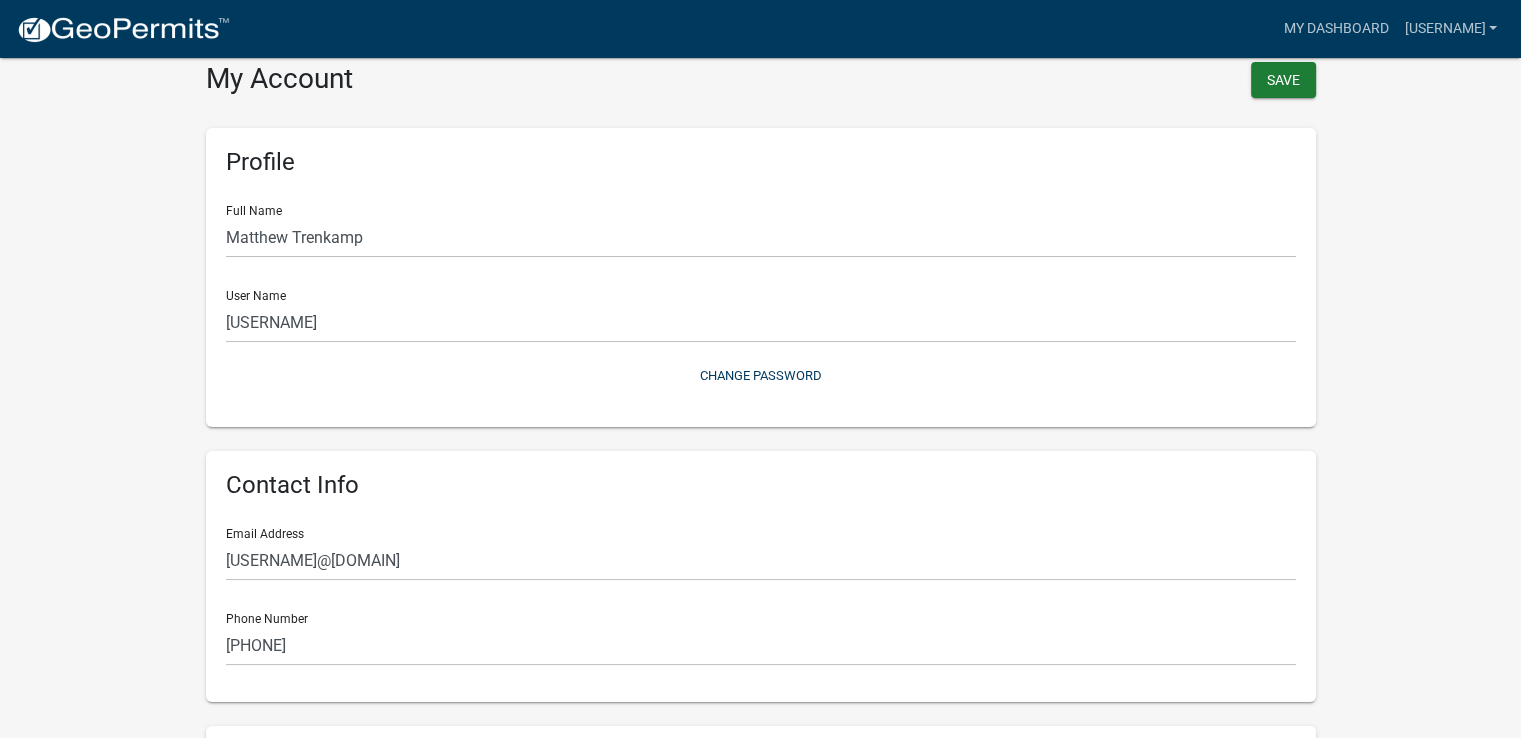 scroll, scrollTop: 0, scrollLeft: 0, axis: both 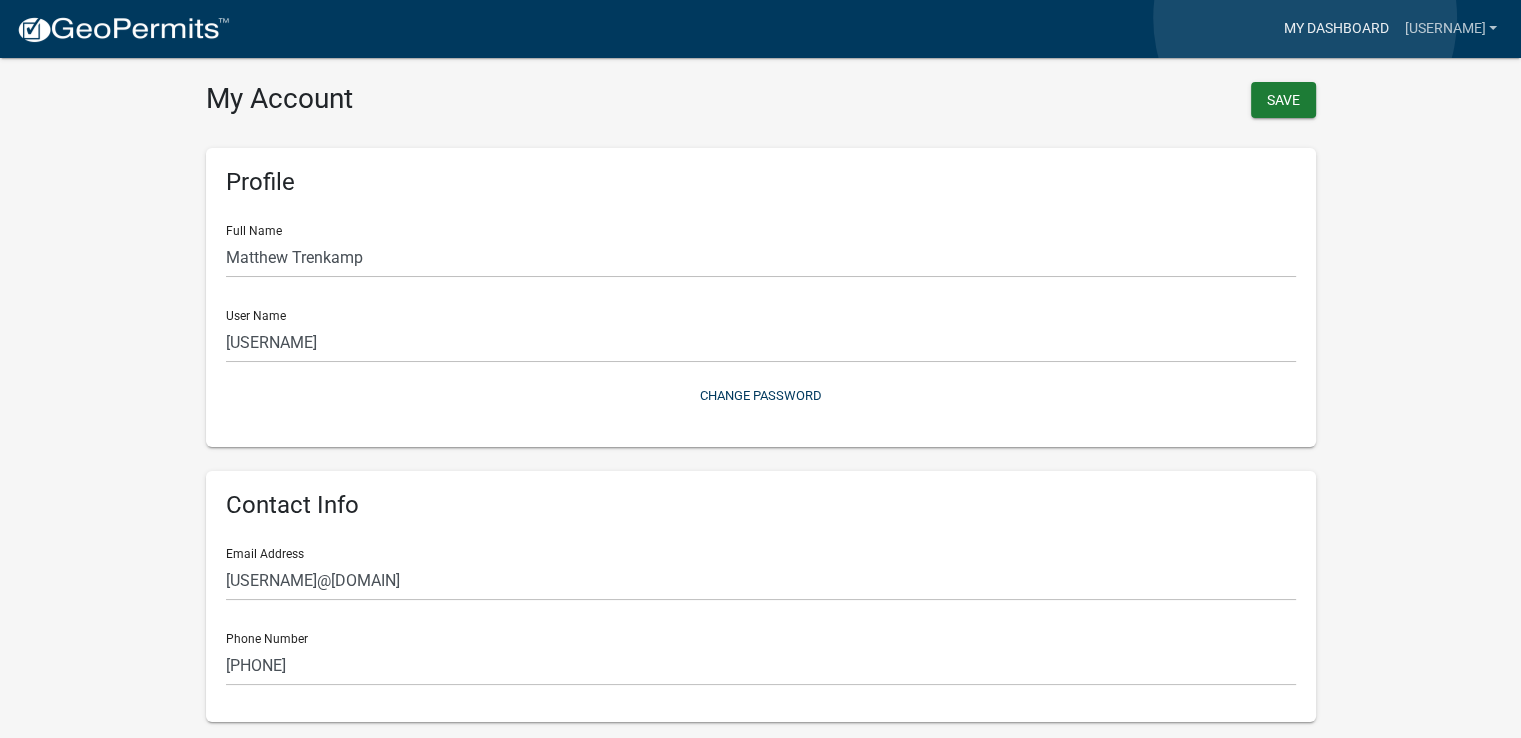click on "My Dashboard" at bounding box center [1335, 29] 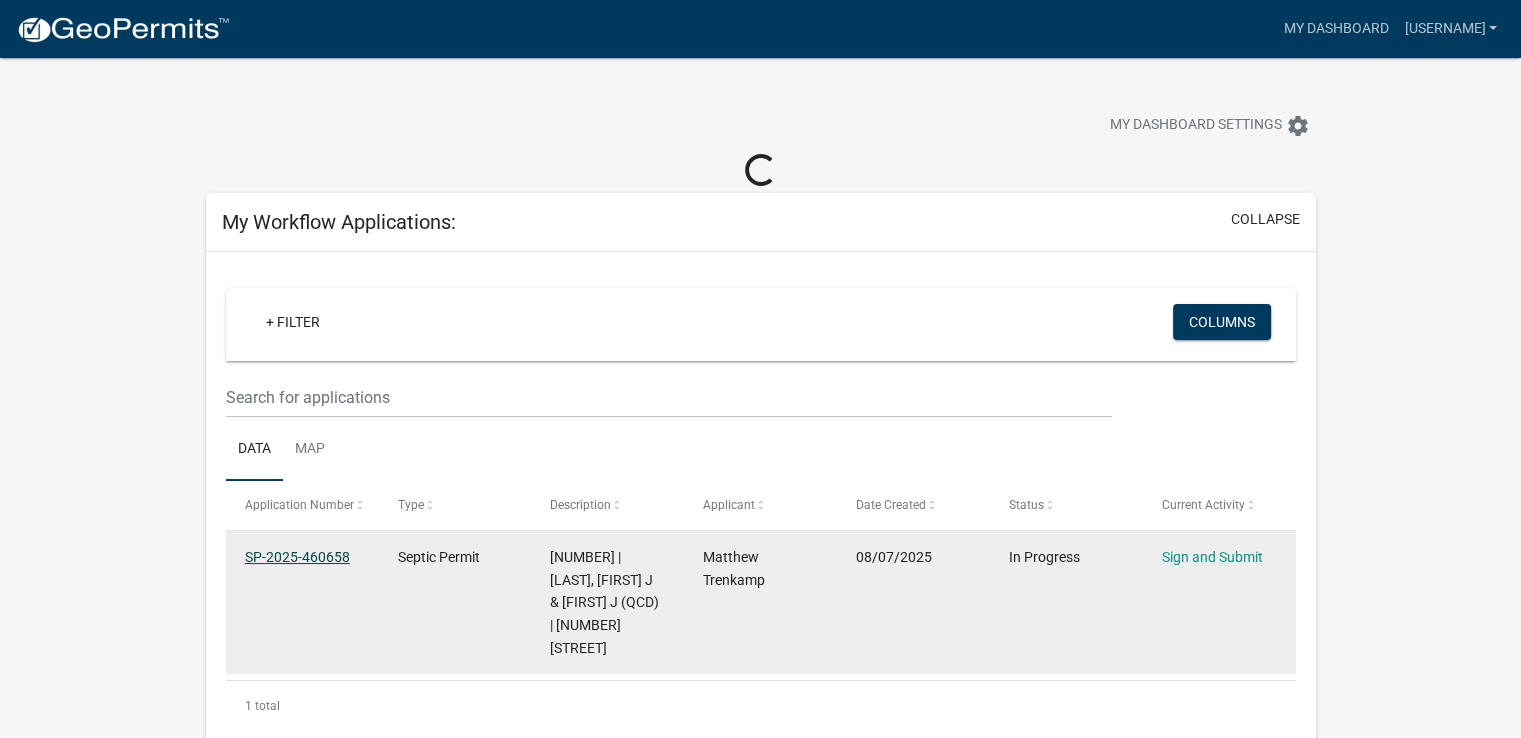 click on "SP-2025-460658" 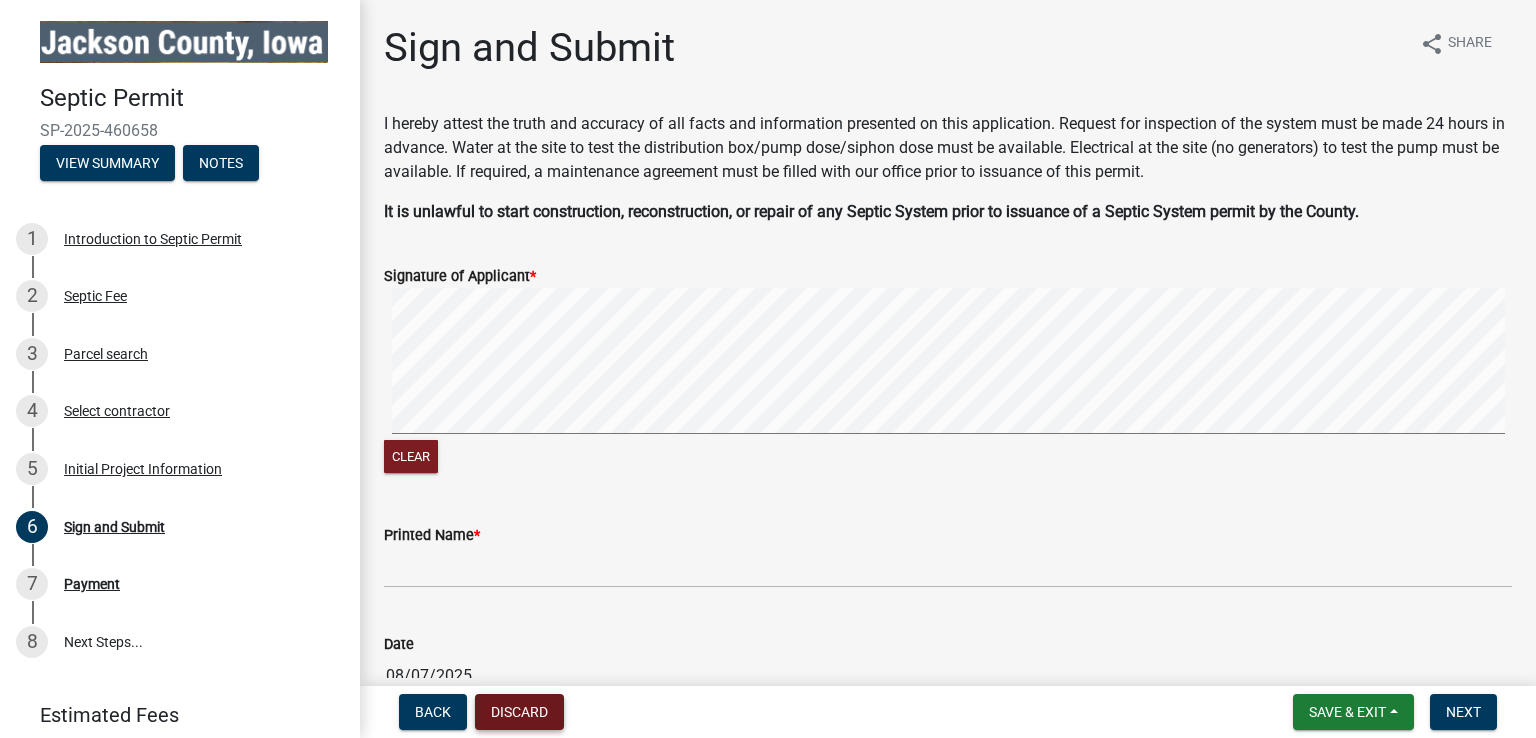 click on "Discard" at bounding box center (519, 712) 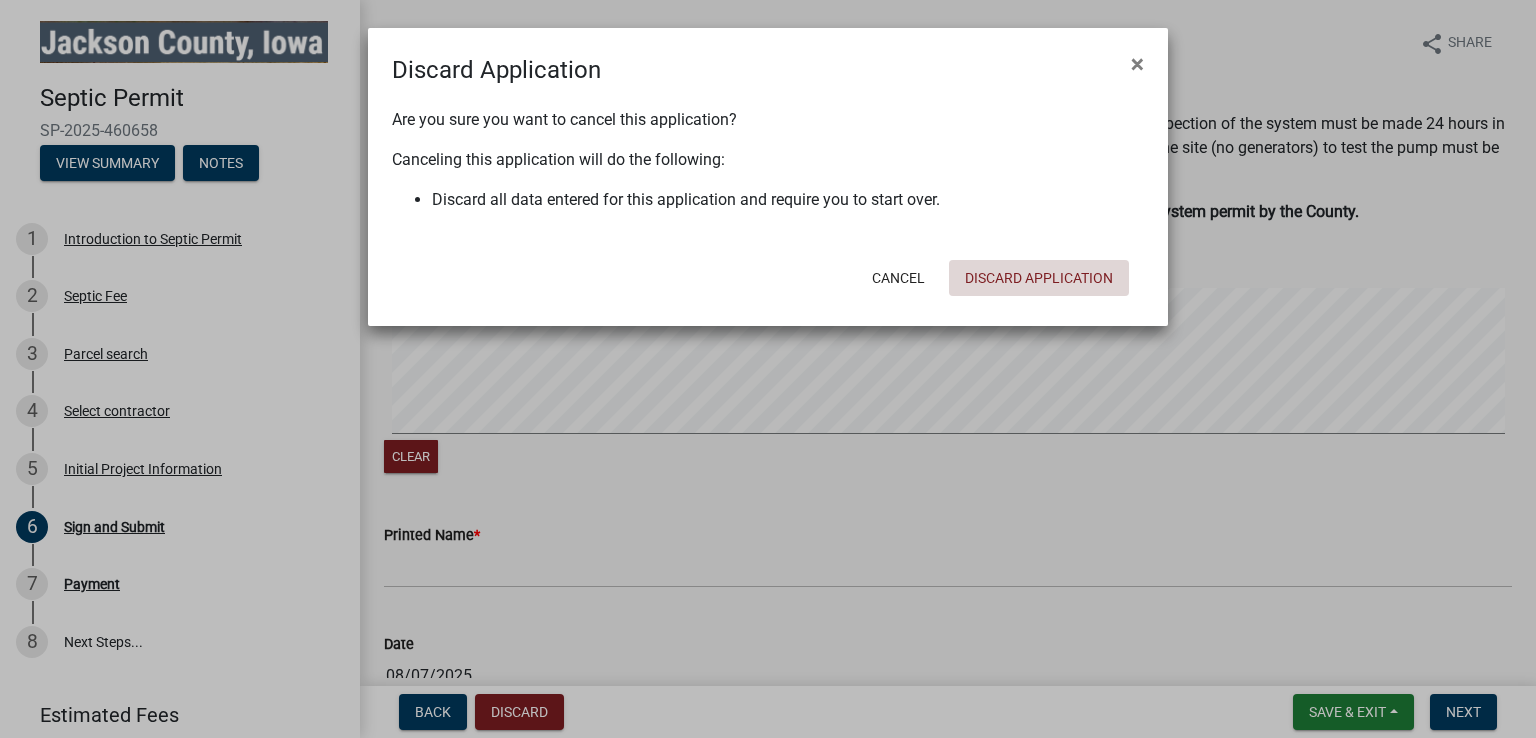 click on "Discard Application" 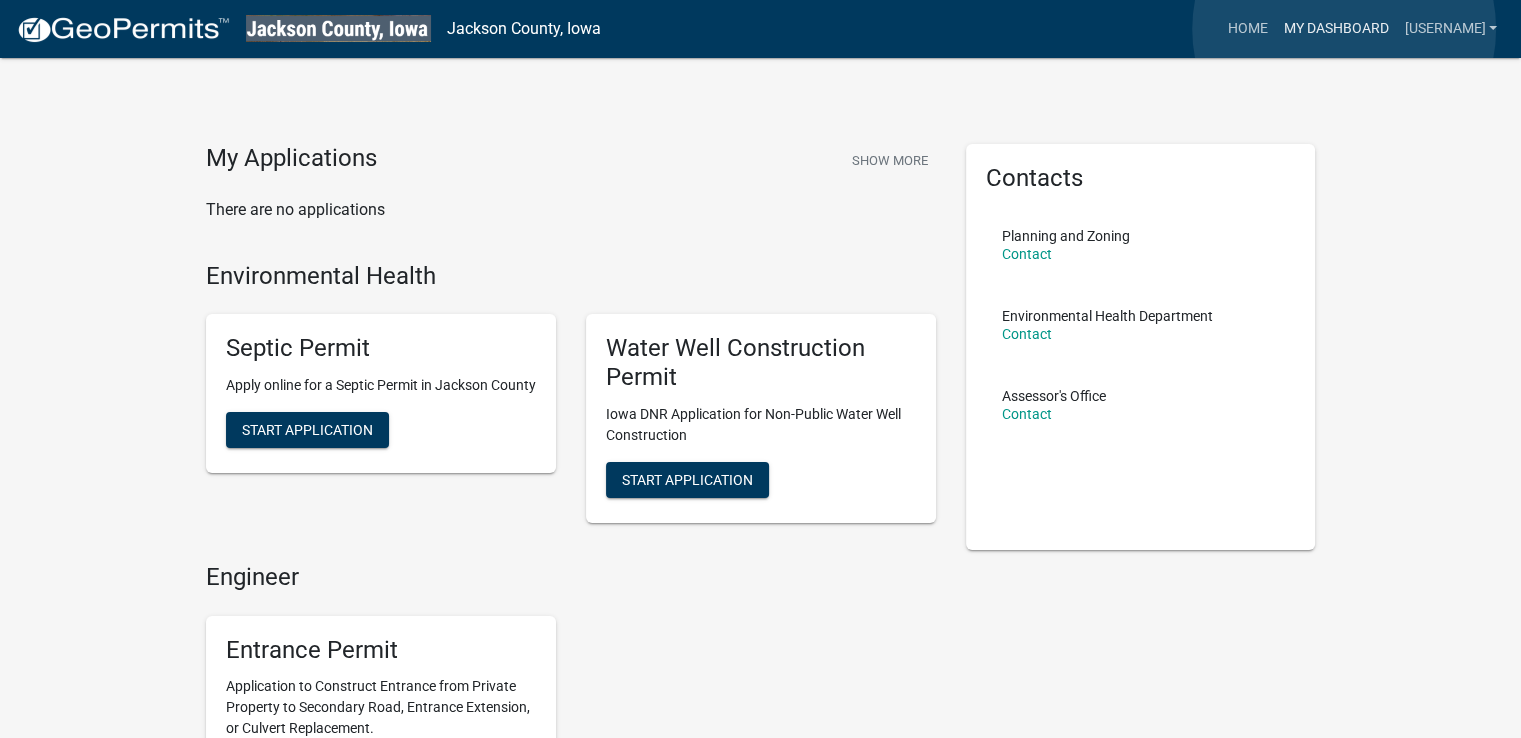 click on "My Dashboard" at bounding box center [1335, 29] 